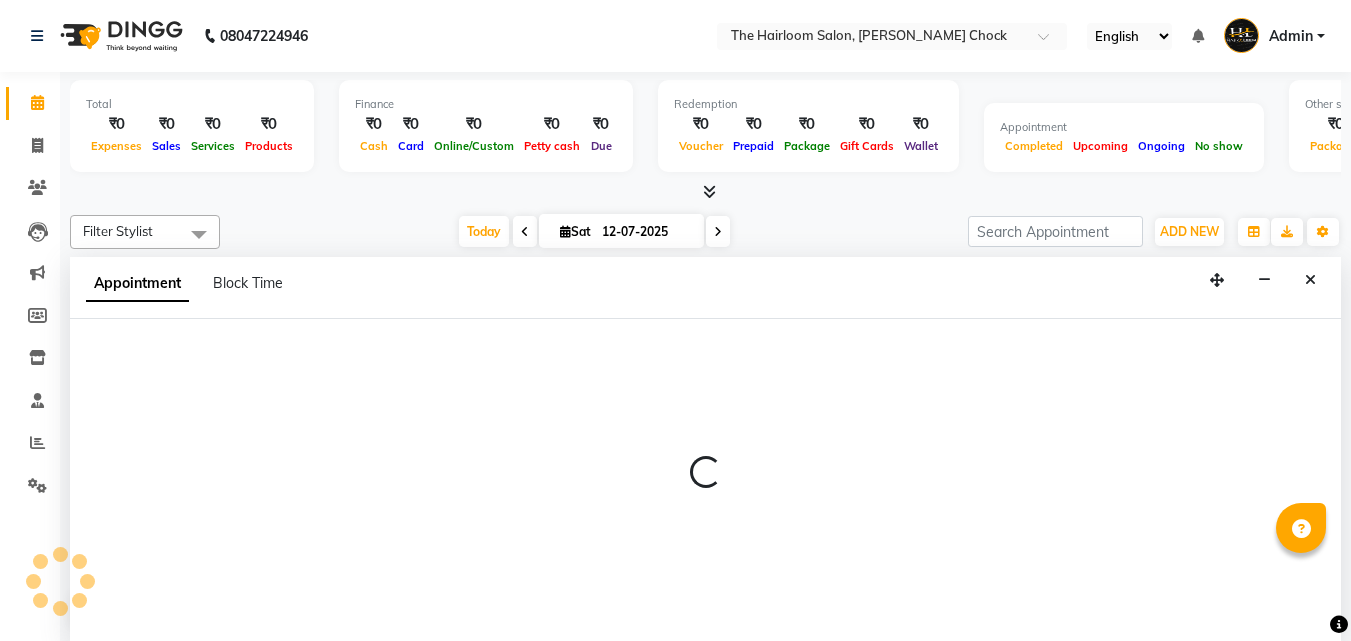 scroll, scrollTop: 0, scrollLeft: 0, axis: both 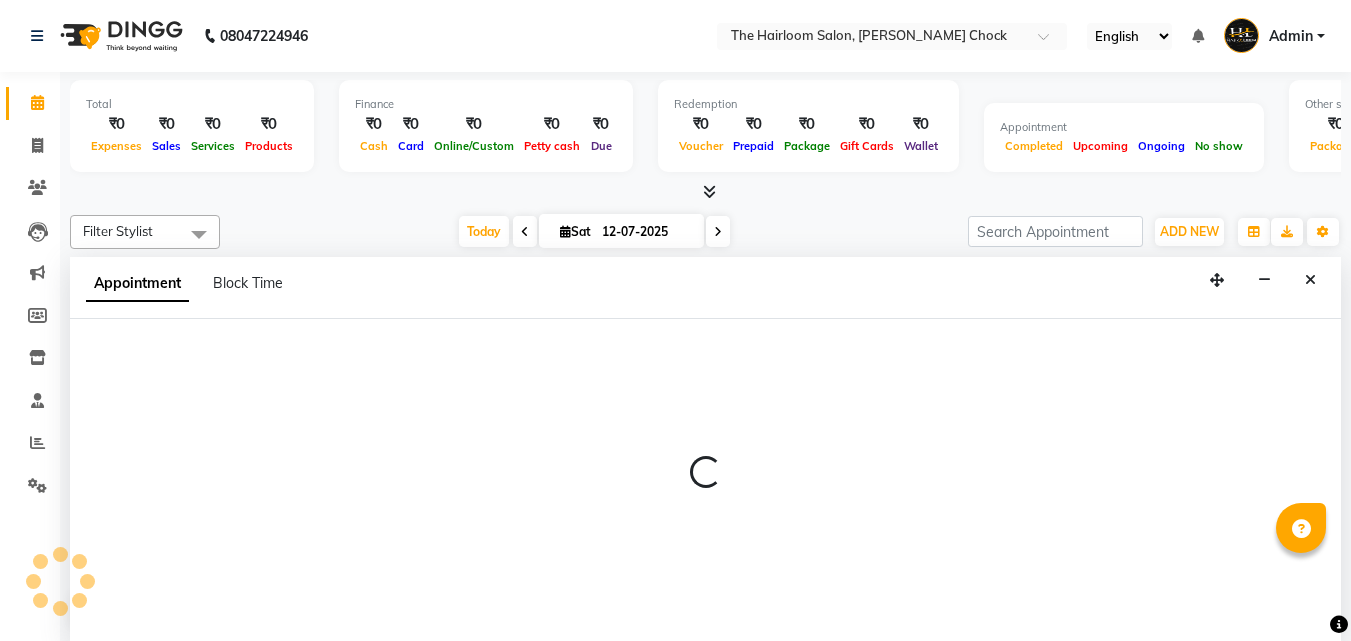 select on "41755" 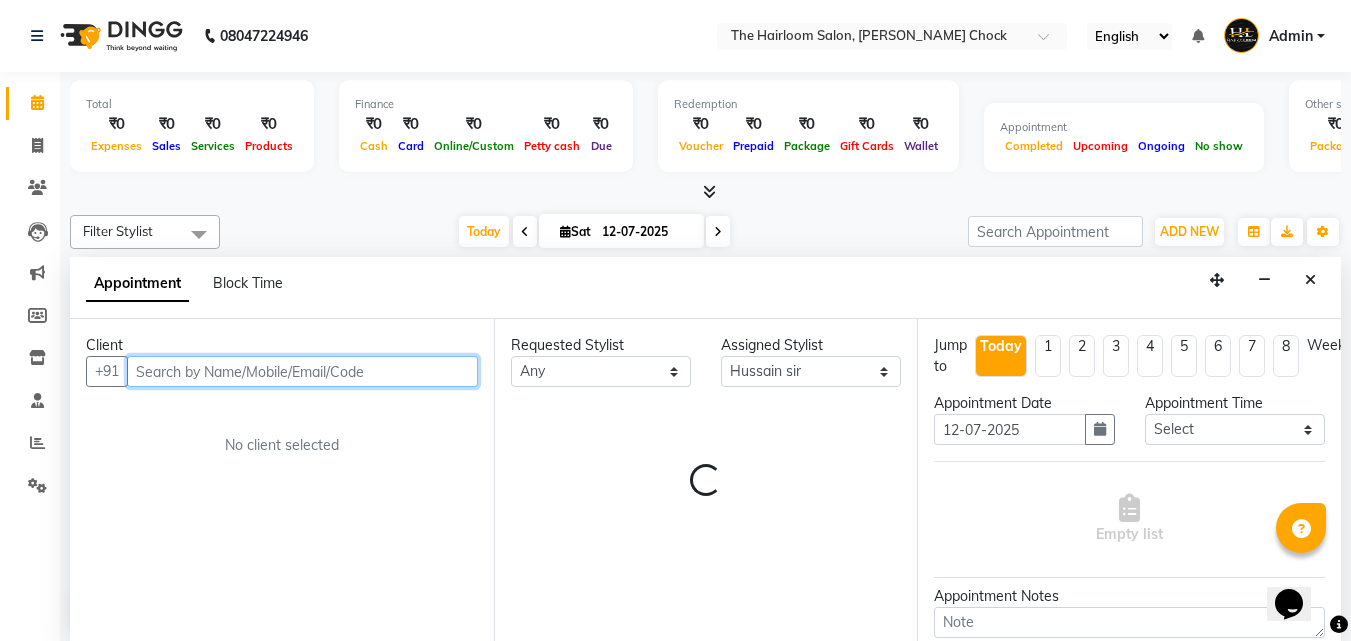 scroll, scrollTop: 1, scrollLeft: 0, axis: vertical 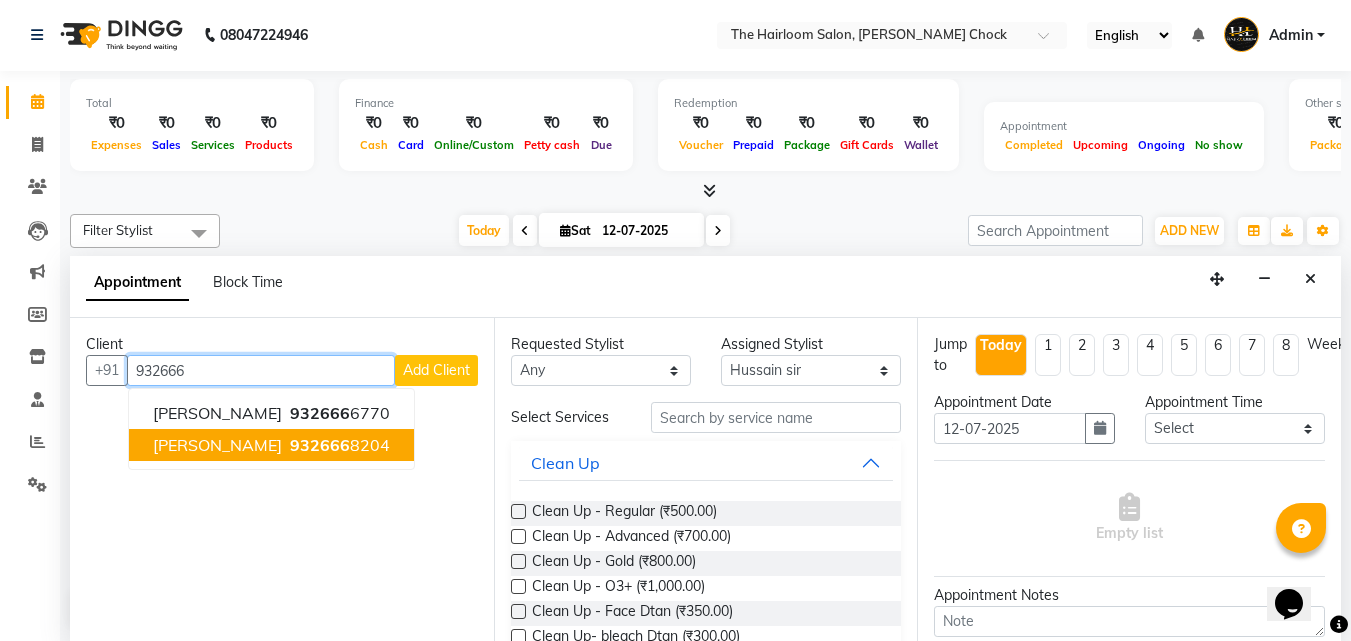 click on "[PERSON_NAME]" at bounding box center [217, 445] 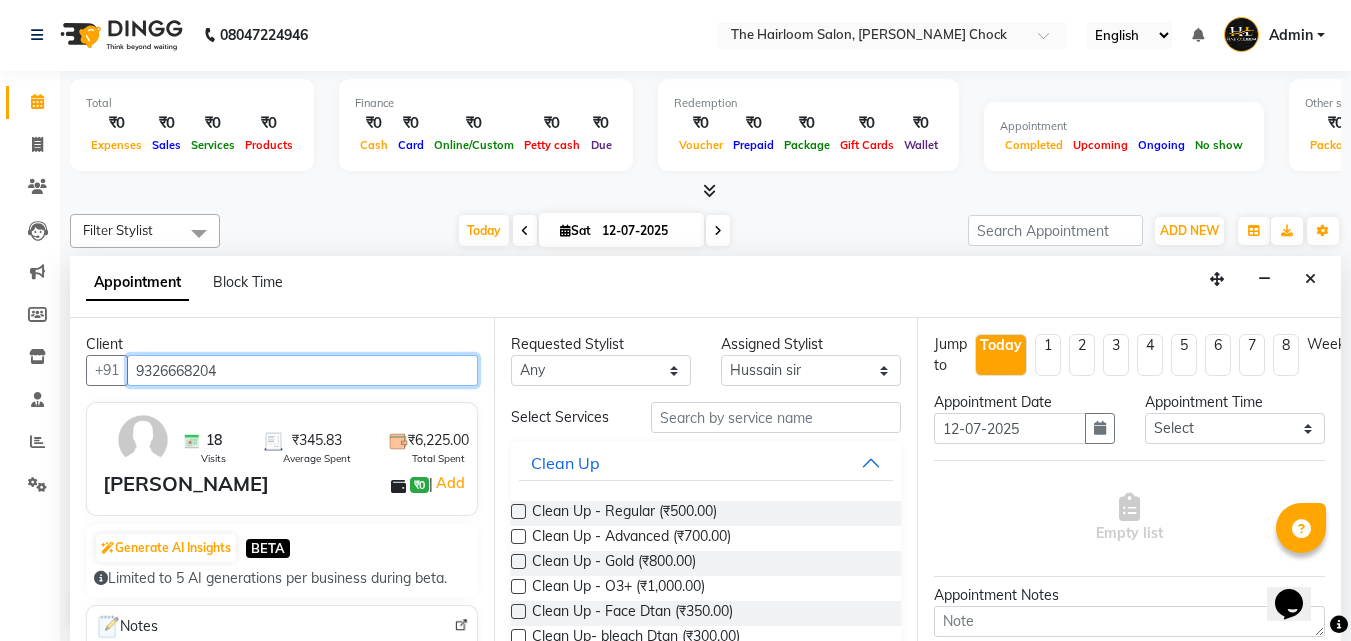 type on "9326668204" 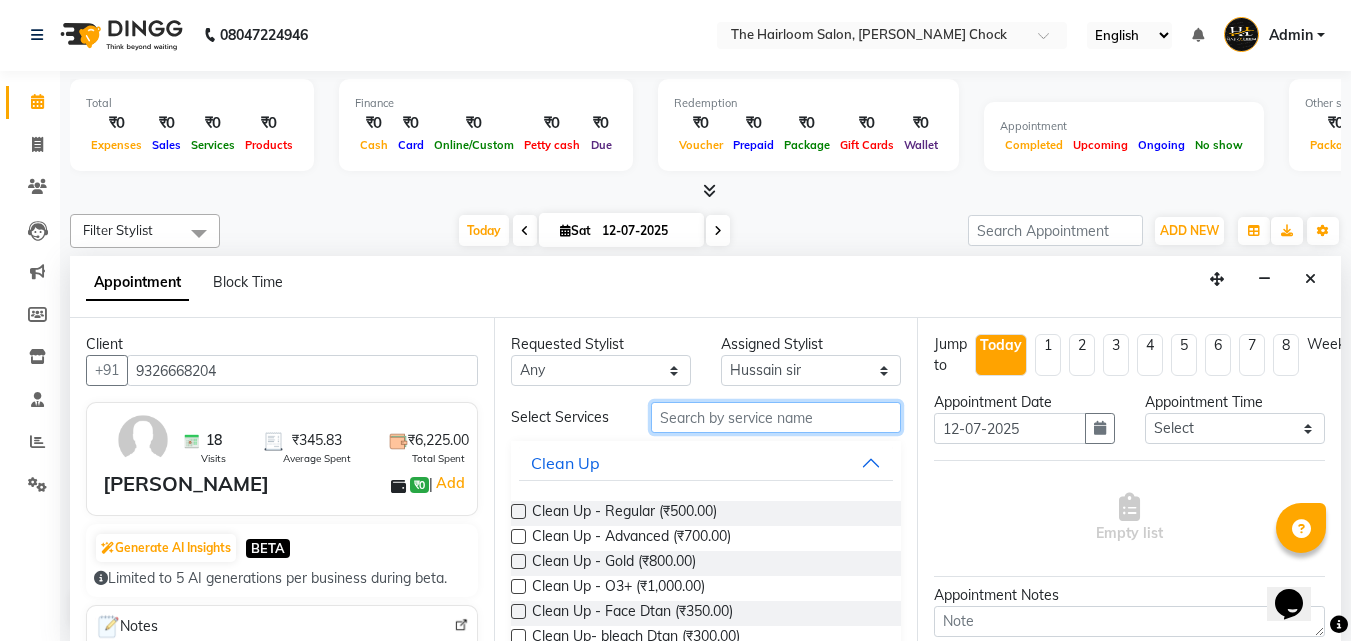 click at bounding box center [776, 417] 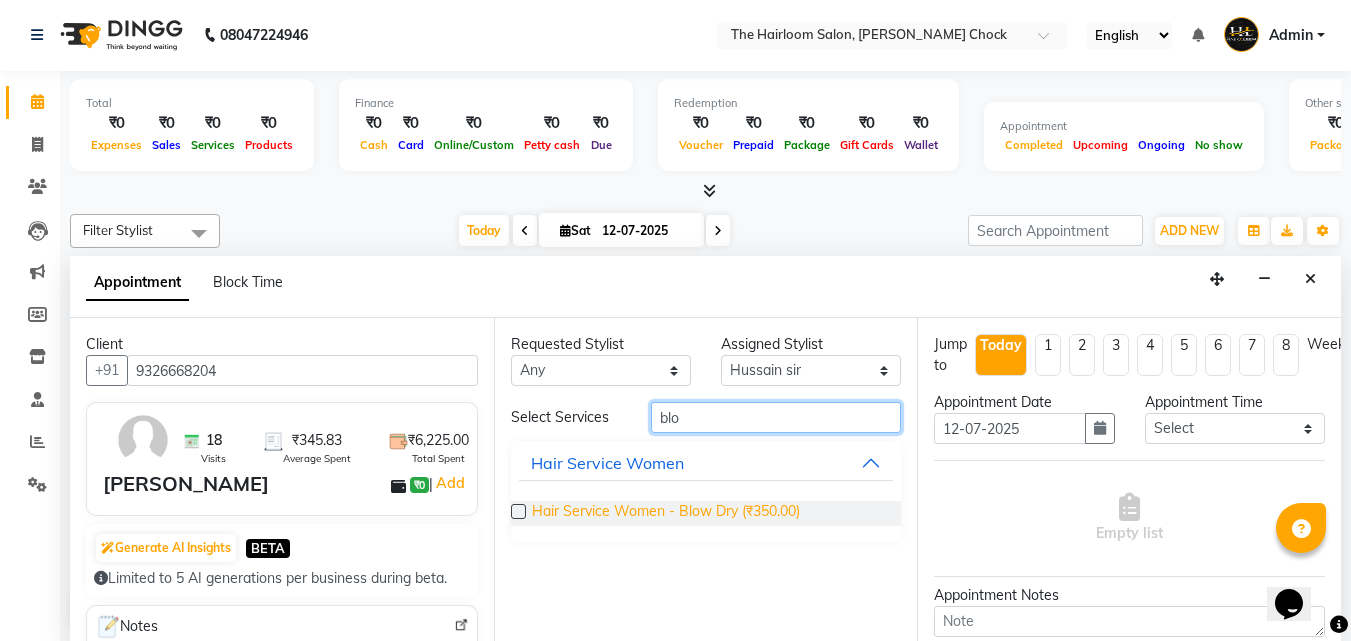 type on "blo" 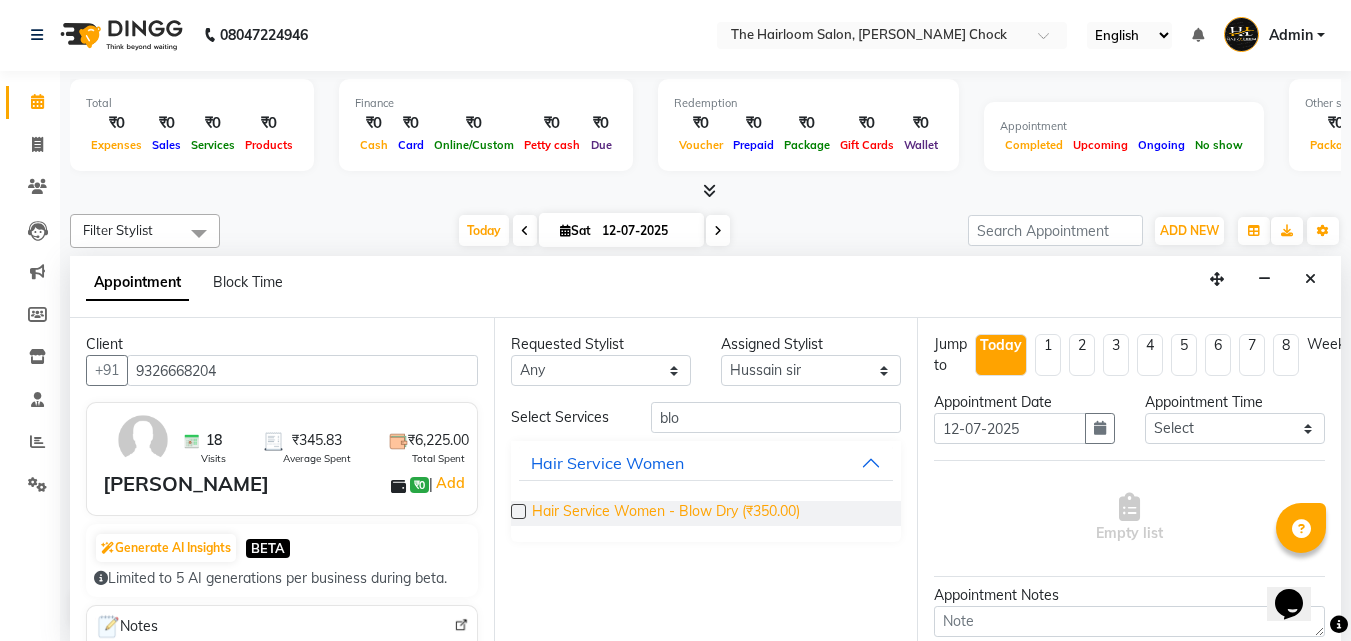 click on "Hair Service Women  - Blow Dry (₹350.00)" at bounding box center [666, 513] 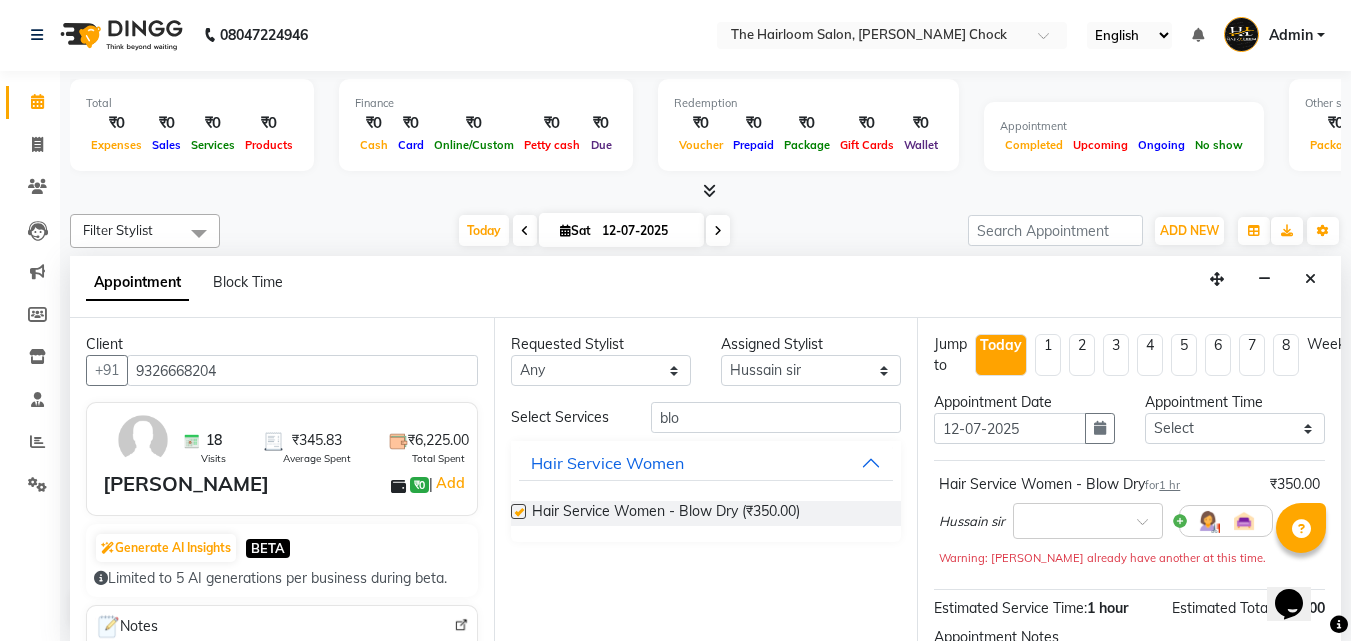 checkbox on "false" 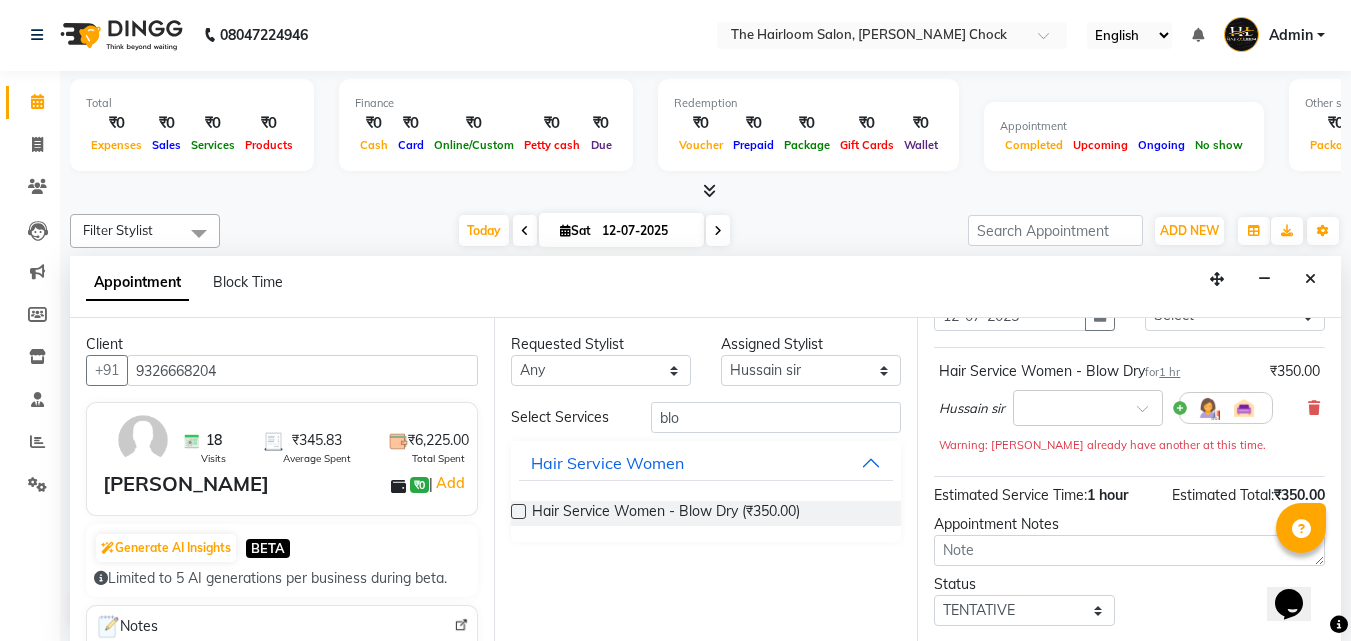 scroll, scrollTop: 239, scrollLeft: 0, axis: vertical 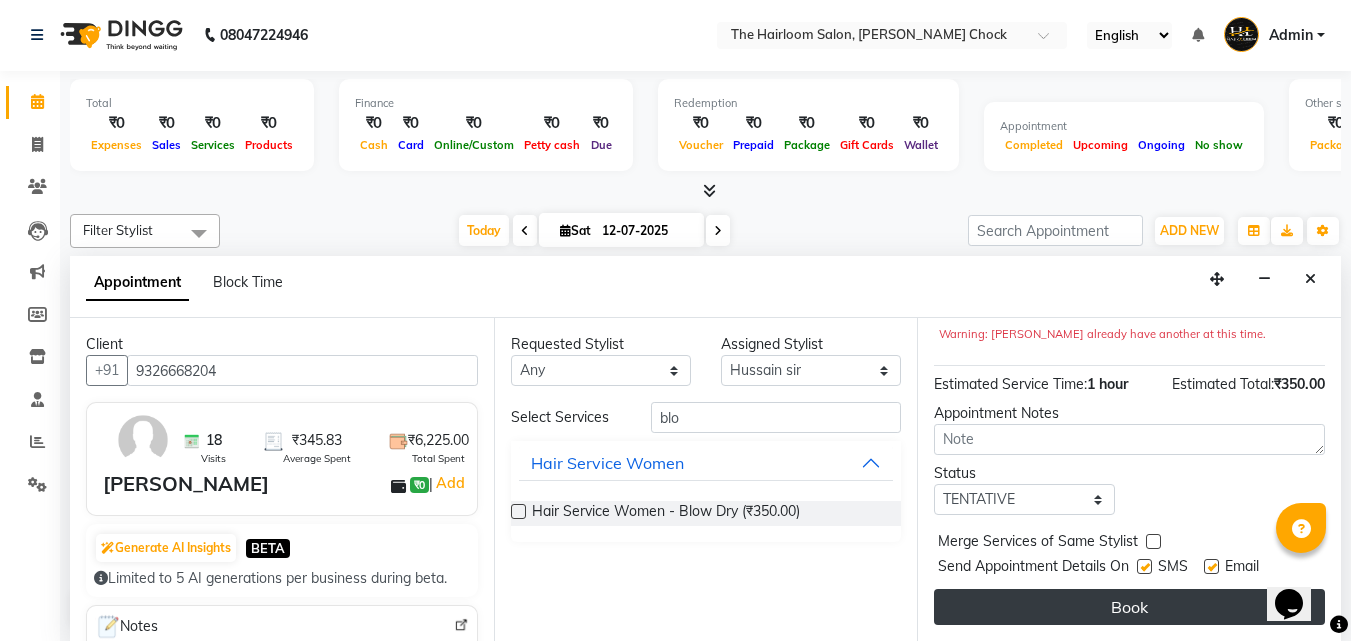 click on "Book" at bounding box center [1129, 607] 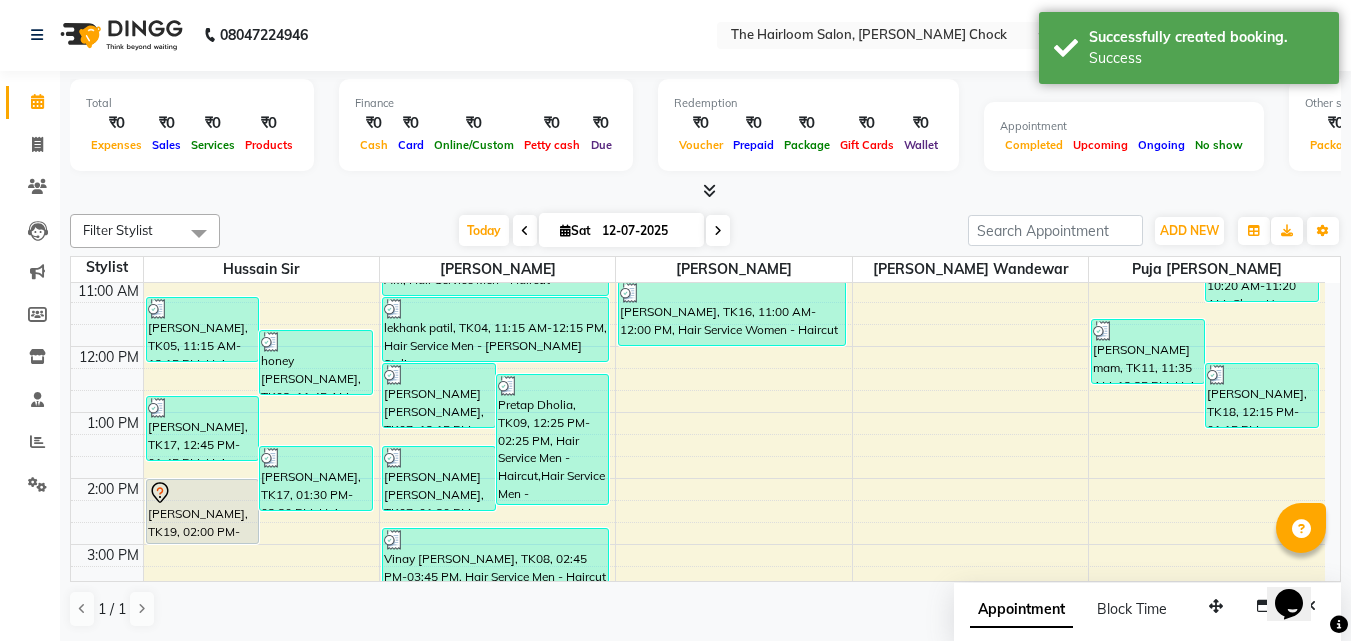 scroll, scrollTop: 0, scrollLeft: 0, axis: both 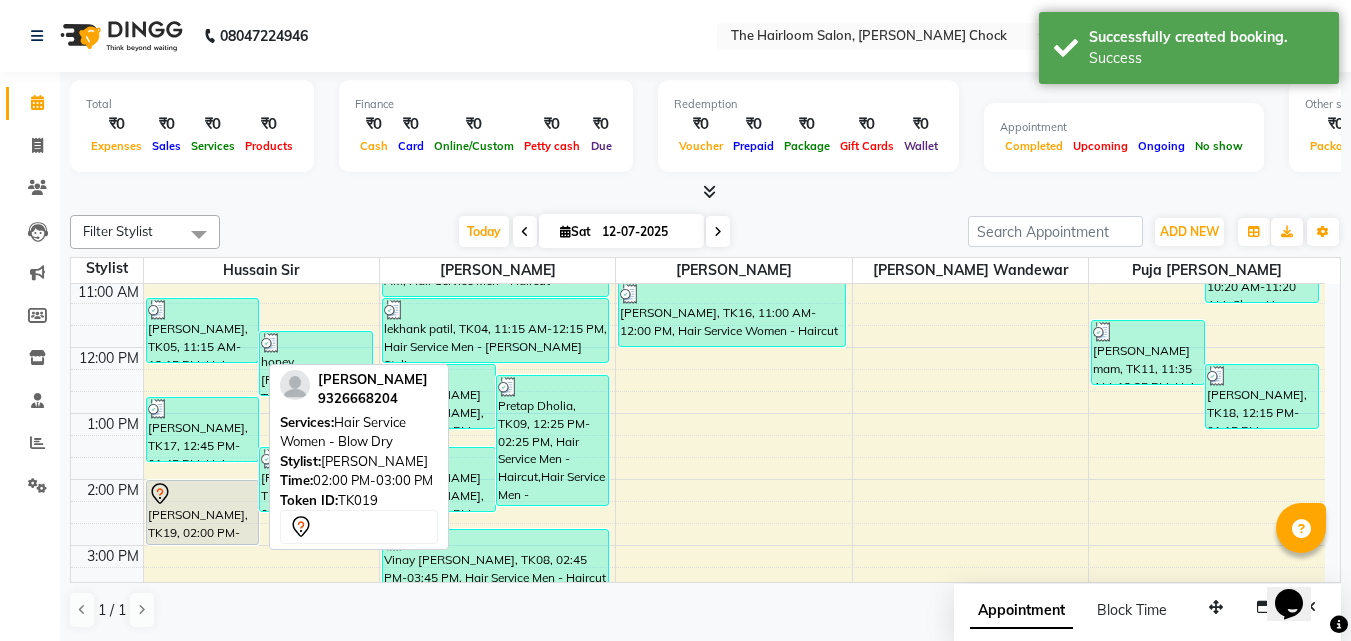 click on "[PERSON_NAME], TK19, 02:00 PM-03:00 PM, Hair Service Women  - Blow Dry" at bounding box center [203, 512] 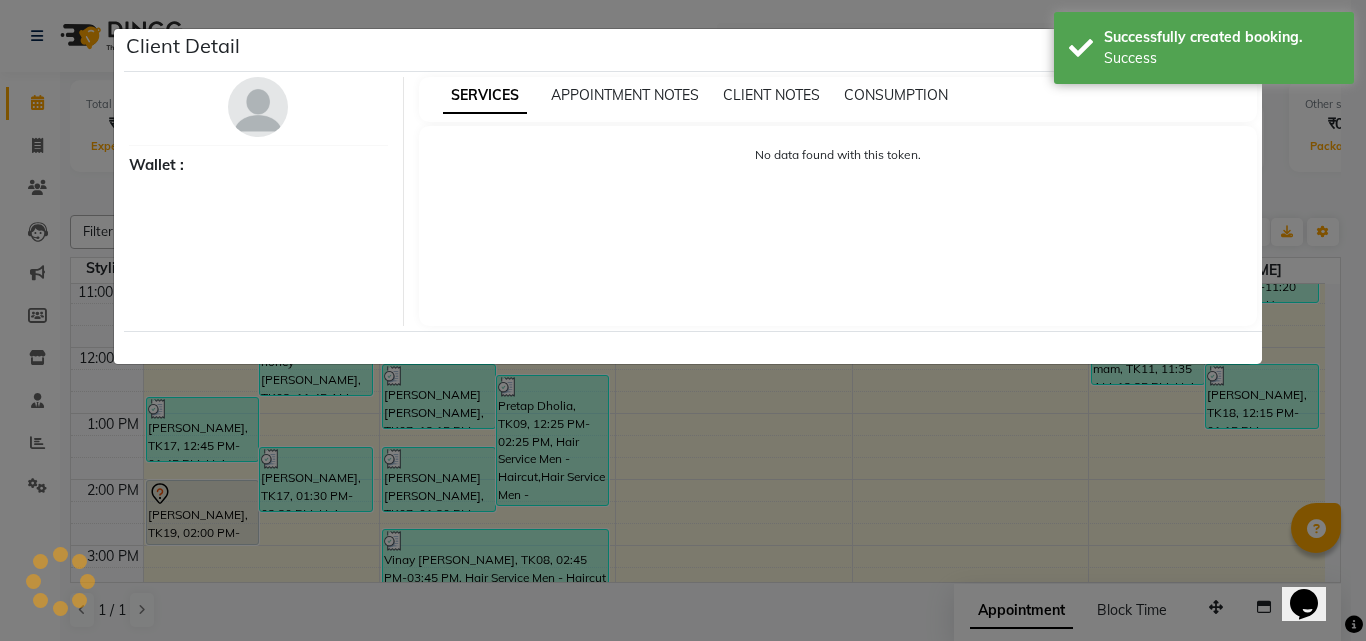 select on "7" 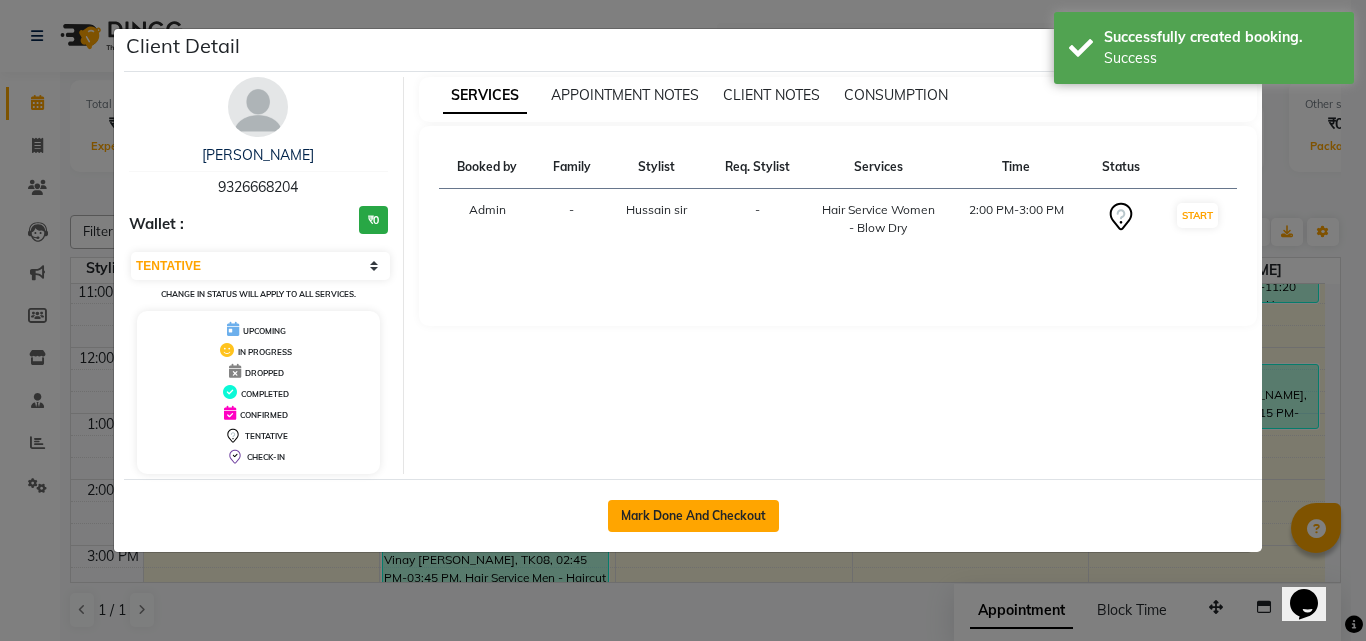 click on "Mark Done And Checkout" 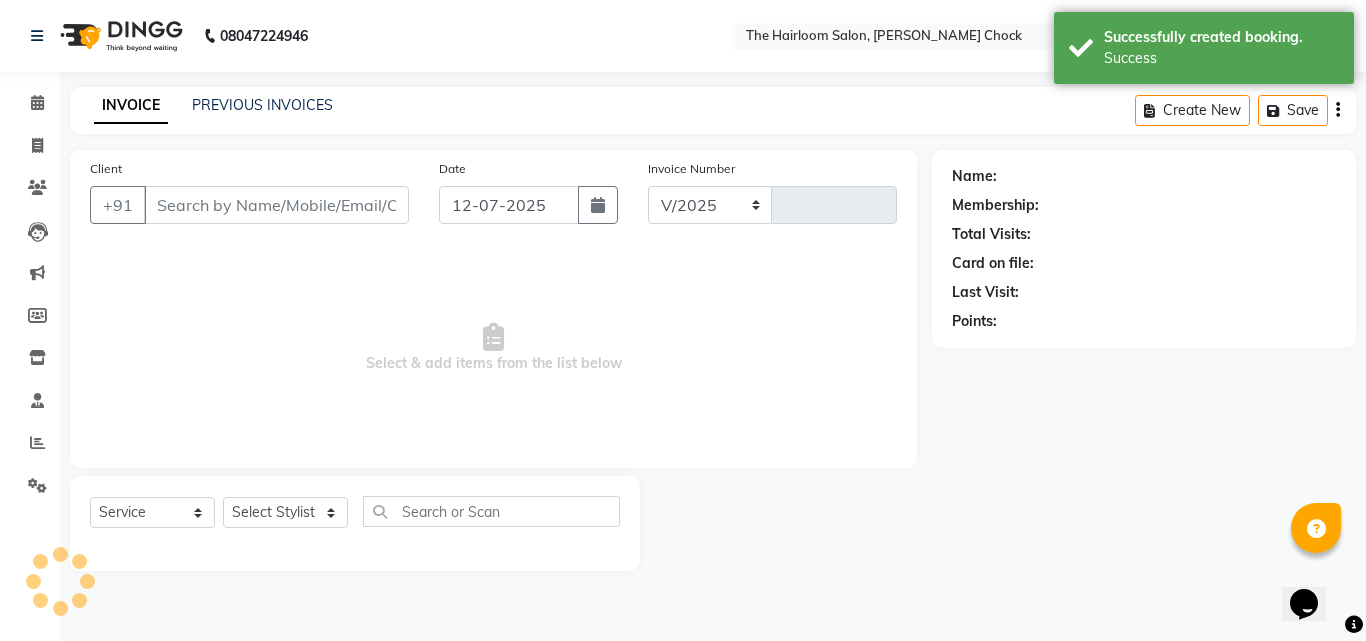select on "5926" 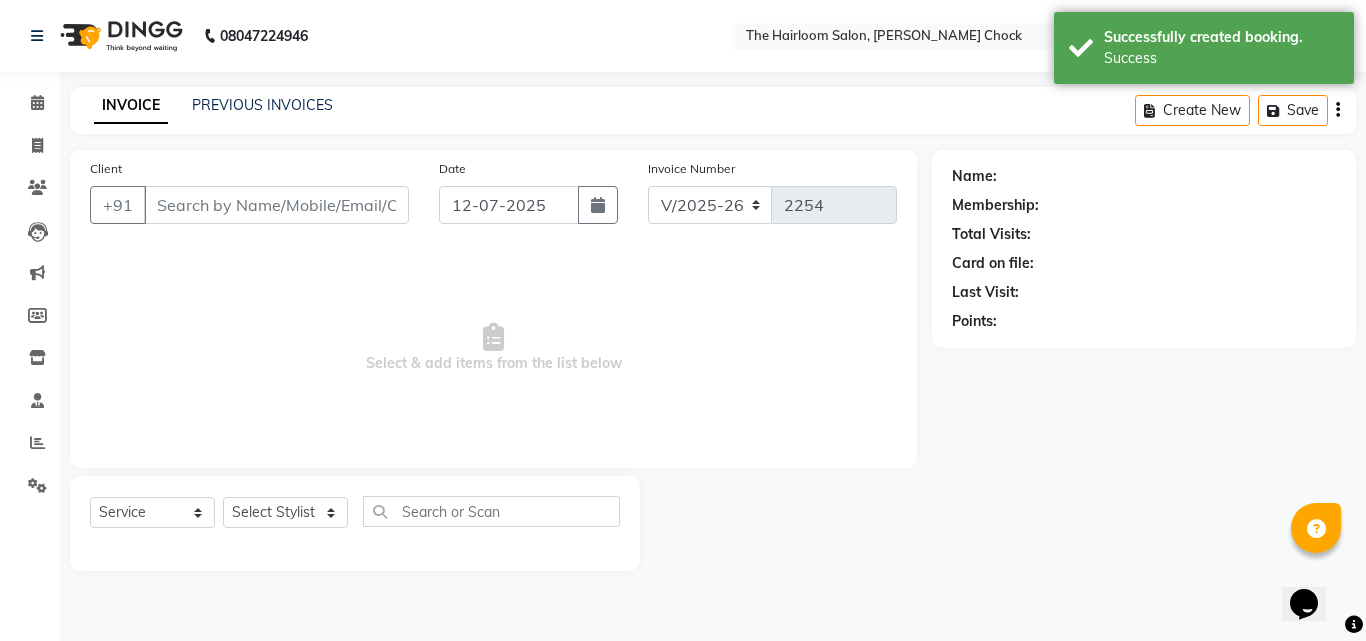 type on "9326668204" 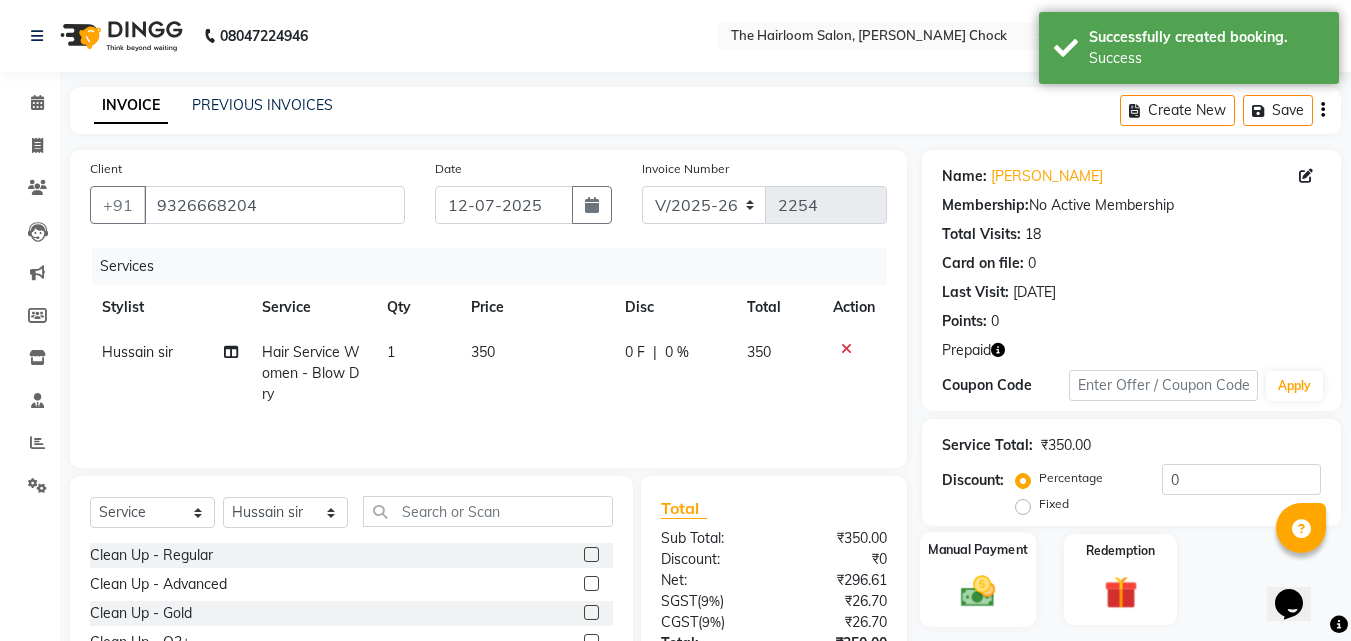scroll, scrollTop: 160, scrollLeft: 0, axis: vertical 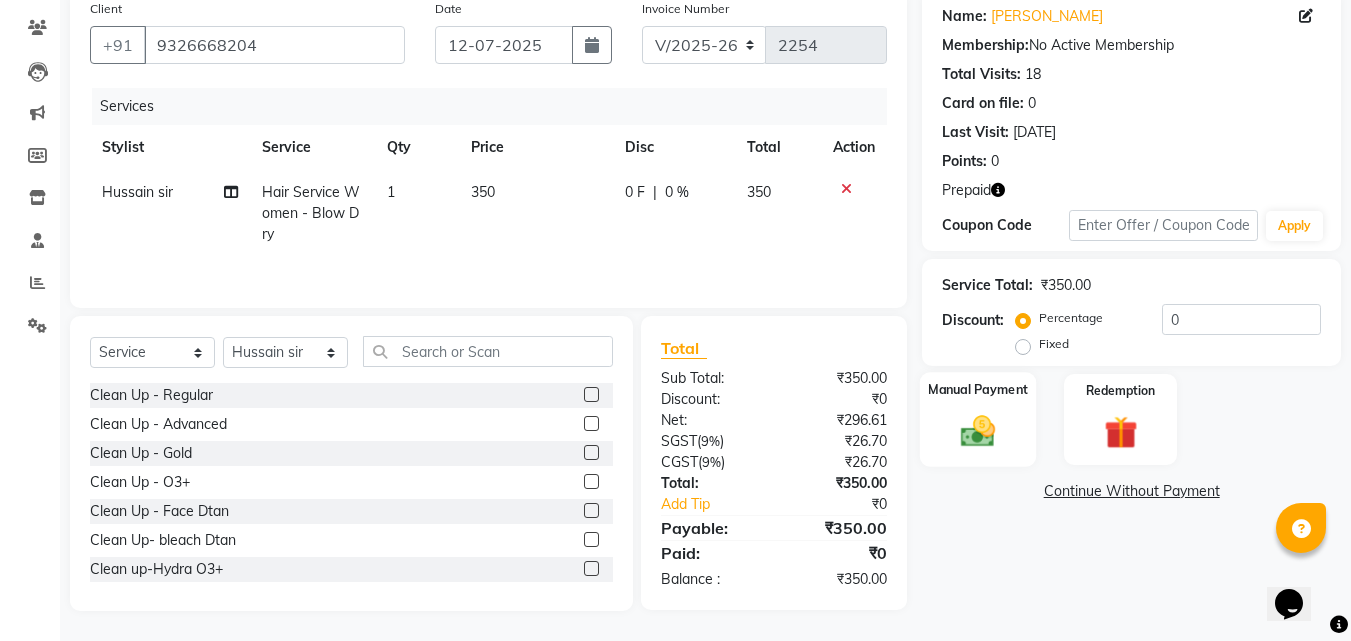 click 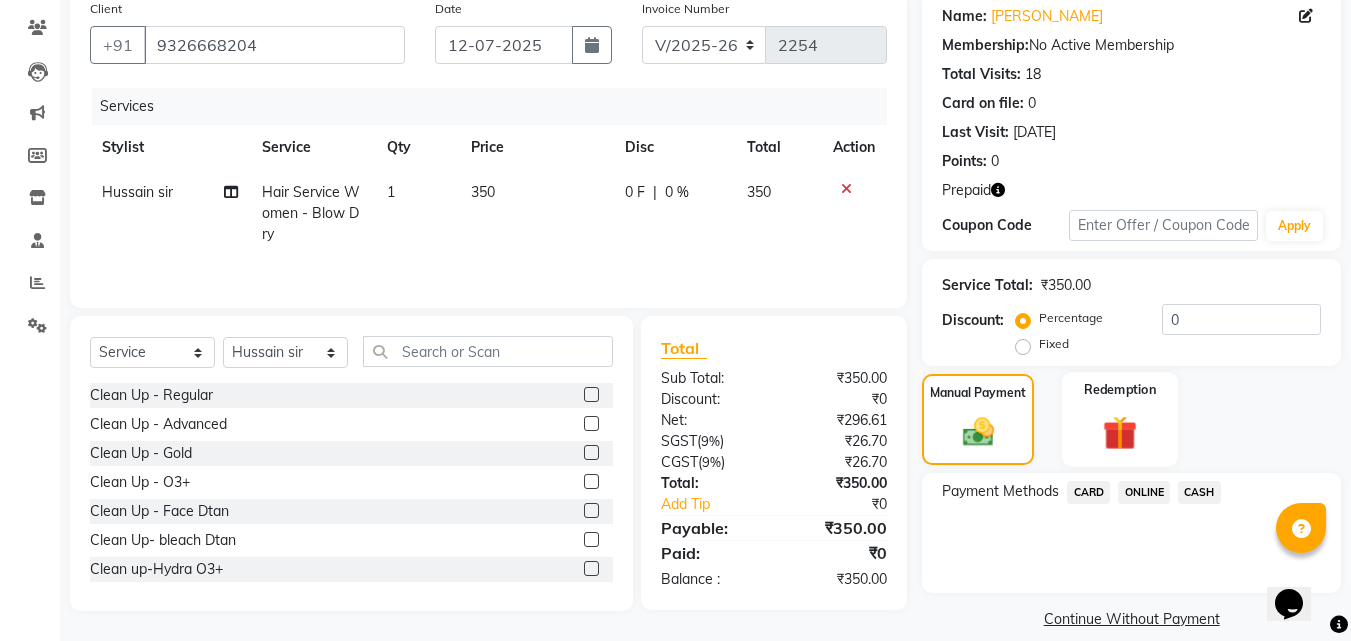 click 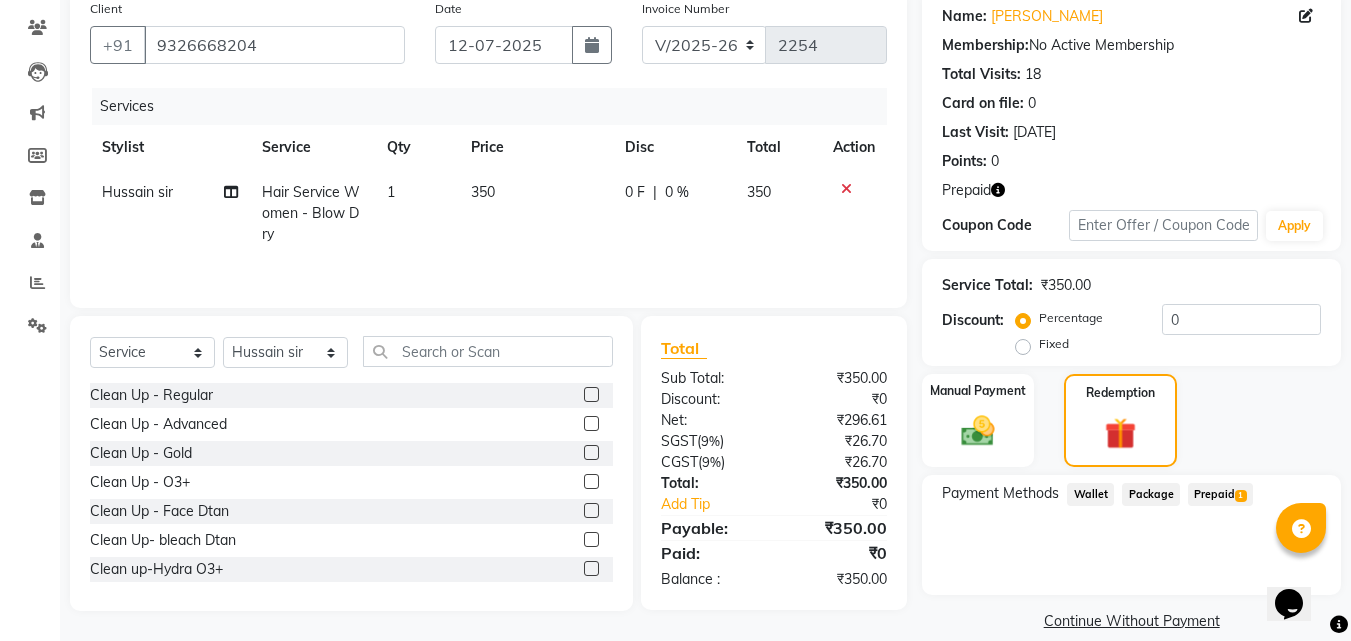 click on "Prepaid  1" 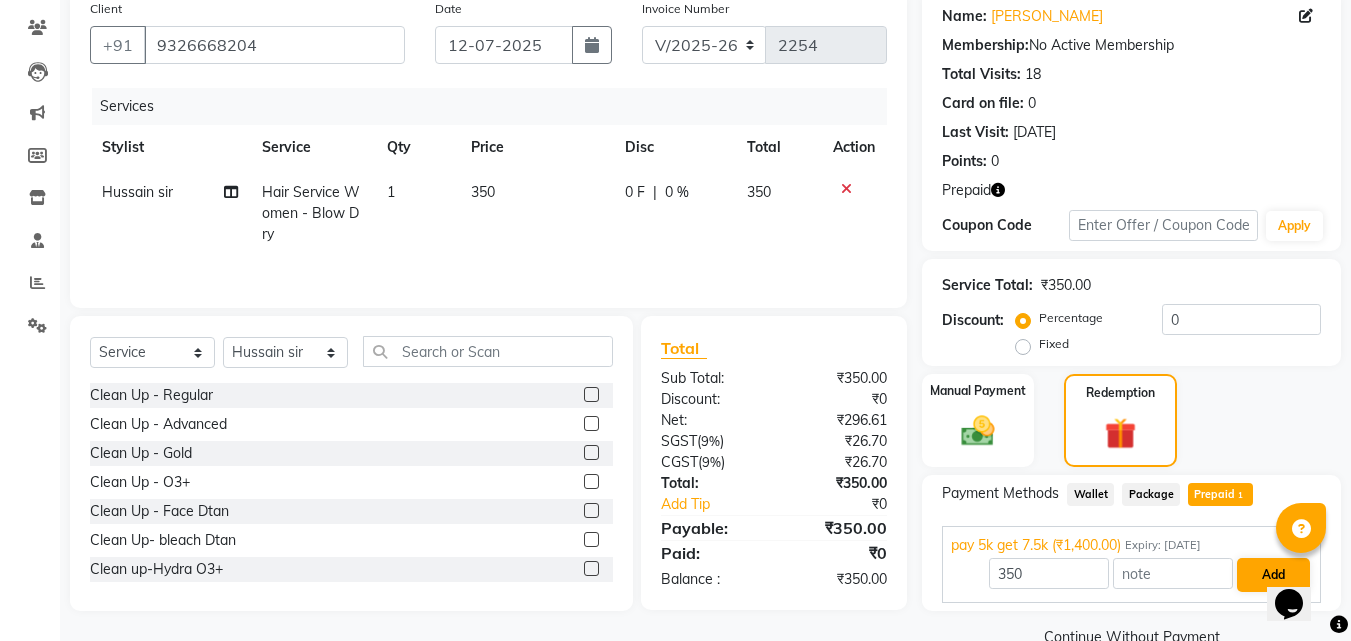 scroll, scrollTop: 201, scrollLeft: 0, axis: vertical 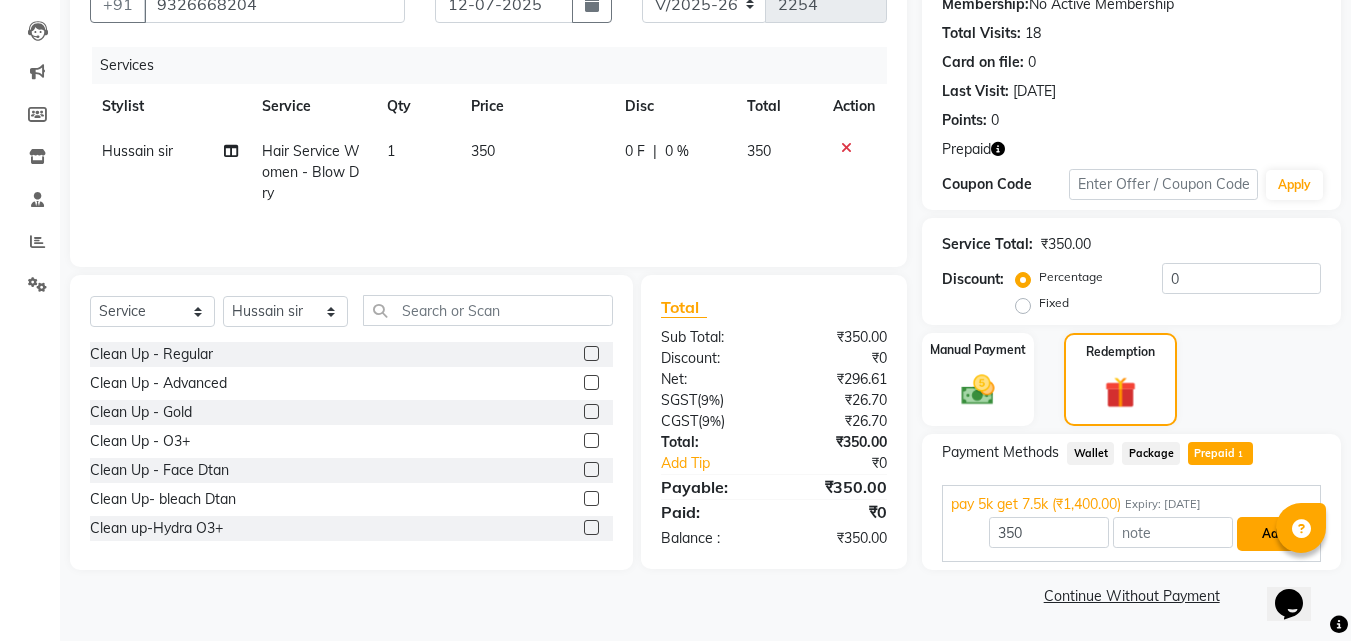 click on "Add" at bounding box center (1273, 534) 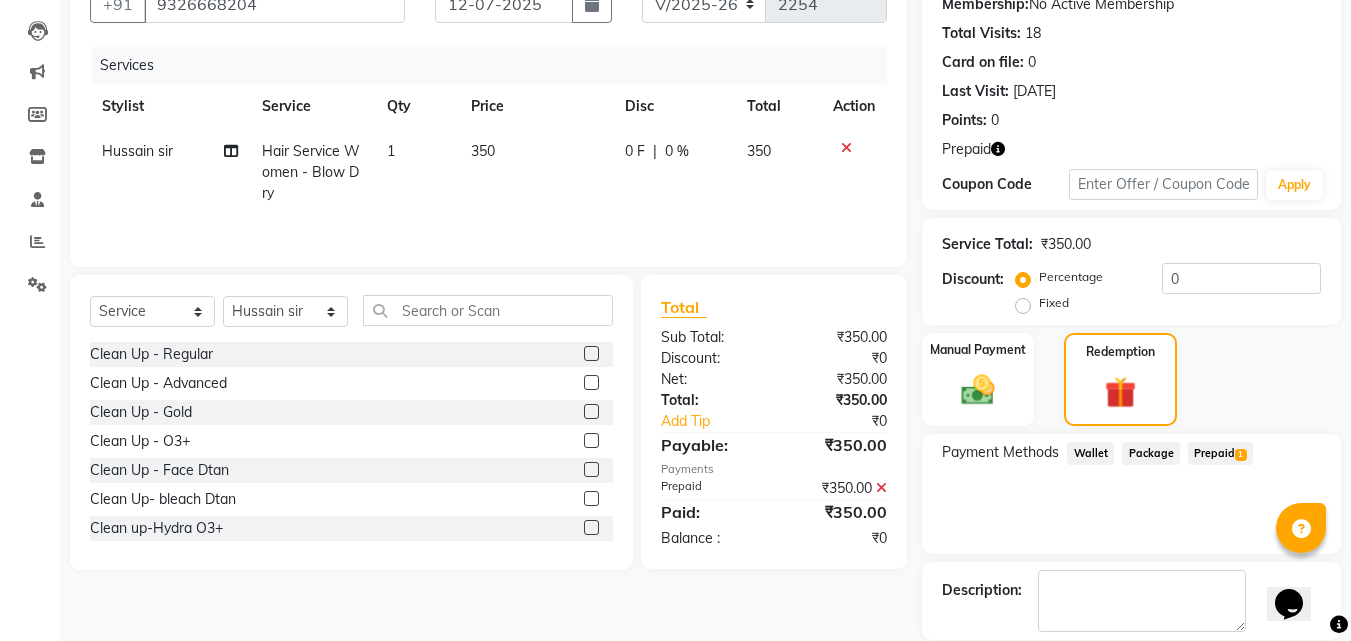 scroll, scrollTop: 298, scrollLeft: 0, axis: vertical 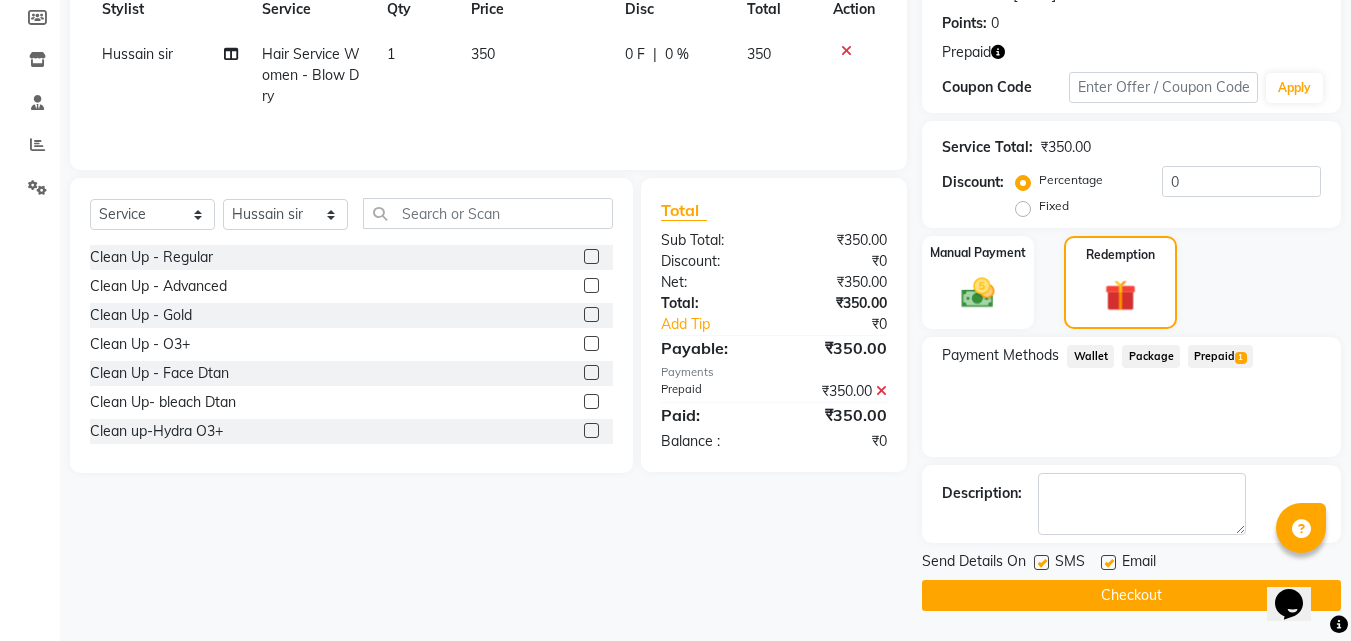 click on "Checkout" 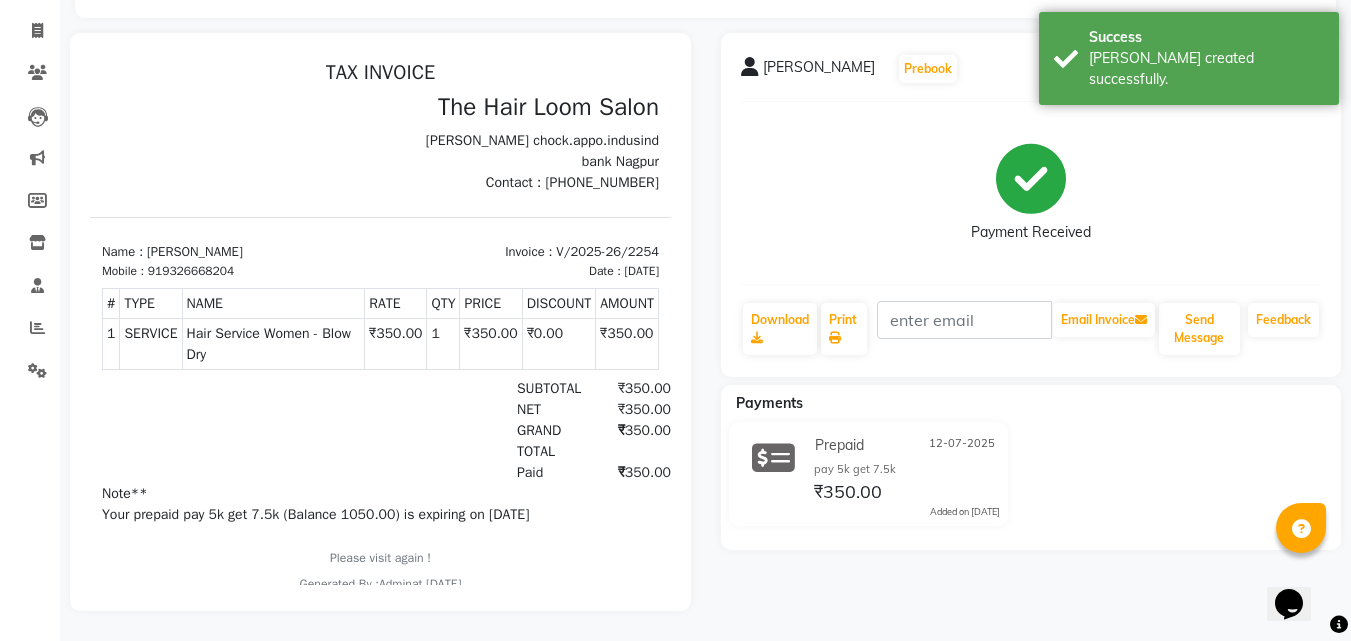 scroll, scrollTop: 0, scrollLeft: 0, axis: both 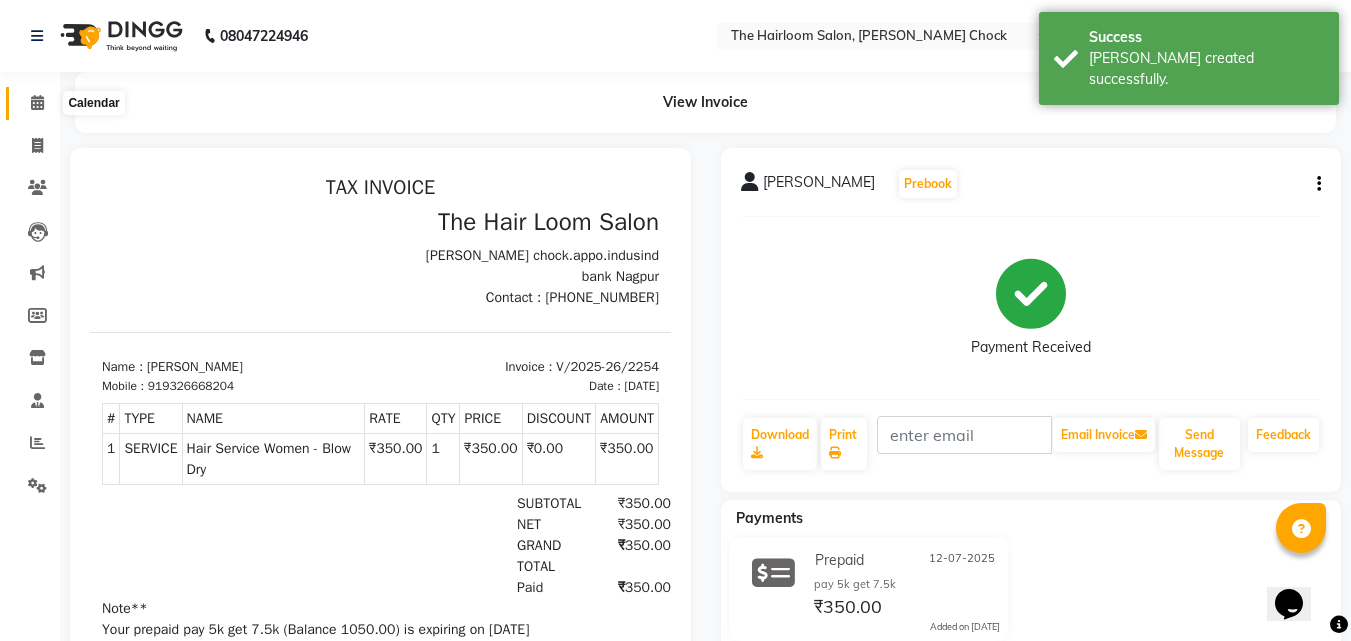 click 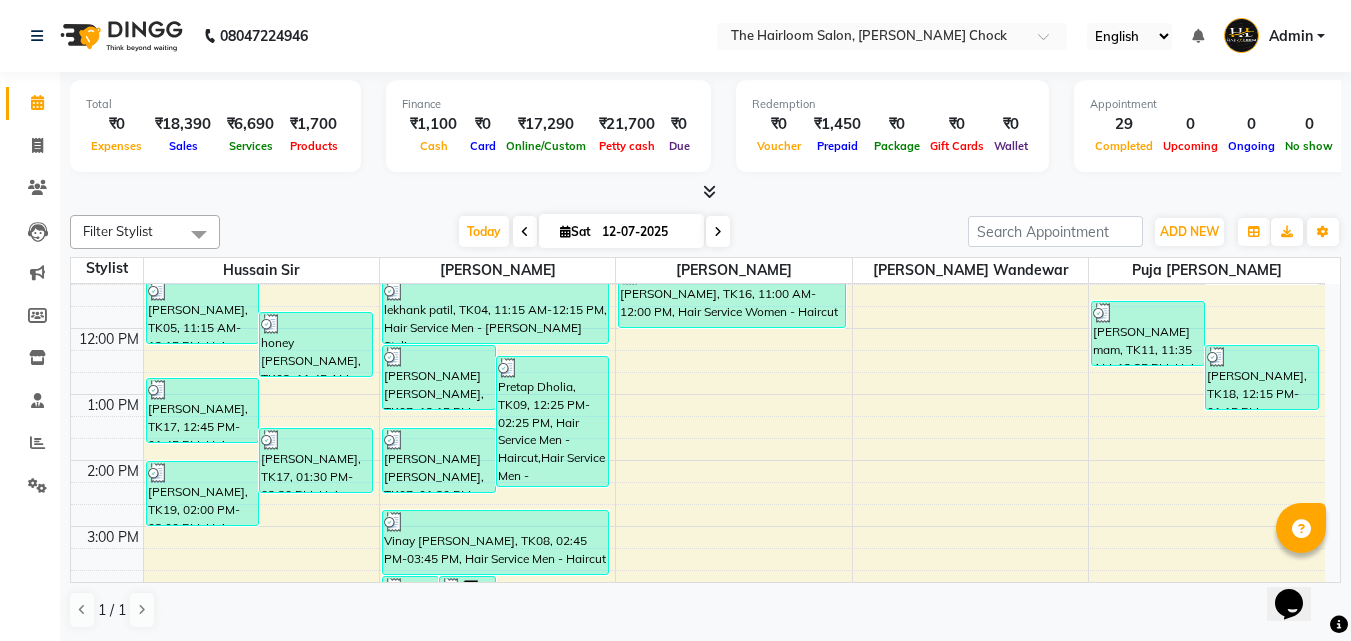 scroll, scrollTop: 300, scrollLeft: 0, axis: vertical 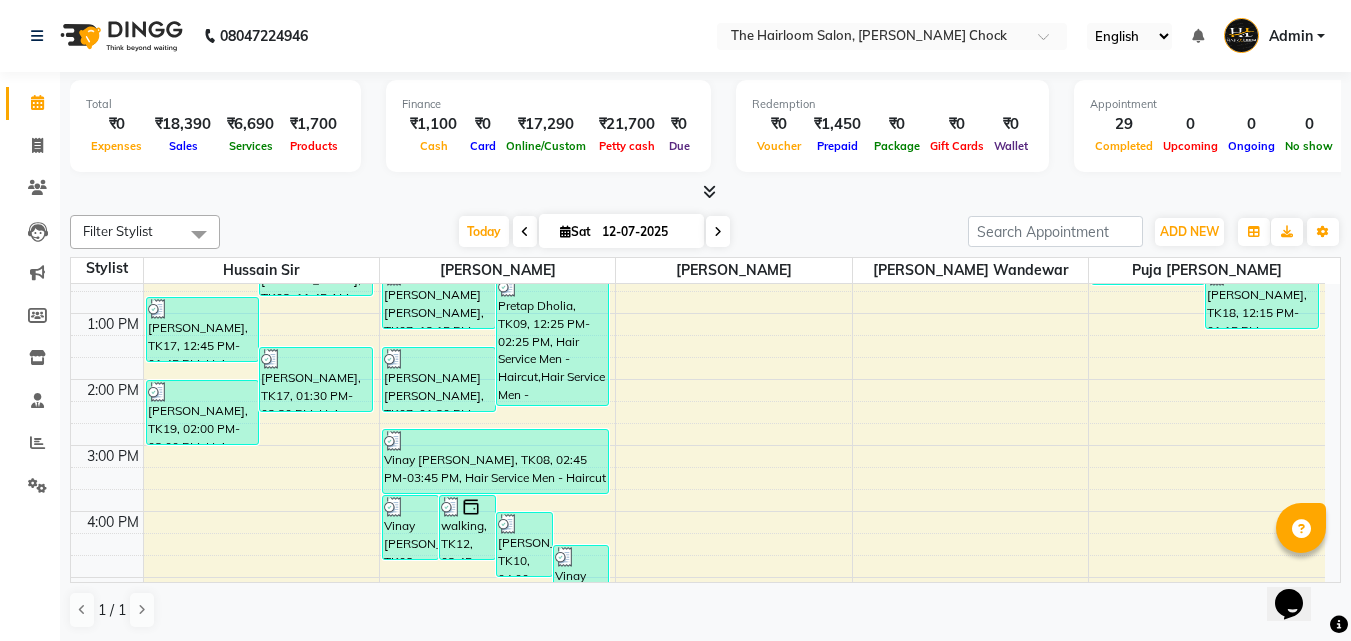 click on "8:00 AM 9:00 AM 10:00 AM 11:00 AM 12:00 PM 1:00 PM 2:00 PM 3:00 PM 4:00 PM 5:00 PM 6:00 PM 7:00 PM 8:00 PM 9:00 PM 10:00 PM 11:00 PM     mi  amor sir, TK14, 09:00 AM-10:00 AM, Hair Service Men  - Haircut     mi  amor sir, TK14, 09:45 AM-10:45 AM, Hair Service Men  - [PERSON_NAME] Styling     [PERSON_NAME], TK05, 11:15 AM-12:15 PM, Hair Service Women  - Hairwash     honey [PERSON_NAME], TK03, 11:45 AM-12:45 PM, Hair Service Men  - Haircut     [PERSON_NAME], TK17, 12:45 PM-01:45 PM, Hair Service Men  - Haircut     [PERSON_NAME], TK17, 01:30 PM-02:30 PM, Hair Service Men  - [PERSON_NAME] Styling     [PERSON_NAME], TK19, 02:00 PM-03:00 PM, Hair Service Women  - Blow Dry     Vinay  [PERSON_NAME], TK08, 03:45 PM-04:45 PM, Hair Service Men  - [PERSON_NAME] Styling     walking, TK12, 03:45 PM-04:45 PM, Hair Service Men  - [PERSON_NAME] Styling     [PERSON_NAME], TK10, 04:00 PM-05:00 PM, Hair Service Men  - Haircut     Vinay  [PERSON_NAME], TK08, 04:30 PM-05:30 PM, Hair Colours Men  - [PERSON_NAME] Colour" at bounding box center [698, 511] 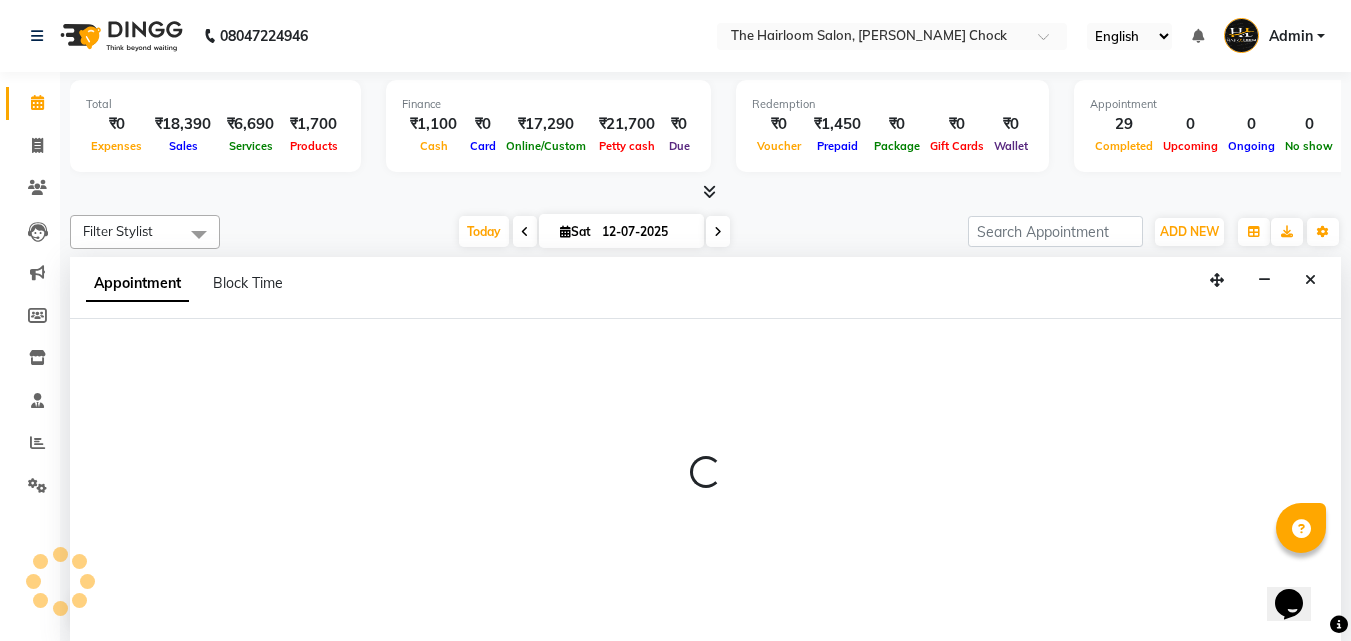 select on "41755" 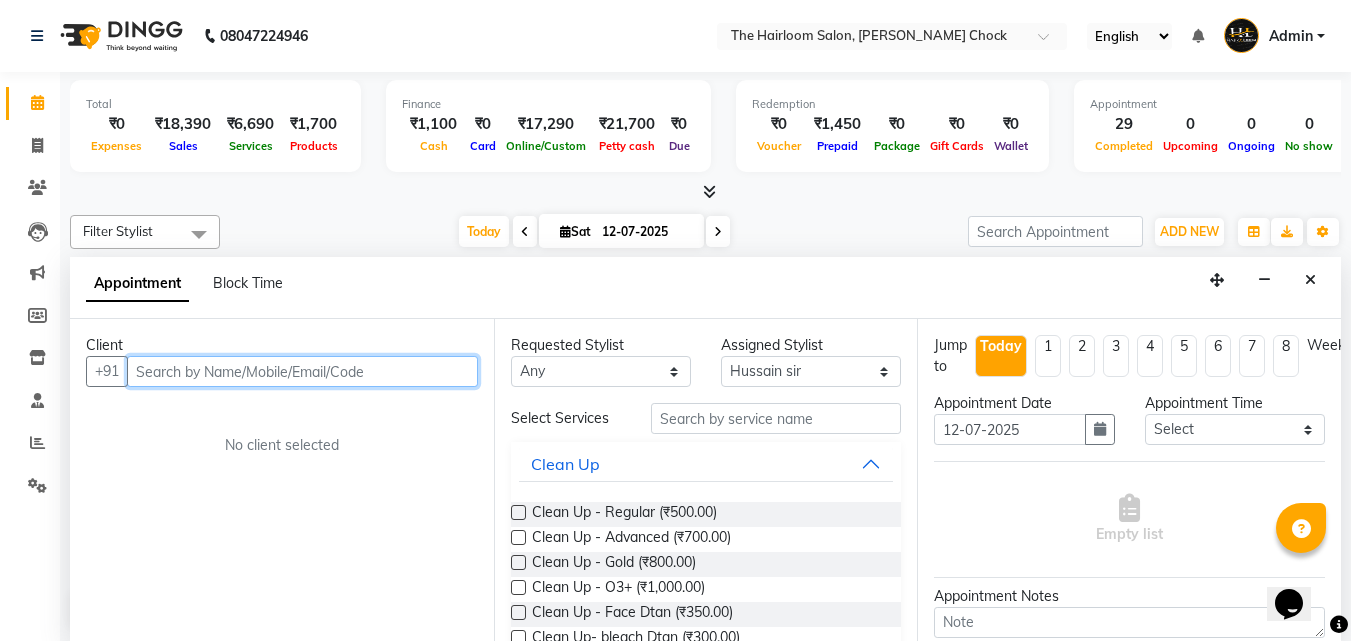 scroll, scrollTop: 1, scrollLeft: 0, axis: vertical 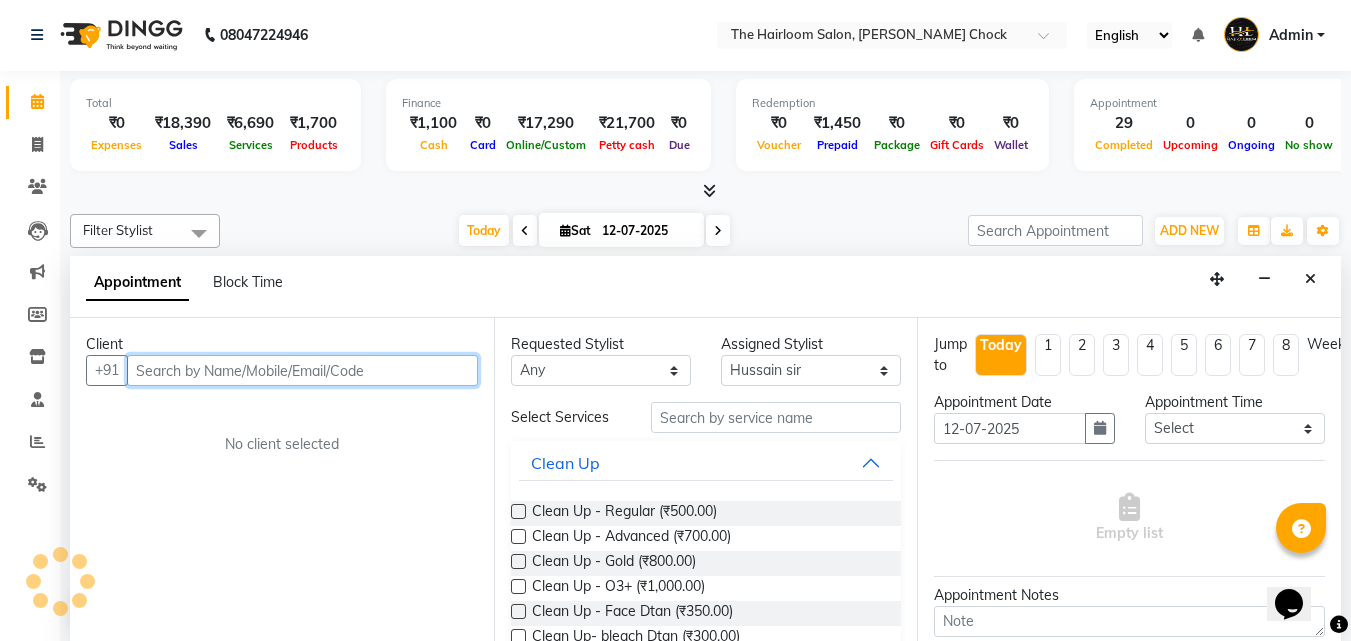 click at bounding box center [302, 370] 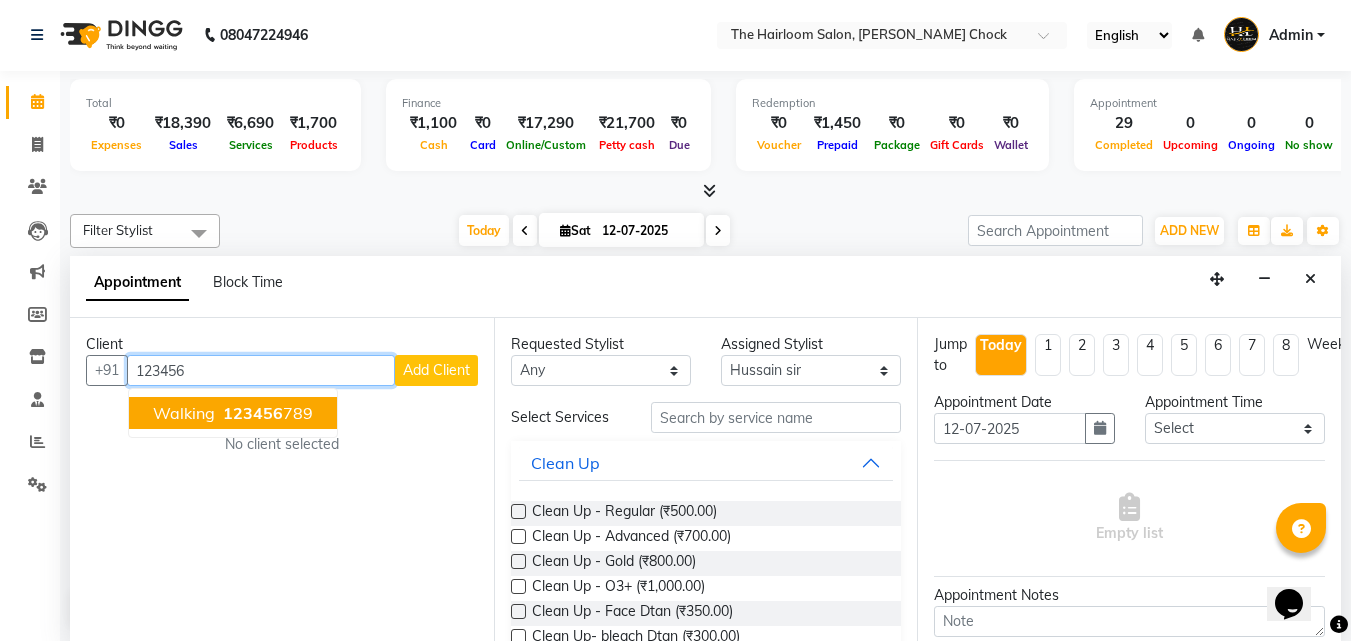 click on "123456" at bounding box center (253, 413) 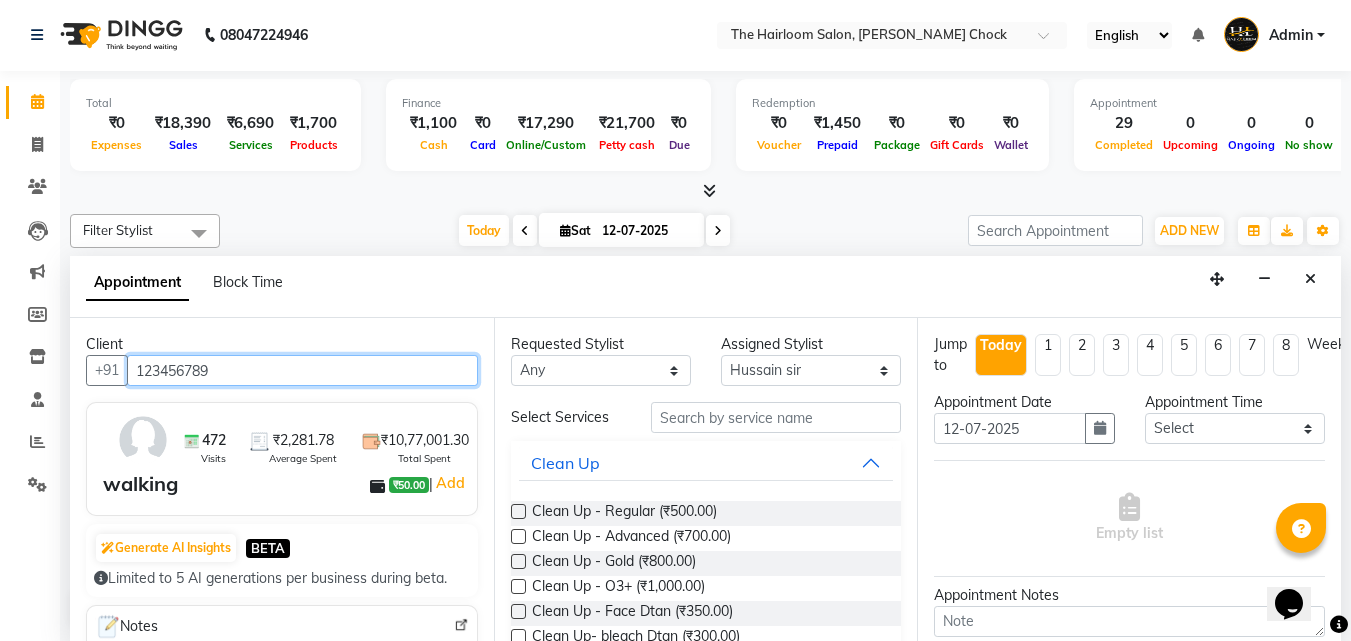 type on "123456789" 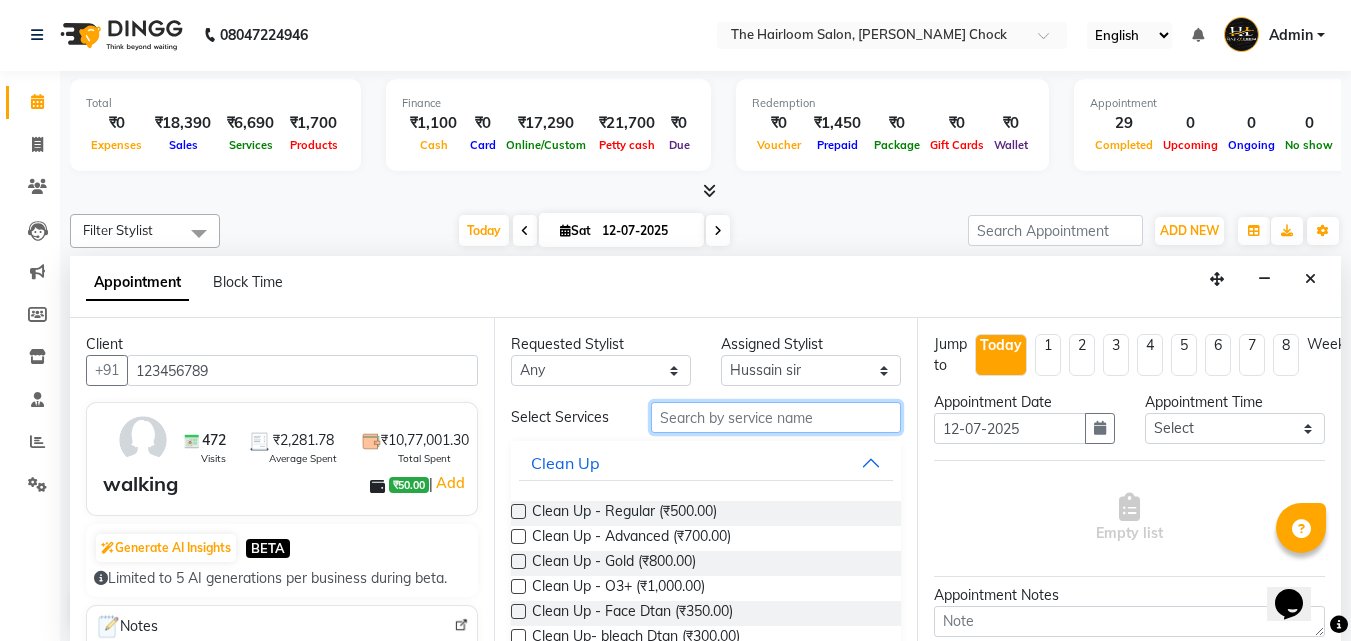 click at bounding box center (776, 417) 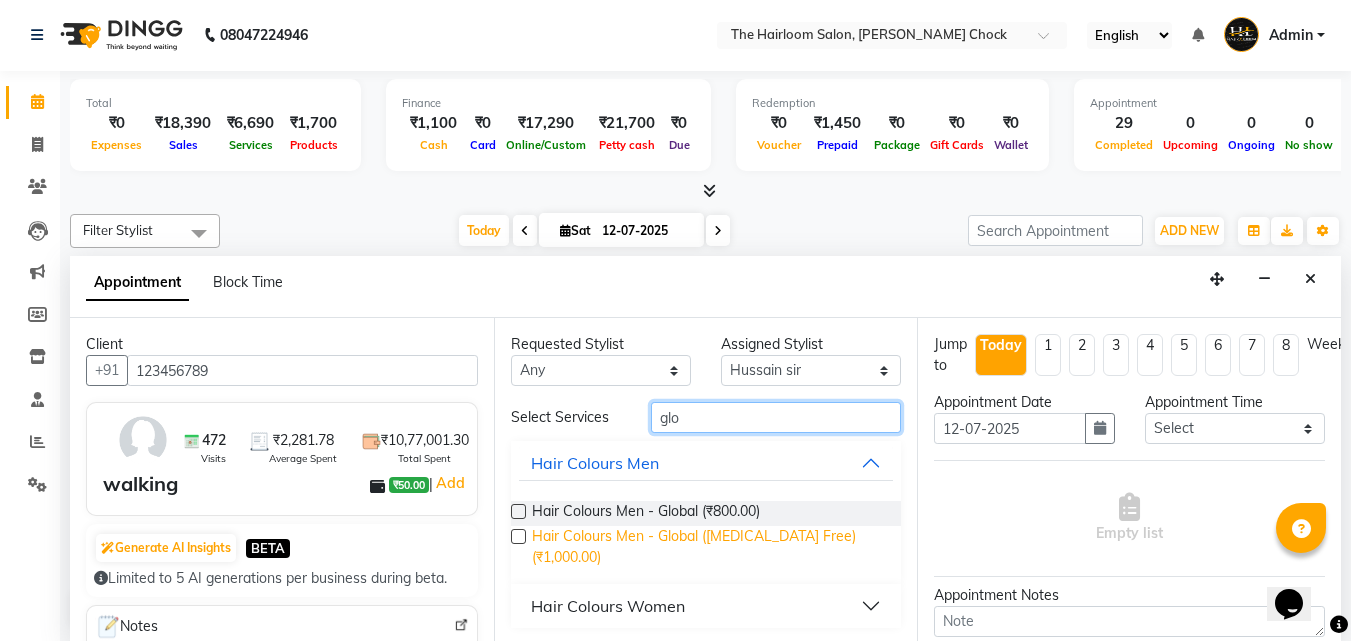 type on "glo" 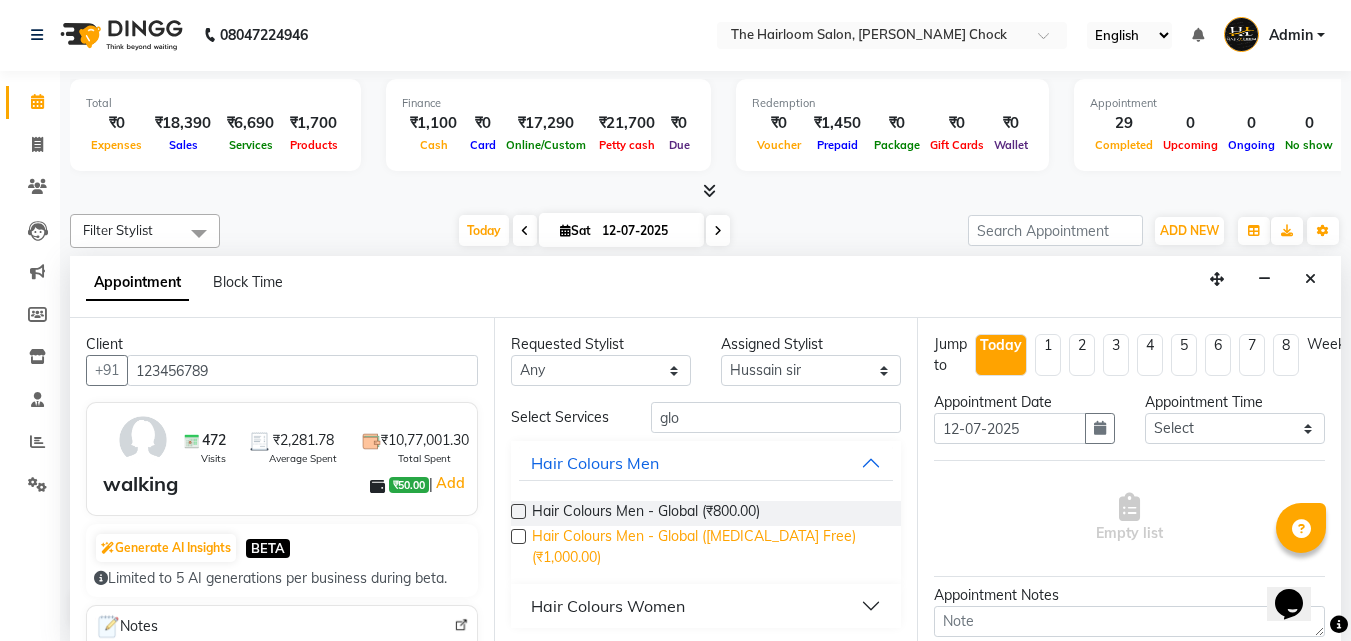 click on "Hair Colours Men  - Global ([MEDICAL_DATA] Free) (₹1,000.00)" at bounding box center [709, 547] 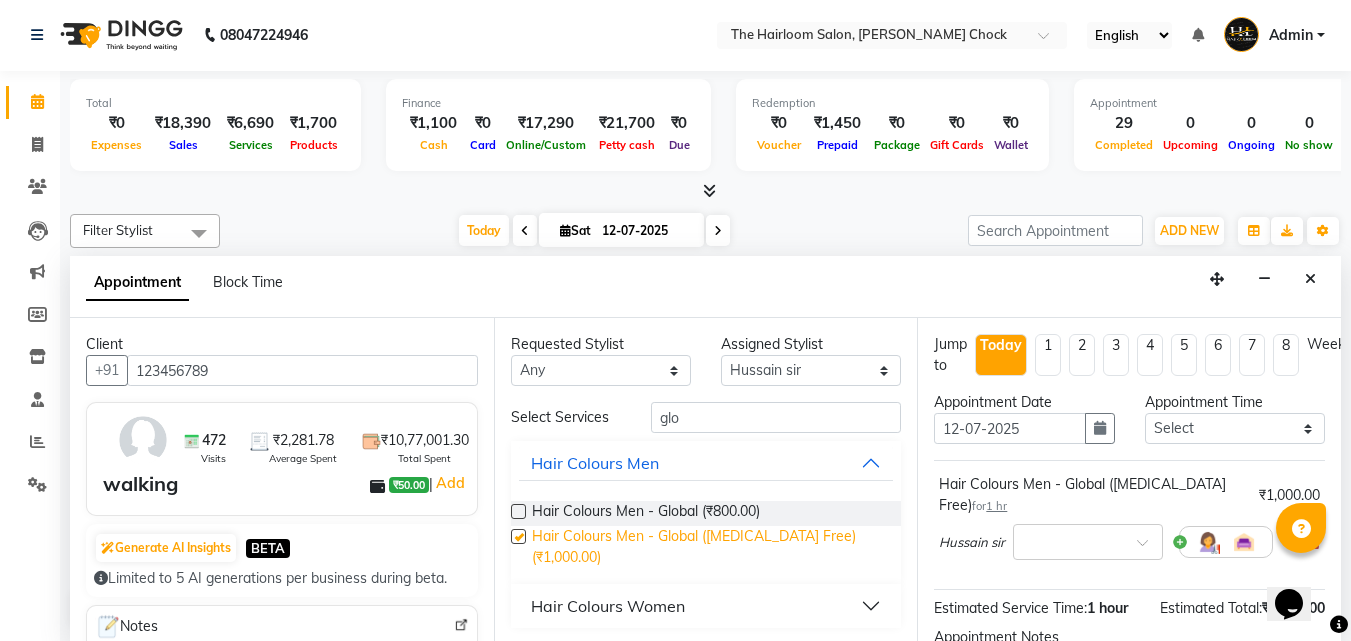 checkbox on "false" 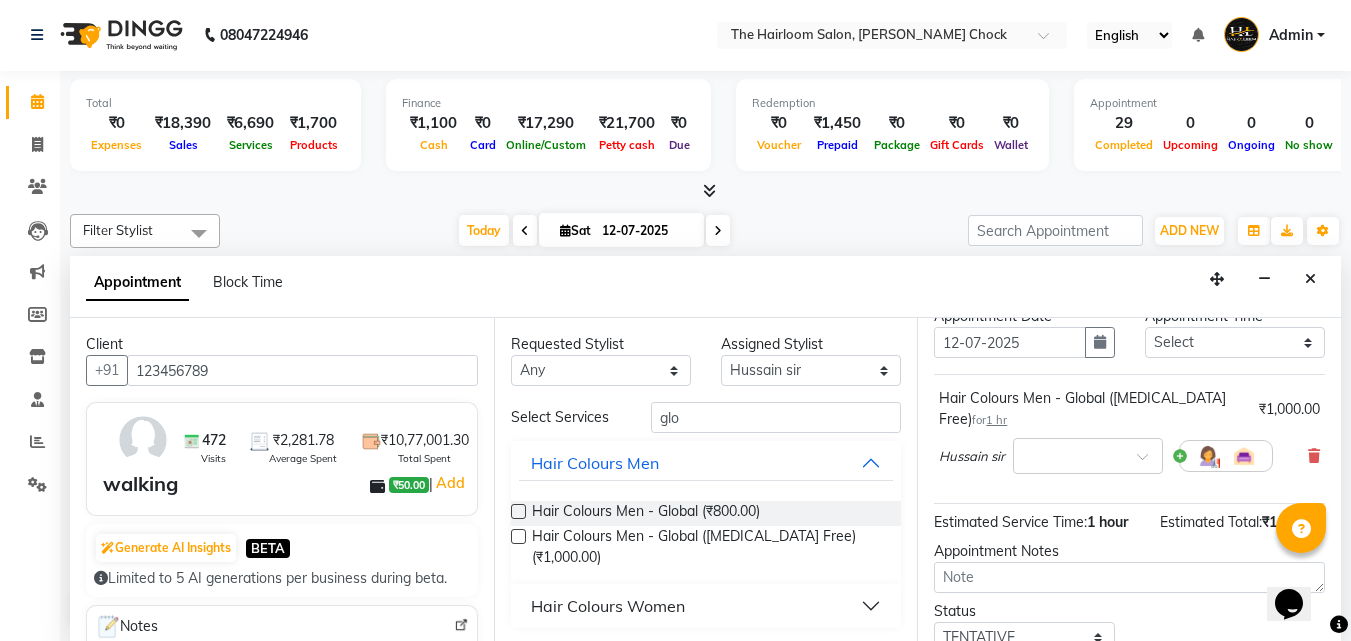 scroll, scrollTop: 239, scrollLeft: 0, axis: vertical 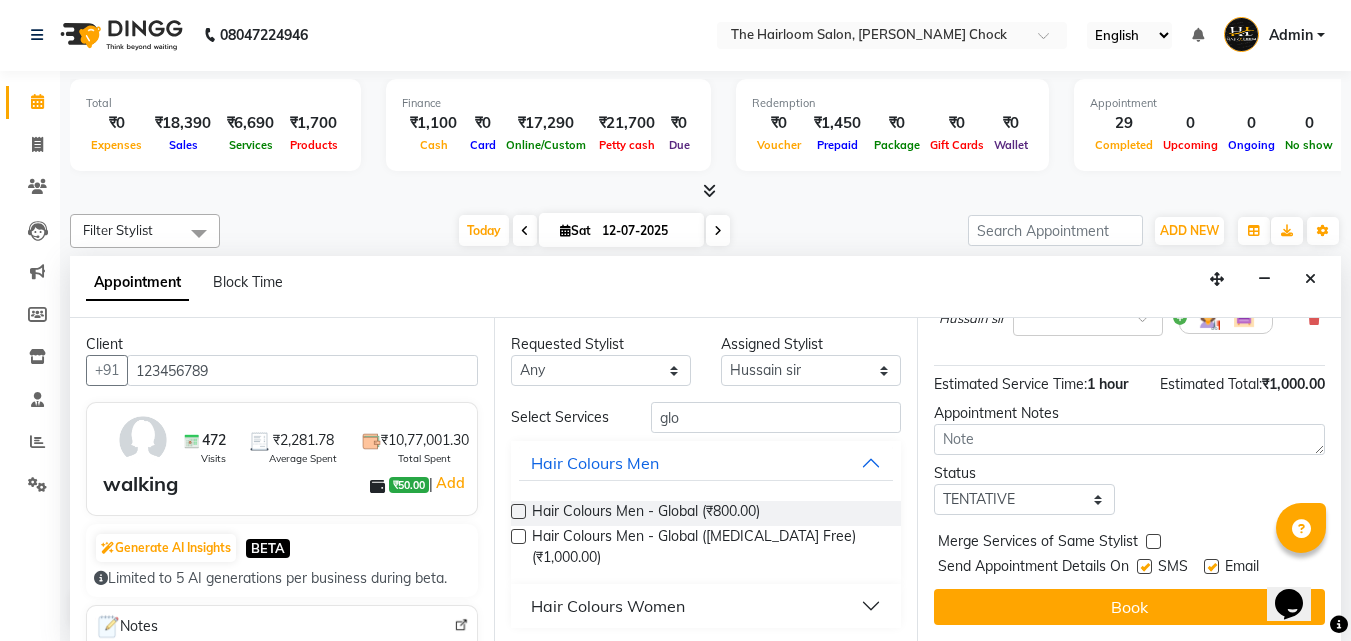 click at bounding box center [1211, 566] 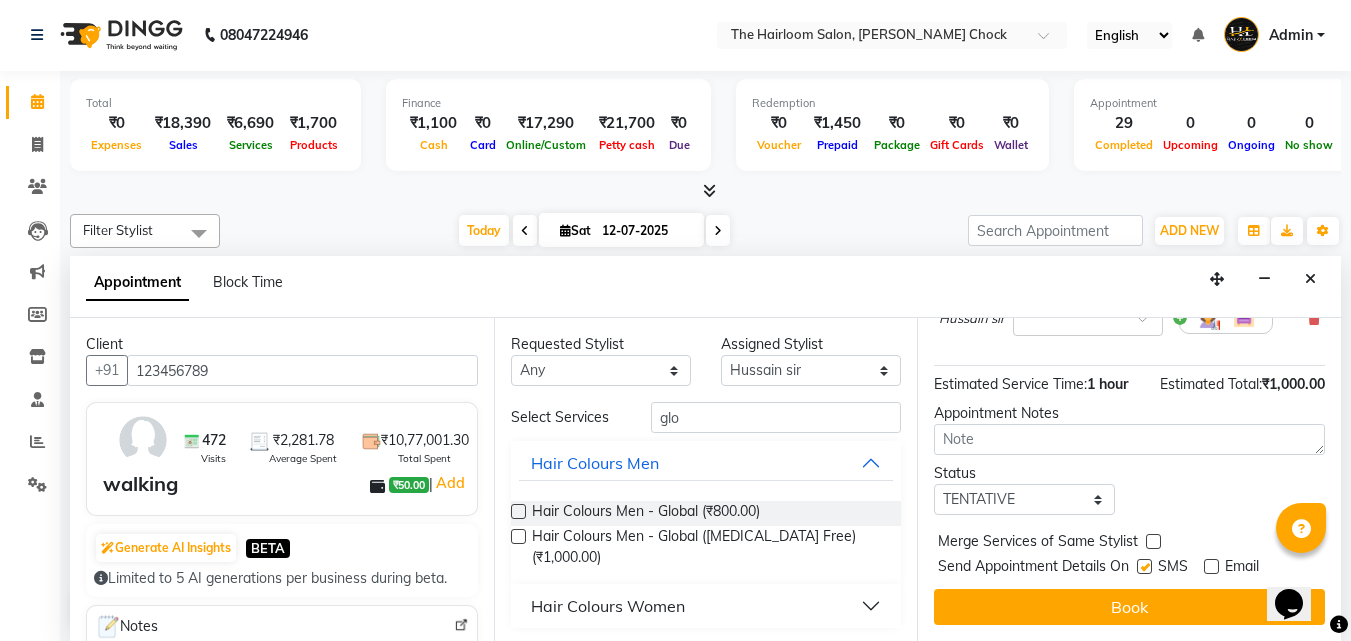 click at bounding box center (1144, 566) 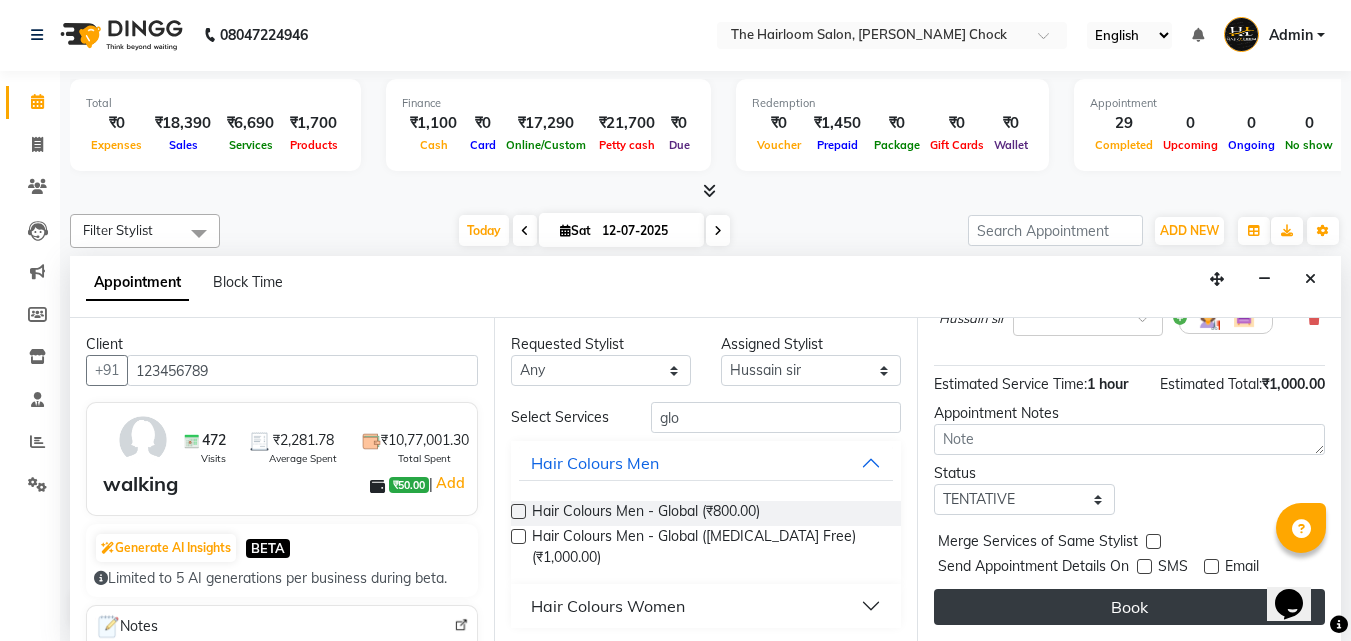 click on "Book" at bounding box center [1129, 607] 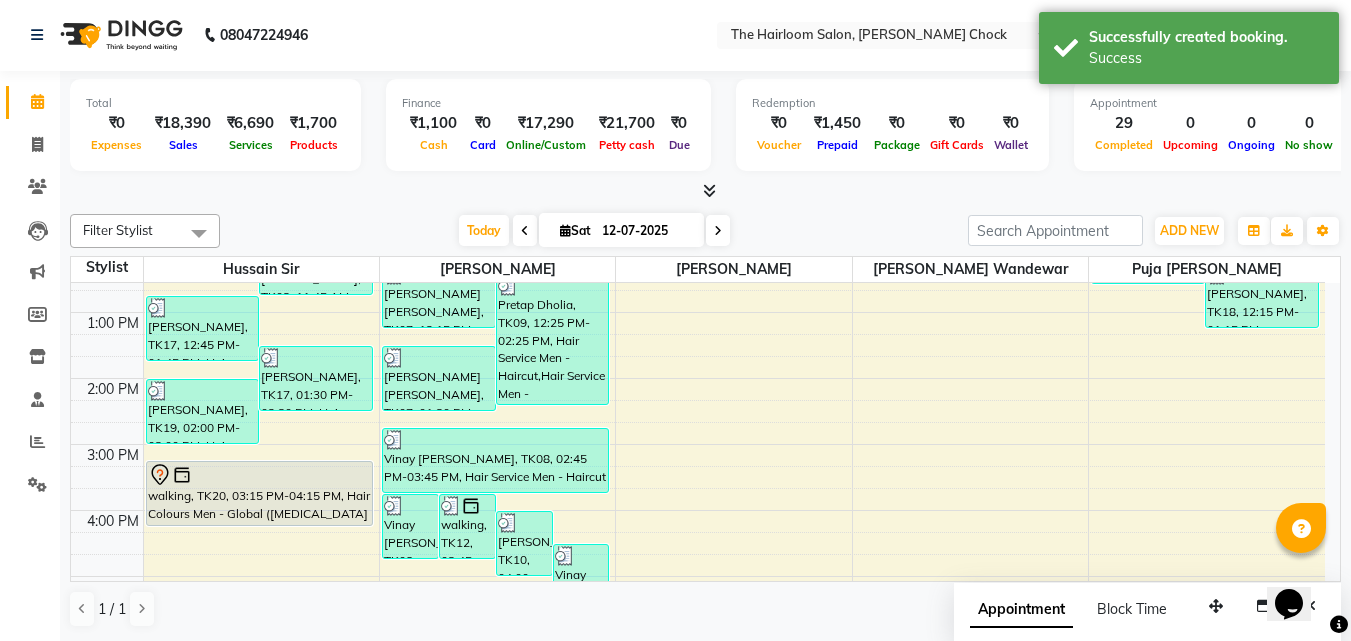 scroll, scrollTop: 0, scrollLeft: 0, axis: both 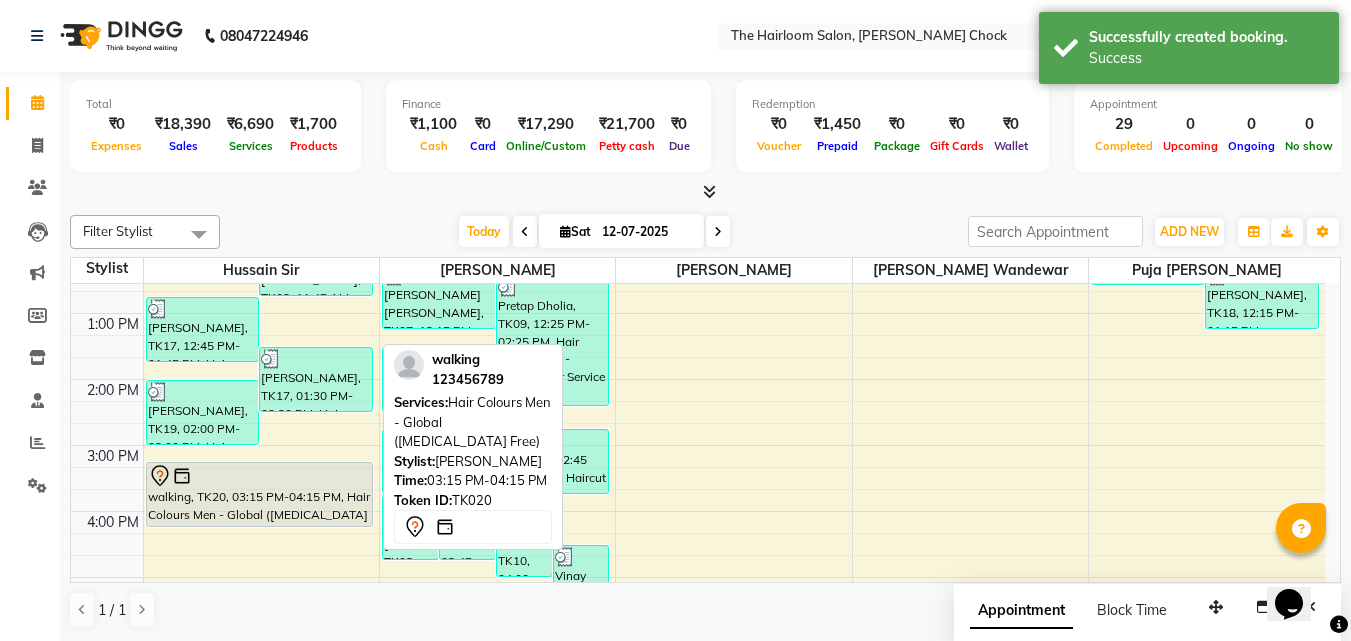 click at bounding box center (260, 476) 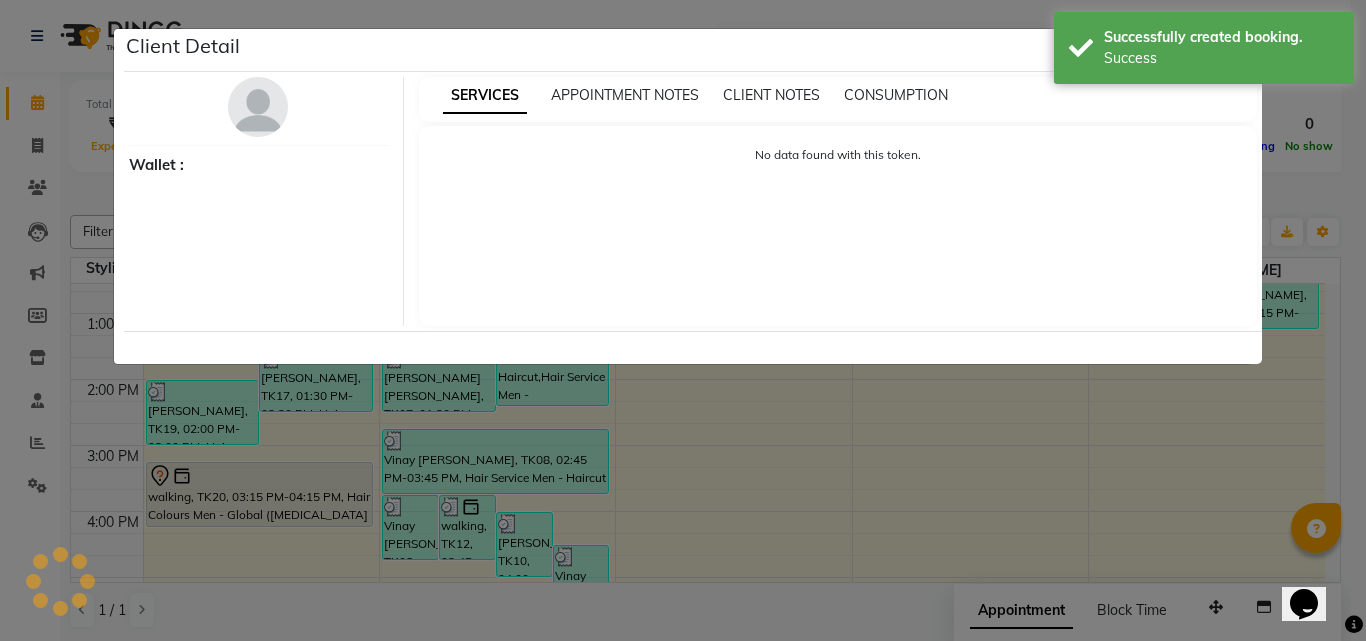 select on "7" 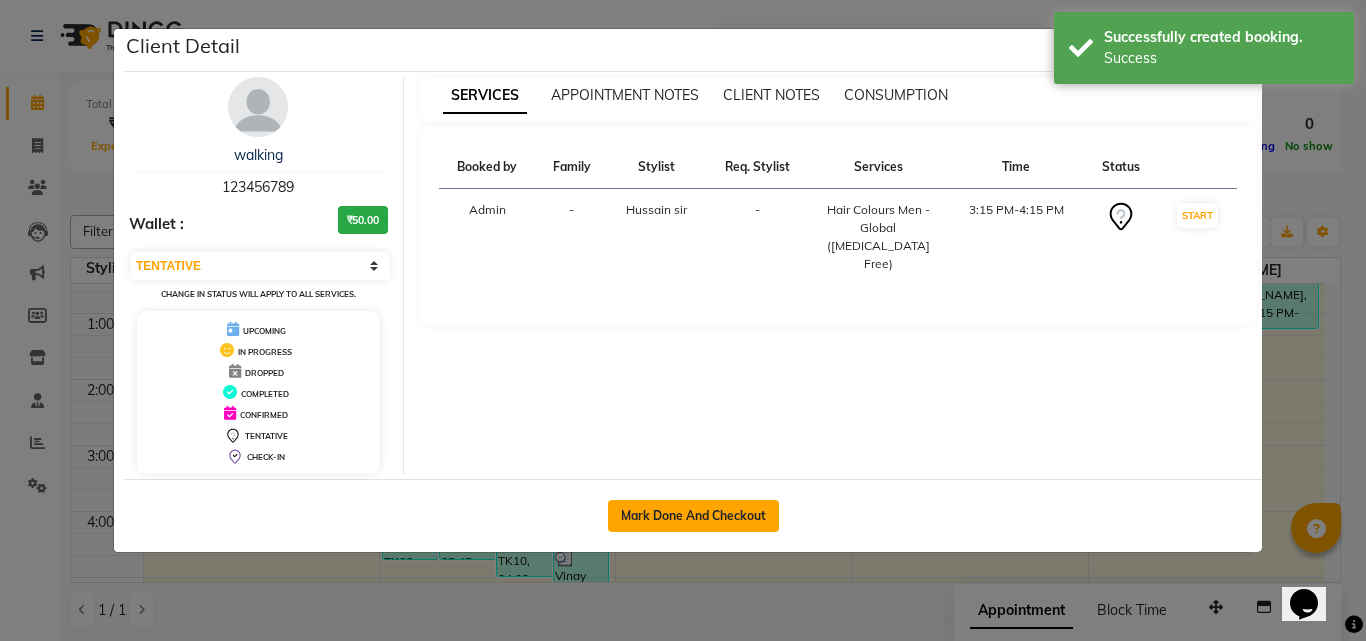 click on "Mark Done And Checkout" 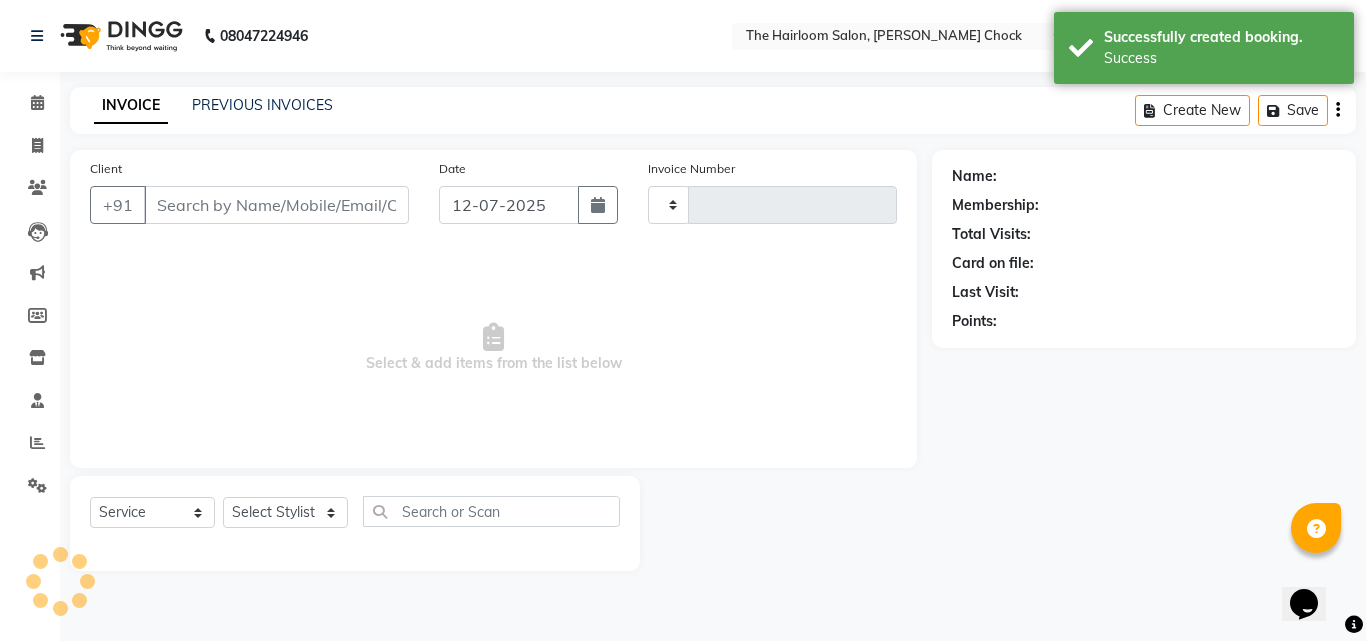 type on "2255" 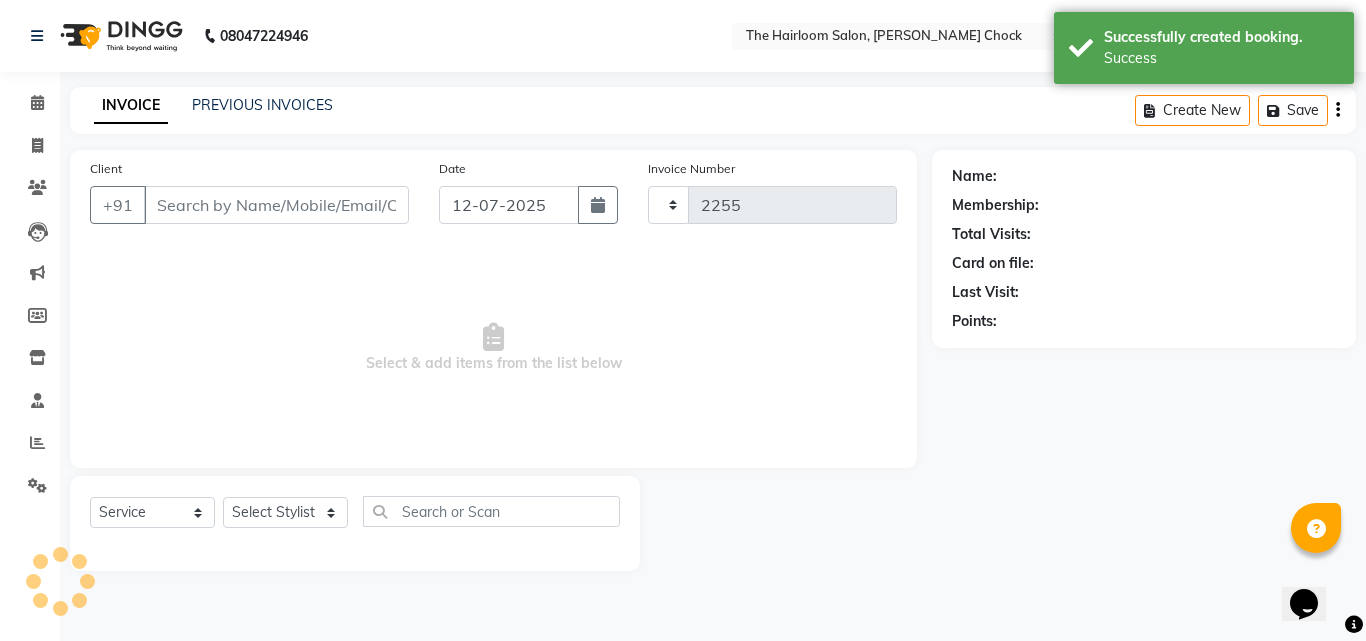 select on "5926" 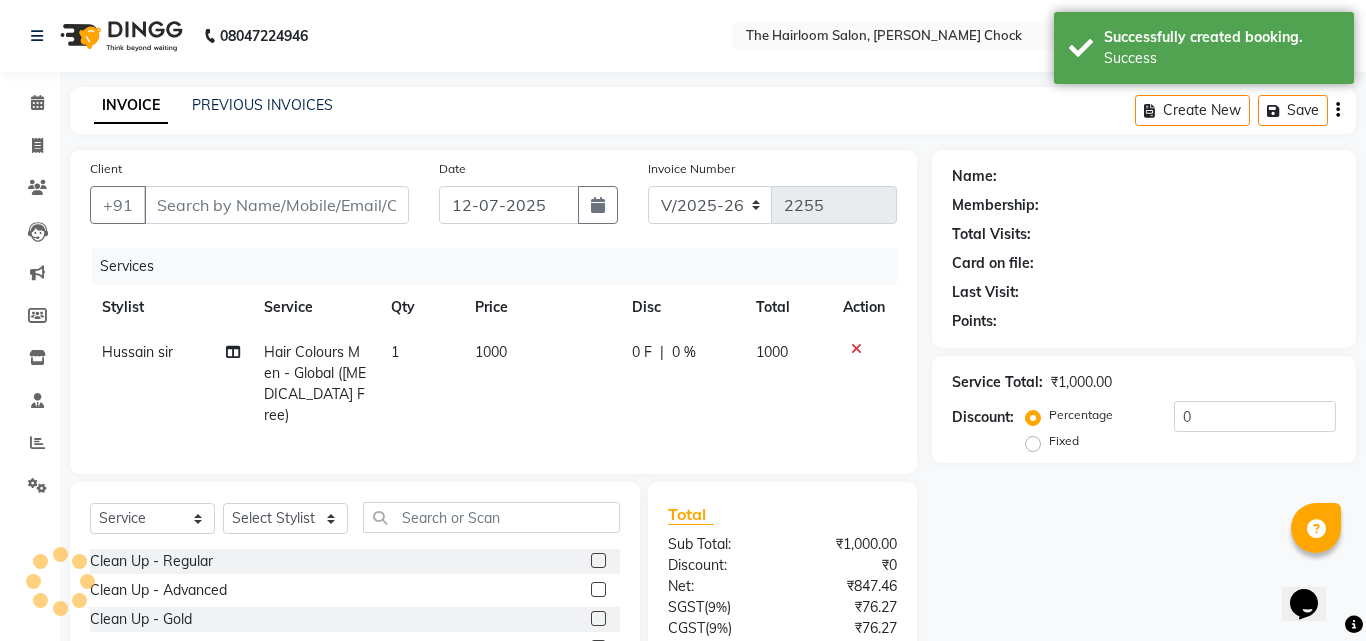 type on "123456789" 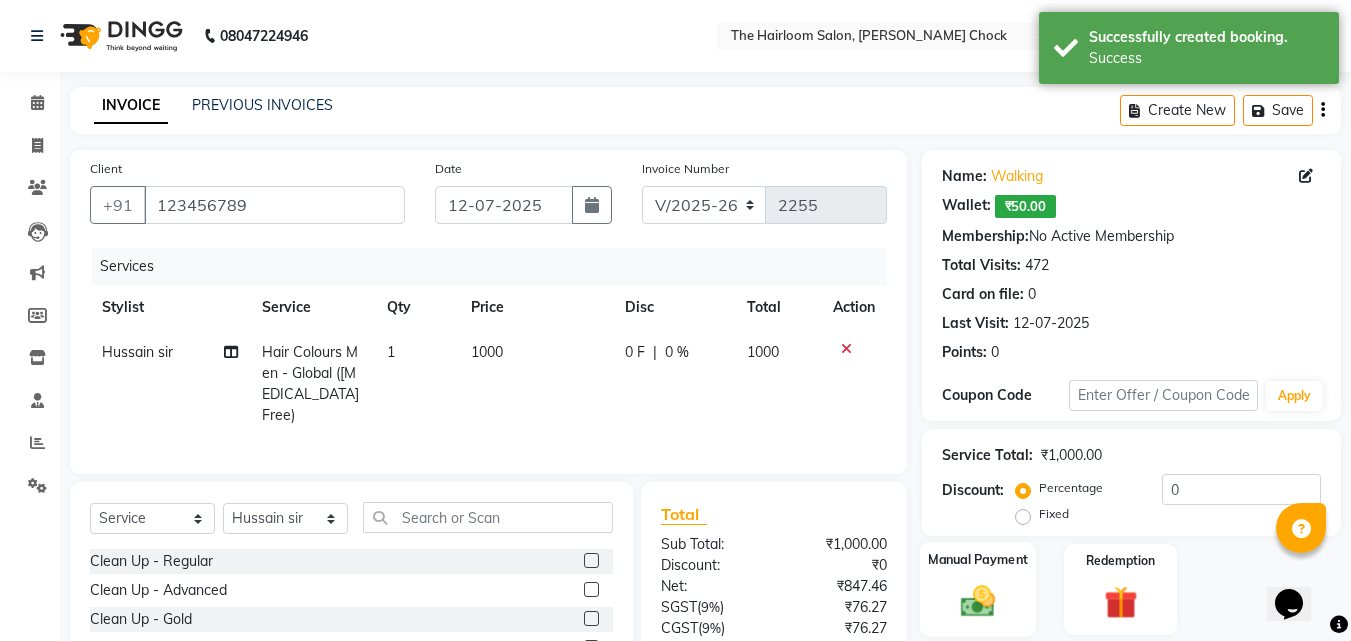 click on "Manual Payment" 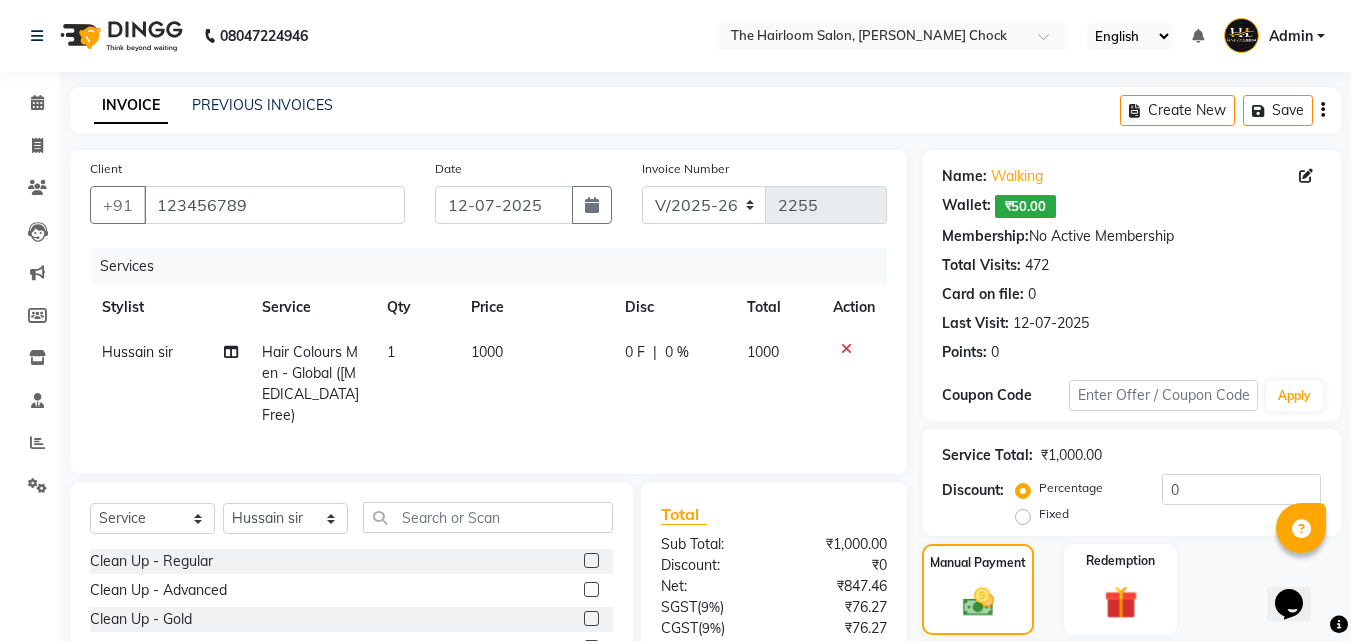scroll, scrollTop: 193, scrollLeft: 0, axis: vertical 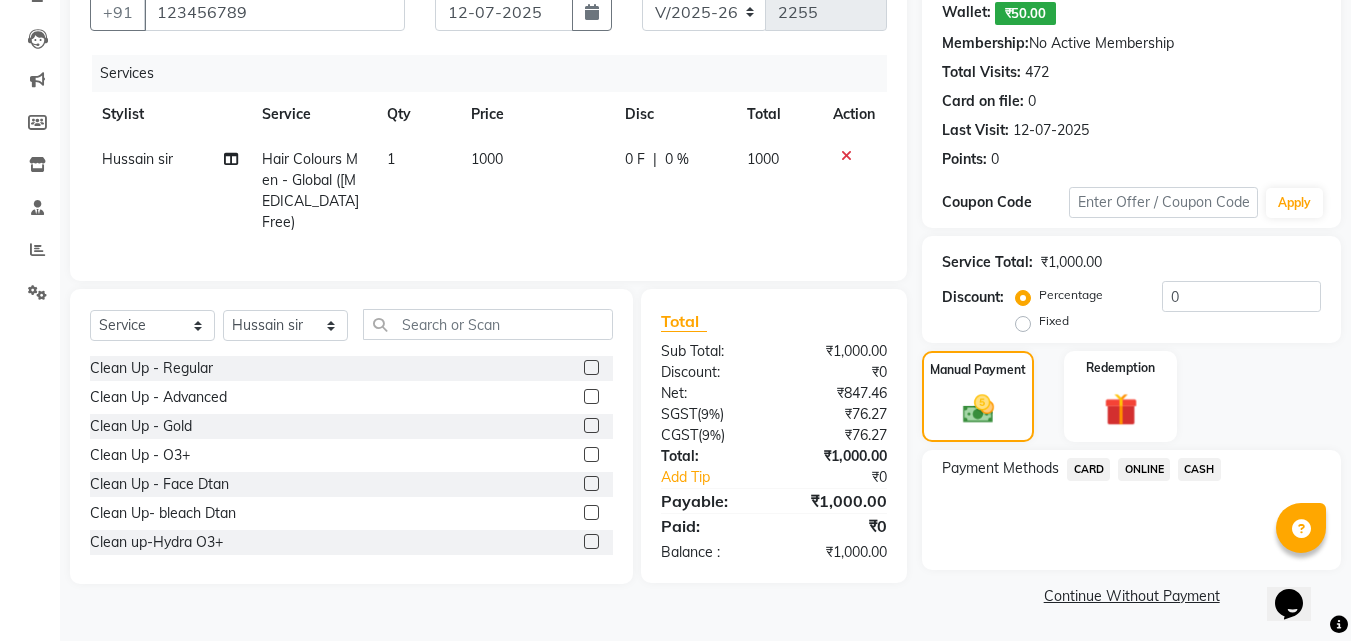 click on "CASH" 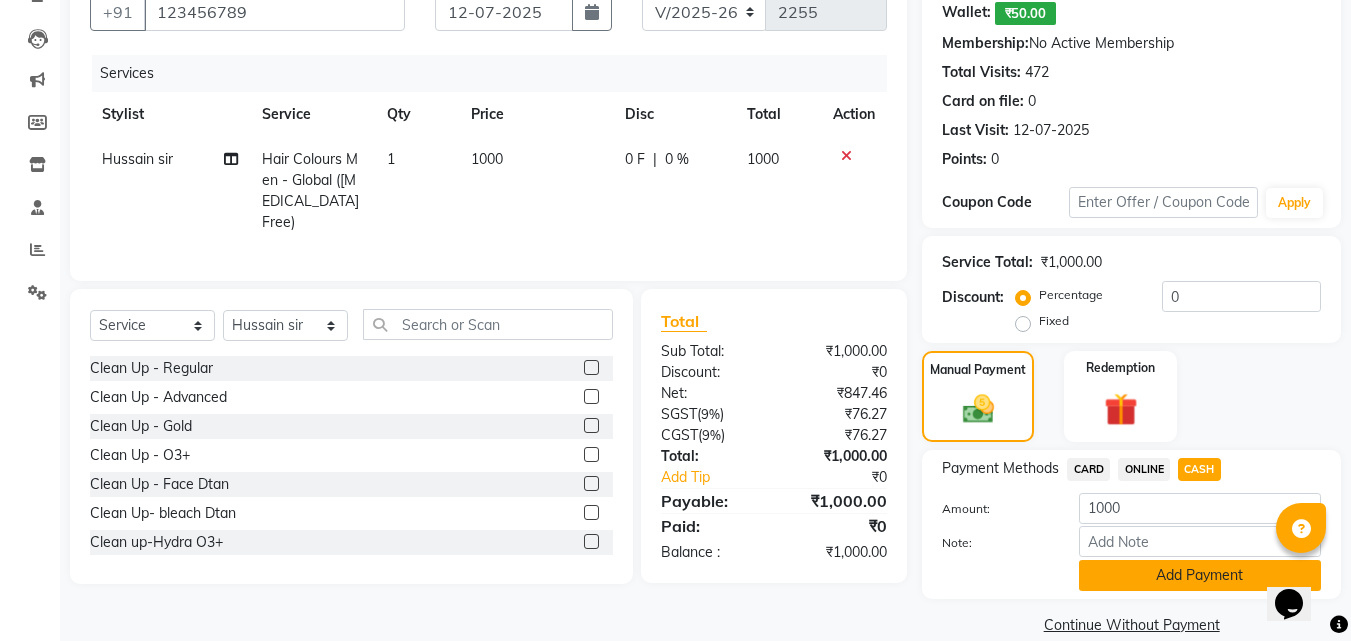 click on "Add Payment" 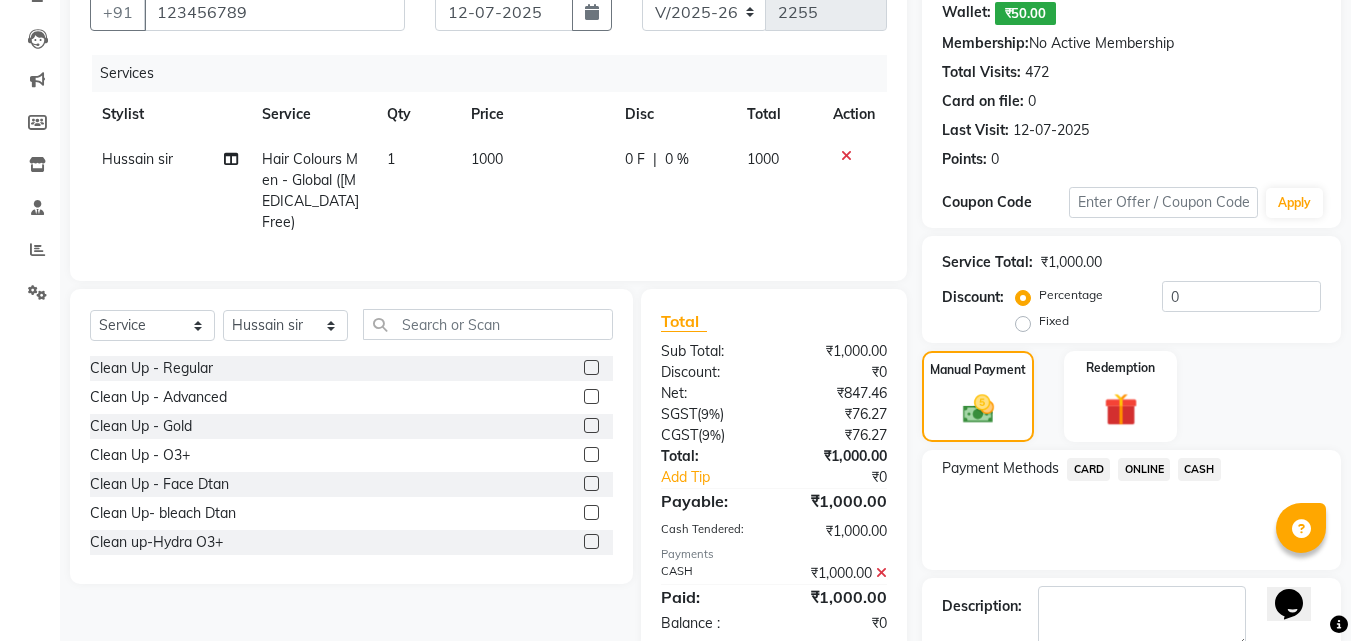 scroll, scrollTop: 306, scrollLeft: 0, axis: vertical 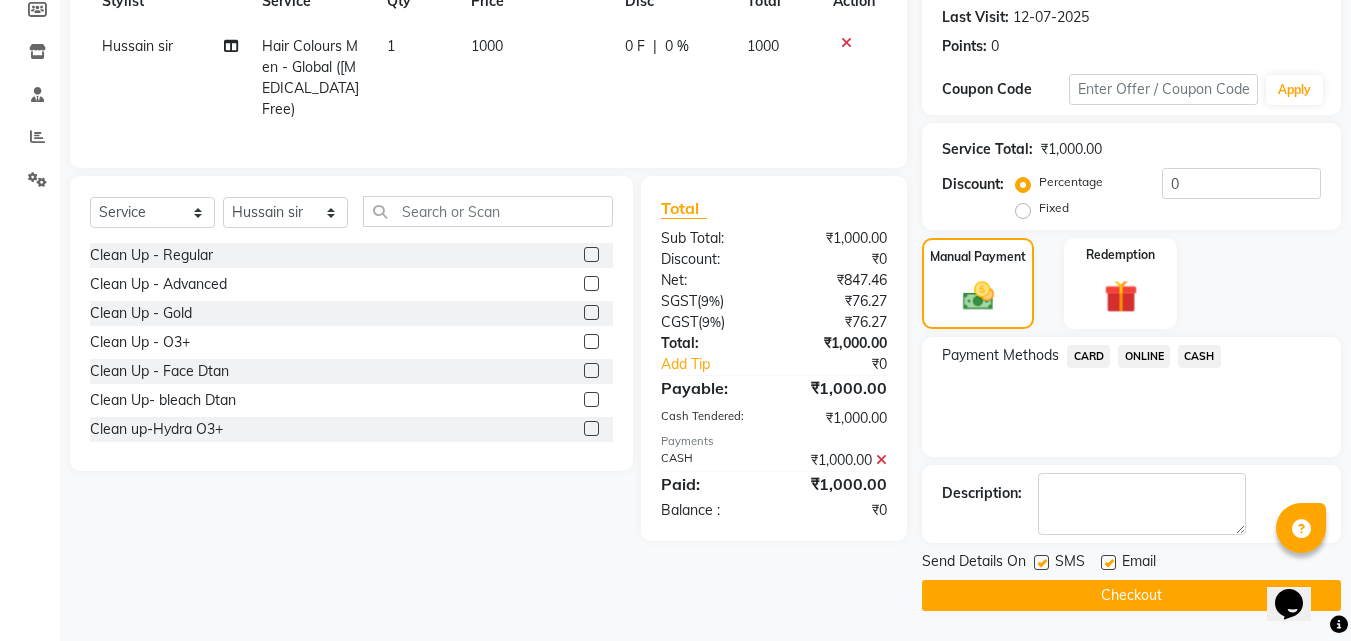 click 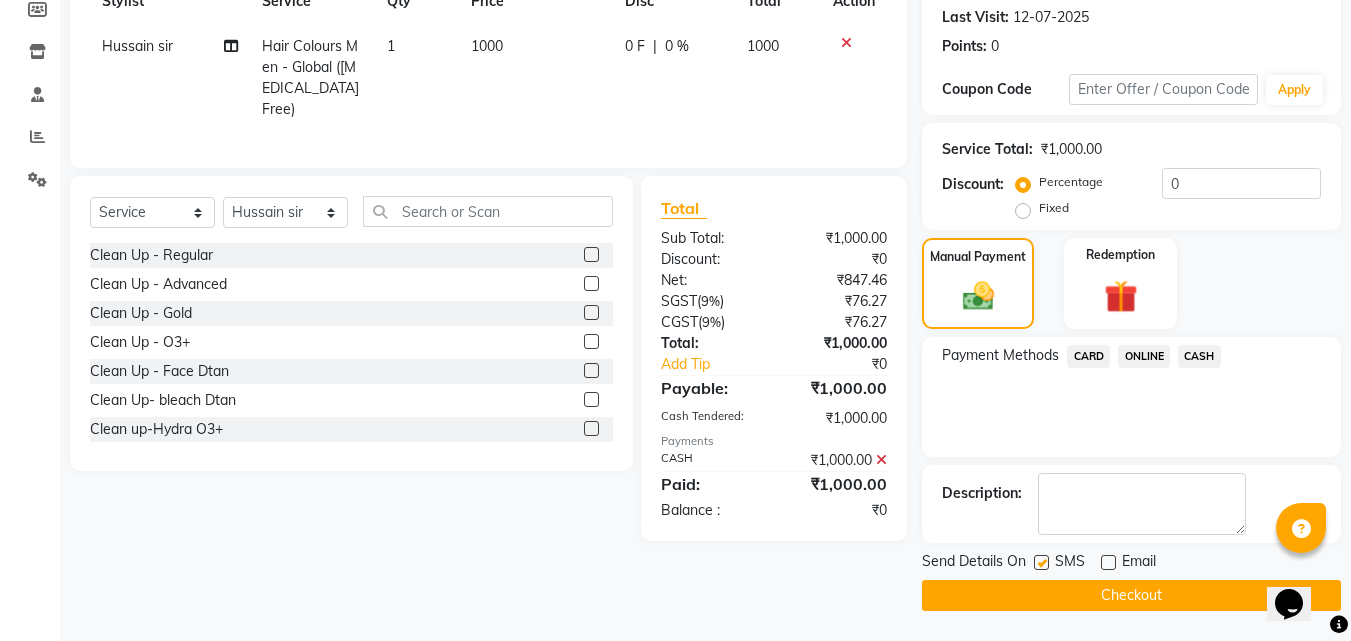click 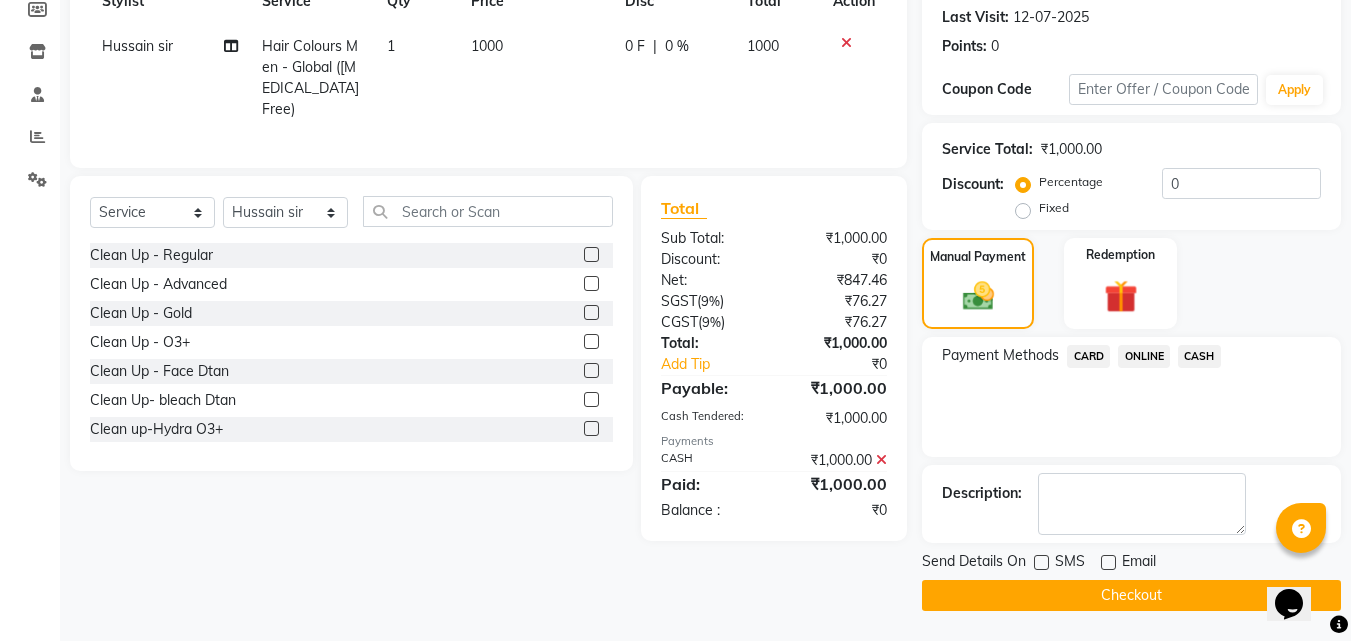 click on "Checkout" 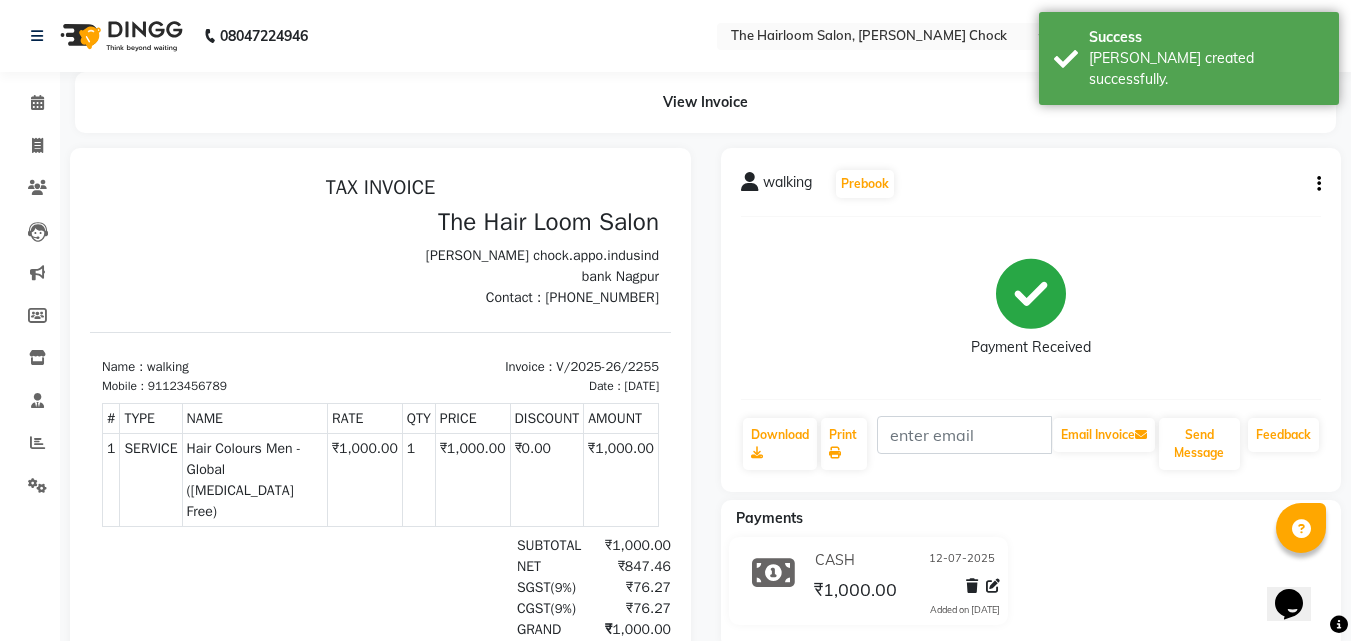 scroll, scrollTop: 0, scrollLeft: 0, axis: both 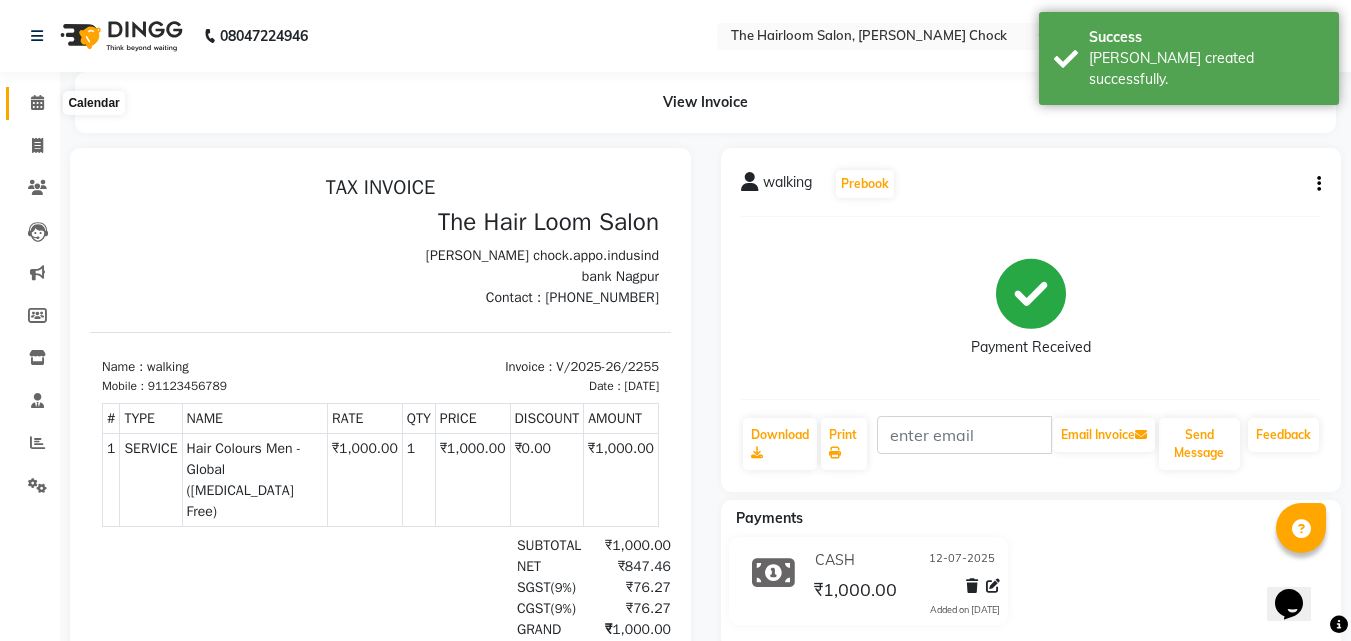 click 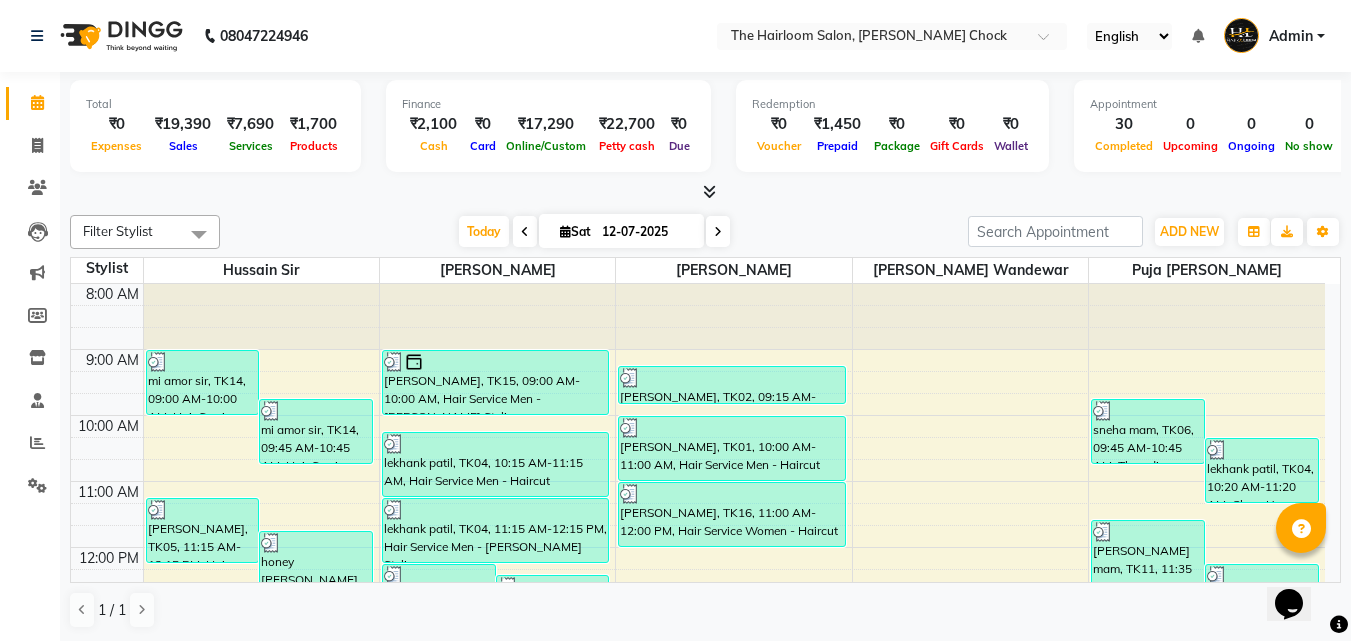 scroll, scrollTop: 100, scrollLeft: 0, axis: vertical 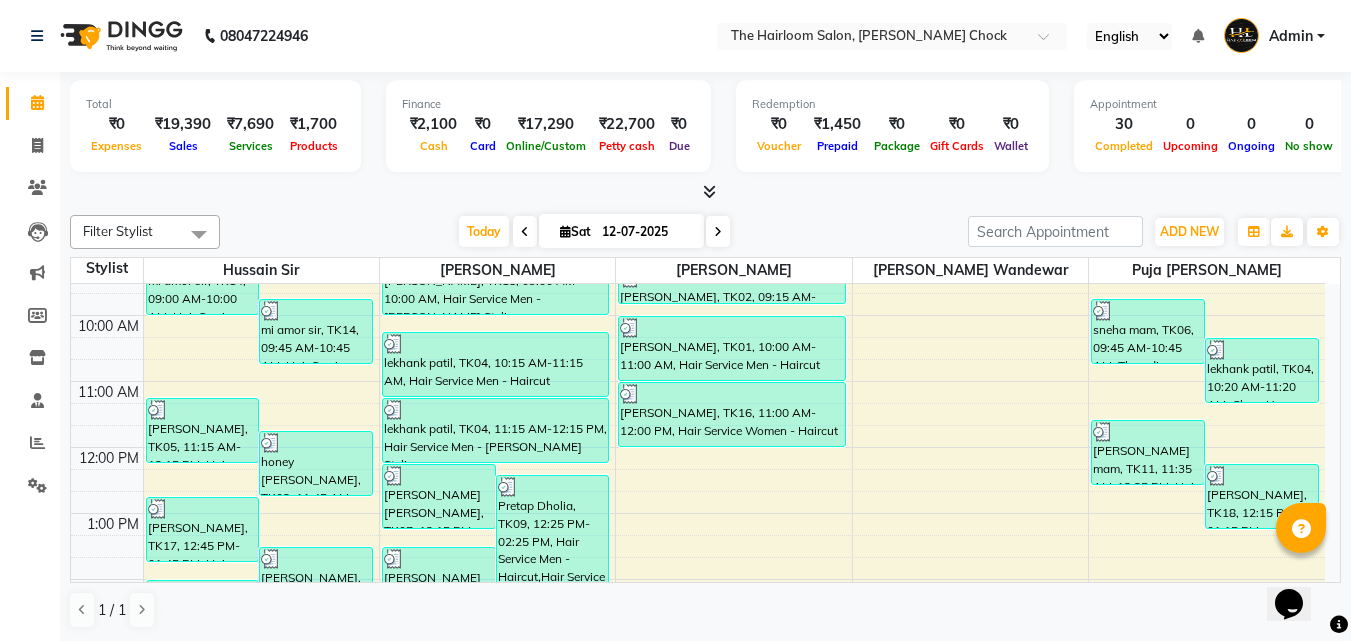 click on "8:00 AM 9:00 AM 10:00 AM 11:00 AM 12:00 PM 1:00 PM 2:00 PM 3:00 PM 4:00 PM 5:00 PM 6:00 PM 7:00 PM 8:00 PM 9:00 PM 10:00 PM 11:00 PM     mi  amor sir, TK14, 09:00 AM-10:00 AM, Hair Service Men  - Haircut     mi  amor sir, TK14, 09:45 AM-10:45 AM, Hair Service Men  - [PERSON_NAME] Styling     [PERSON_NAME], TK05, 11:15 AM-12:15 PM, Hair Service Women  - Hairwash     honey [PERSON_NAME], TK03, 11:45 AM-12:45 PM, Hair Service Men  - Haircut     [PERSON_NAME], TK17, 12:45 PM-01:45 PM, Hair Service Men  - Haircut     [PERSON_NAME], TK17, 01:30 PM-02:30 PM, Hair Service Men  - [PERSON_NAME] Styling     [PERSON_NAME], TK19, 02:00 PM-03:00 PM, Hair Service Women  - Blow Dry     walking, TK20, 03:15 PM-04:15 PM, Hair Colours Men  - Global ([MEDICAL_DATA] Free)     Vinay  [PERSON_NAME], TK08, 03:45 PM-04:45 PM, Hair Service Men  - [PERSON_NAME] Styling     walking, TK12, 03:45 PM-04:45 PM, Hair Service Men  - [PERSON_NAME] Styling     [PERSON_NAME], TK10, 04:00 PM-05:00 PM, Hair Service Men  - Haircut" at bounding box center (698, 711) 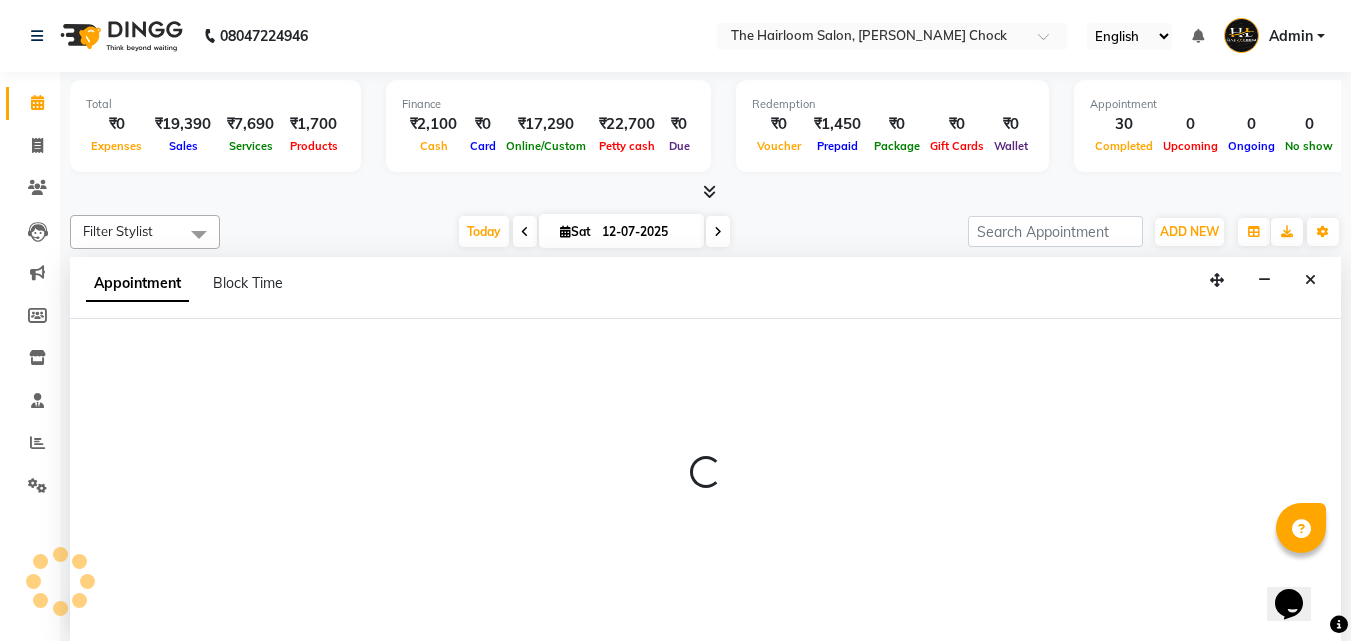 select on "41757" 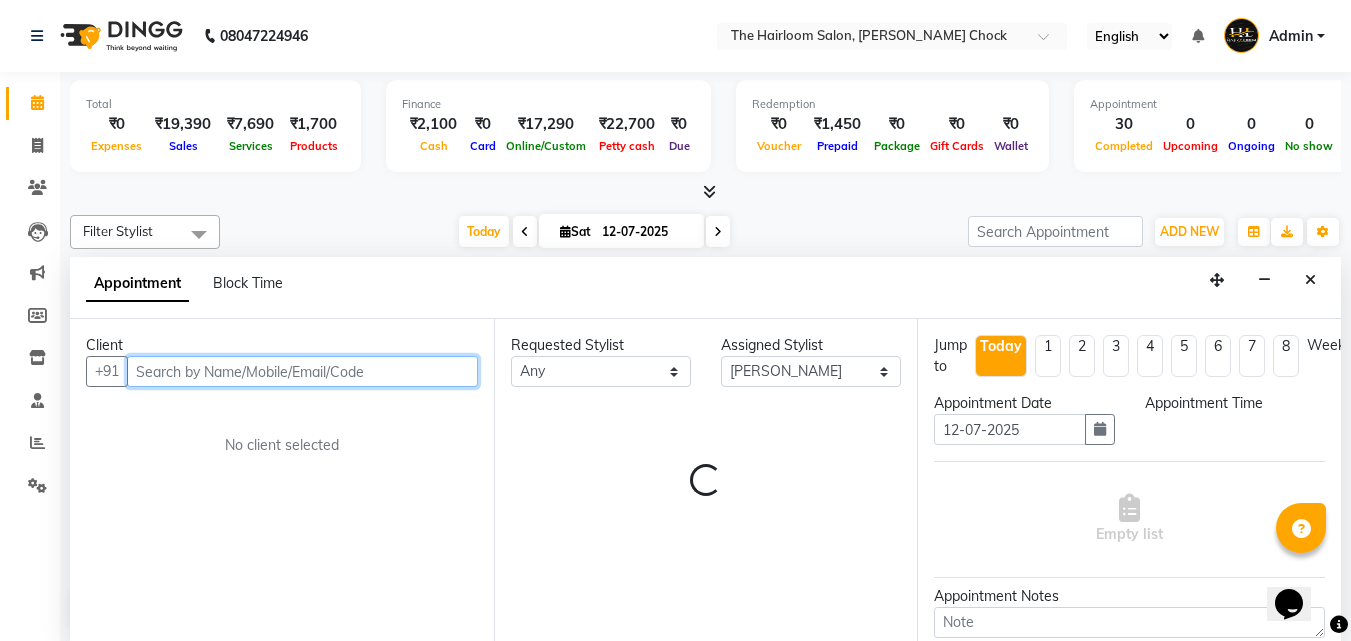 select on "765" 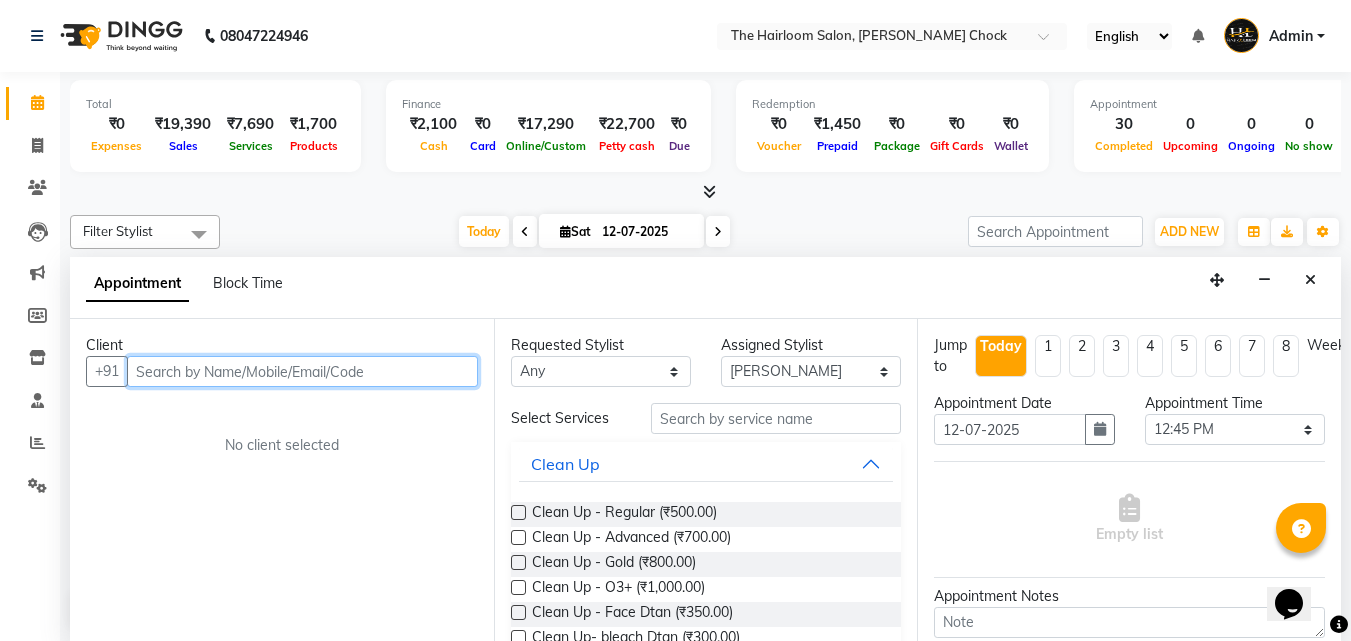 scroll, scrollTop: 1, scrollLeft: 0, axis: vertical 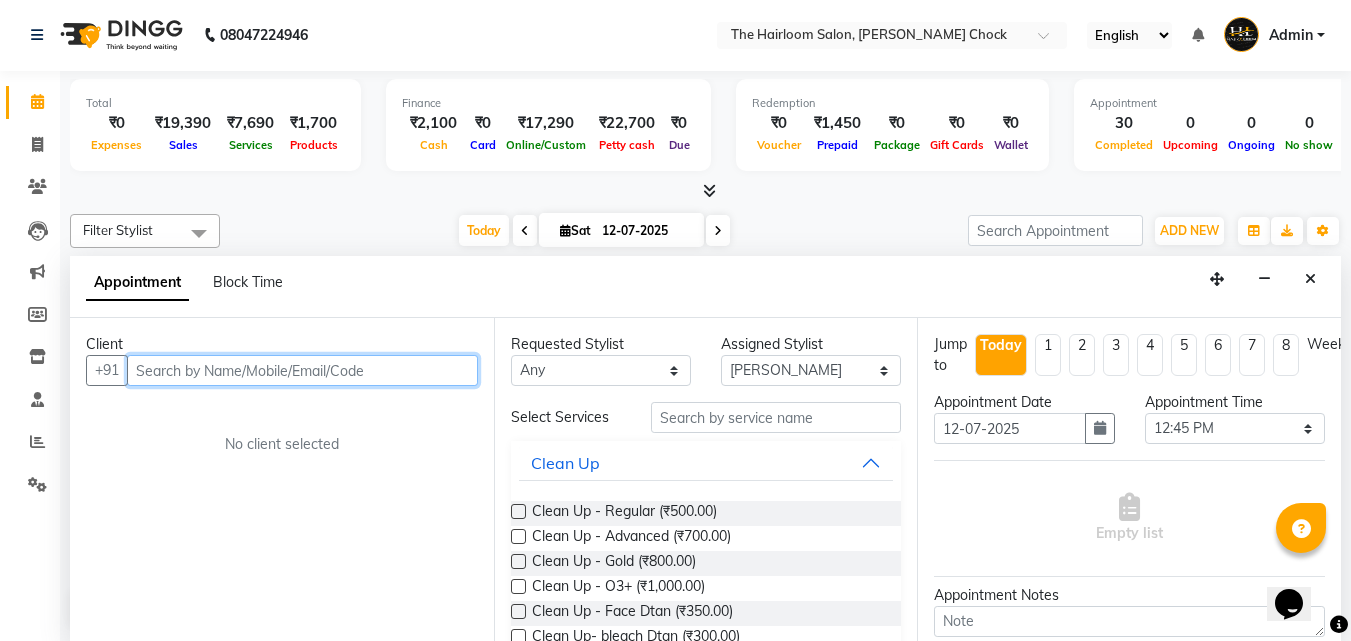 click at bounding box center (302, 370) 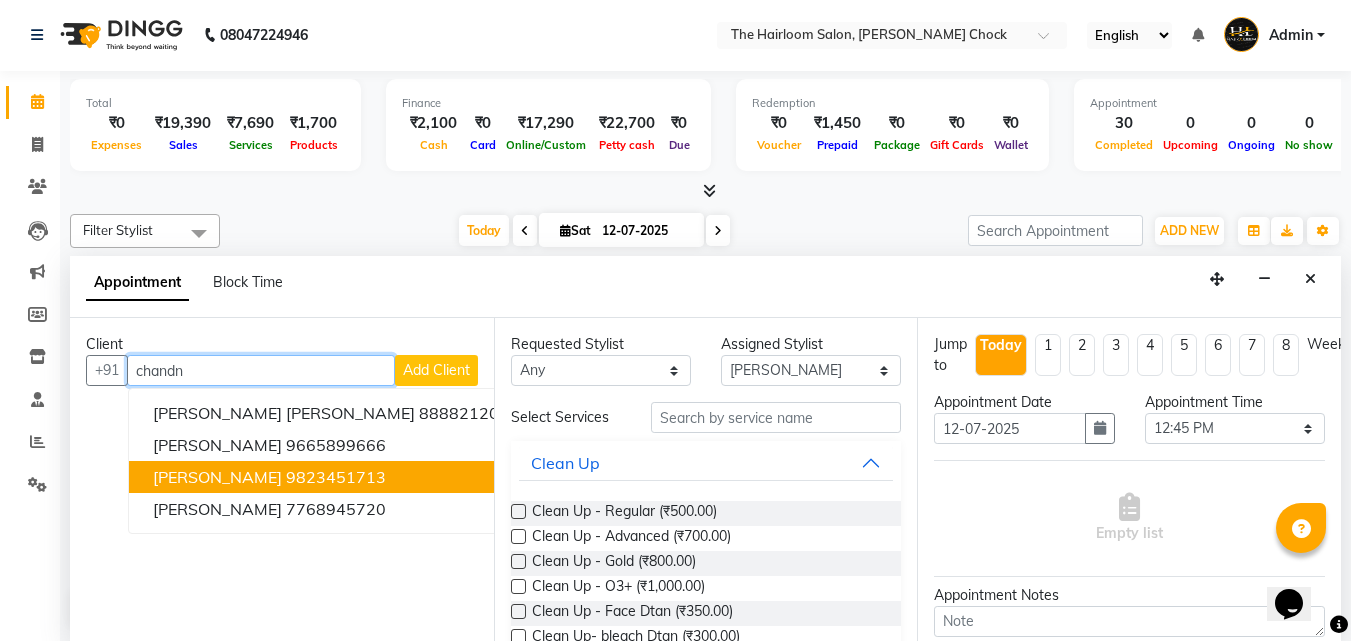 click on "[PERSON_NAME]" at bounding box center (217, 477) 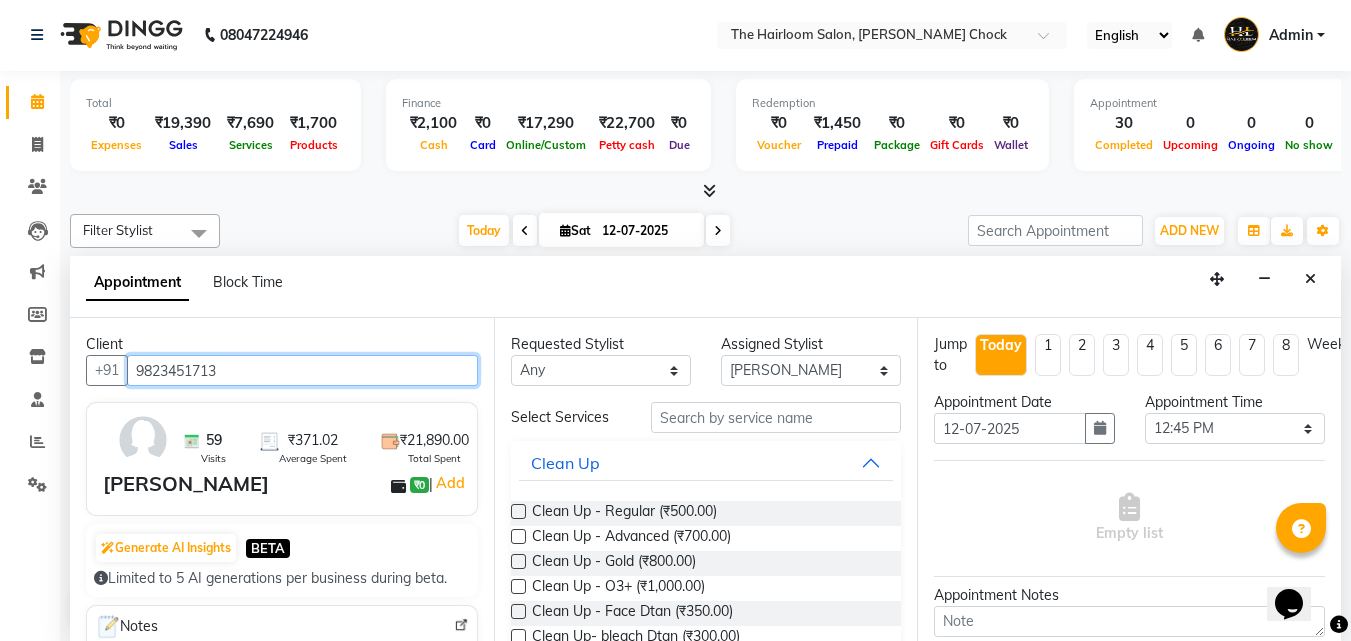 type on "9823451713" 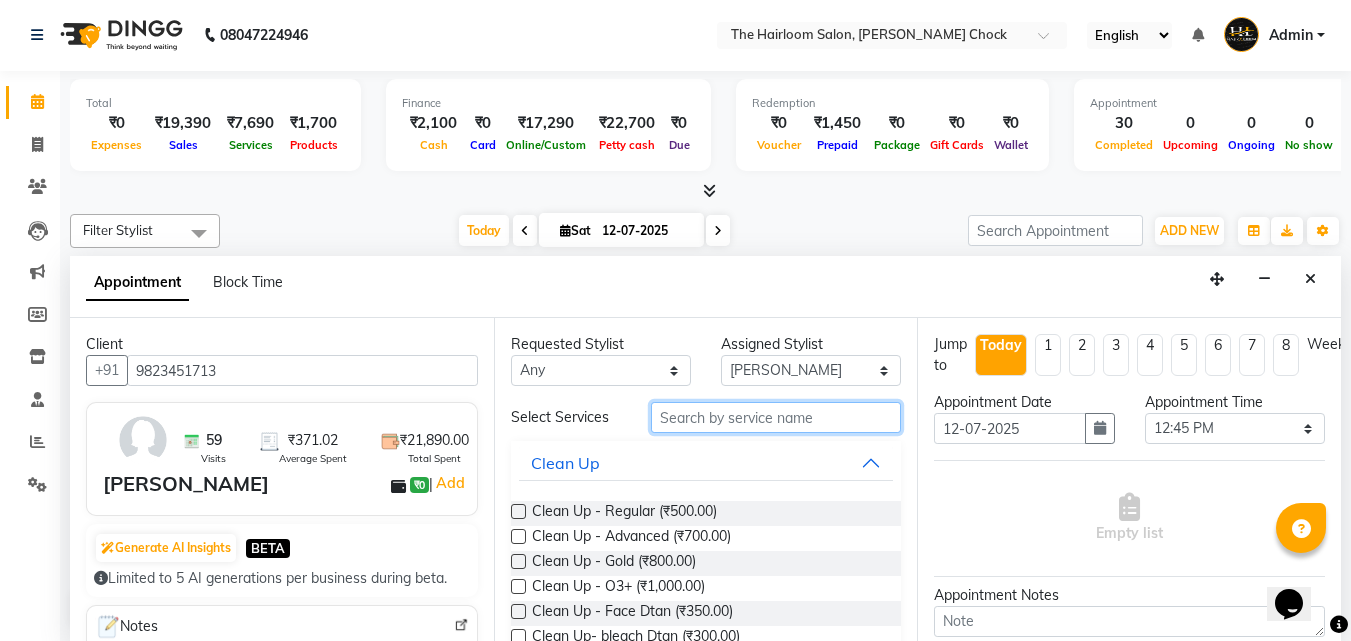 click at bounding box center (776, 417) 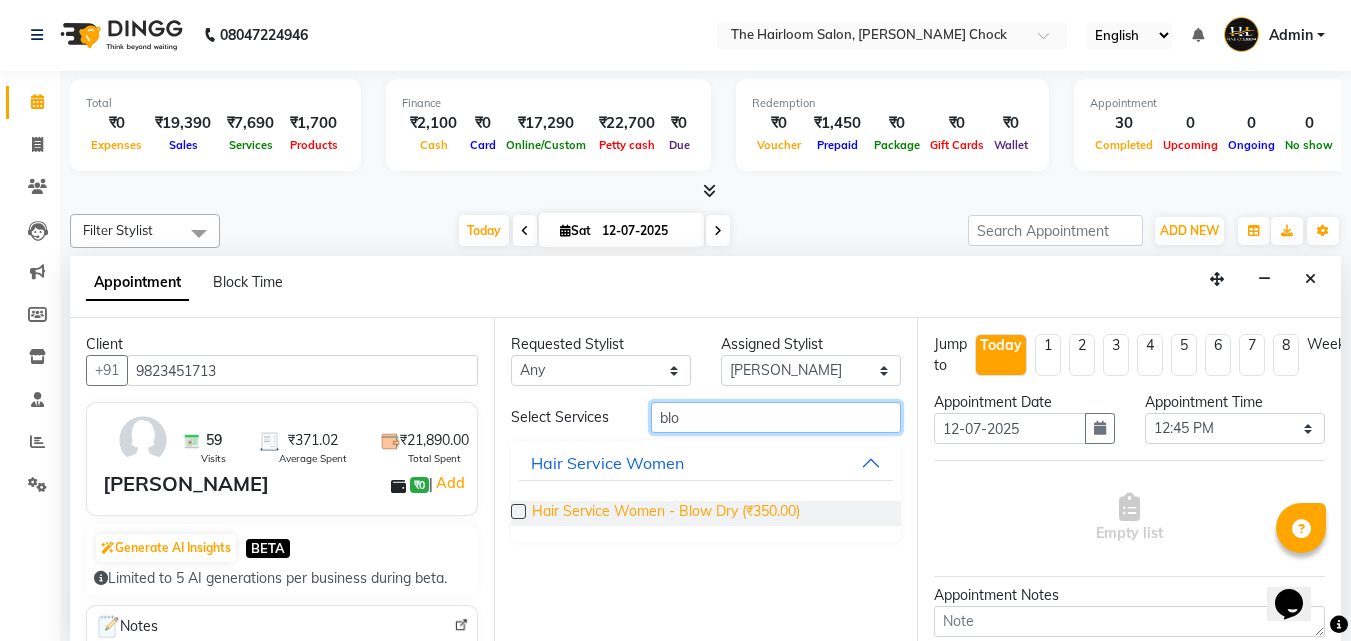 type on "blo" 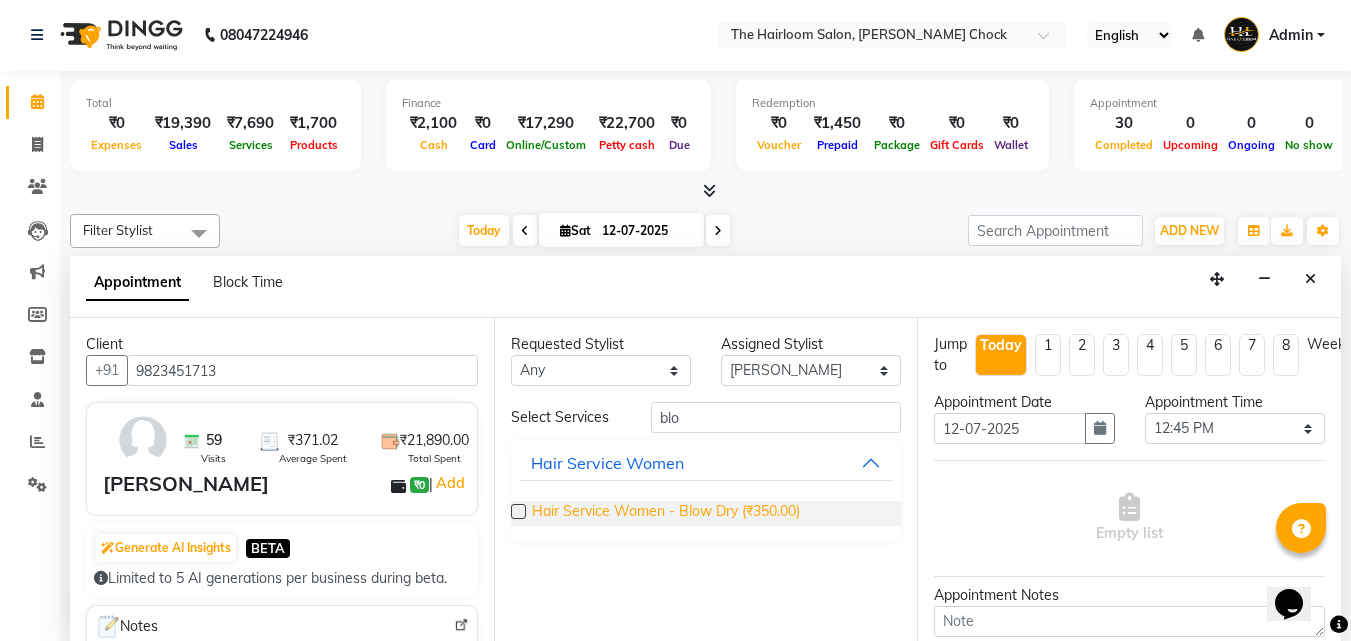 click on "Hair Service Women  - Blow Dry (₹350.00)" at bounding box center (666, 513) 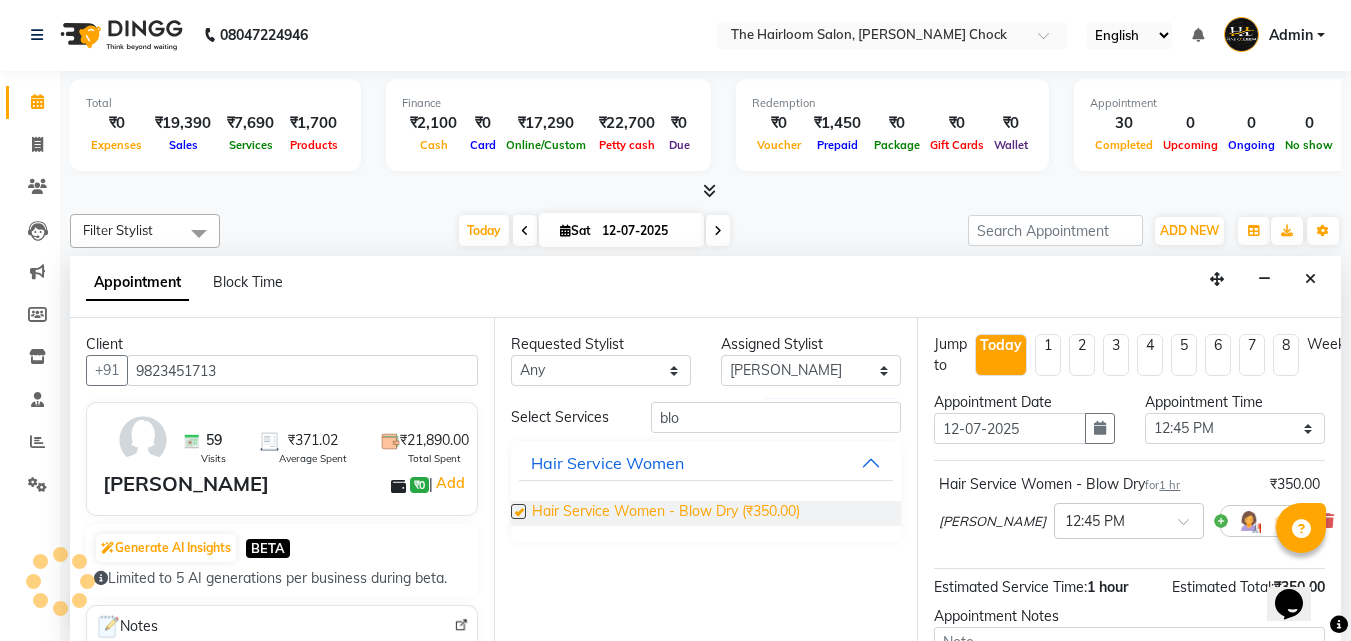 checkbox on "false" 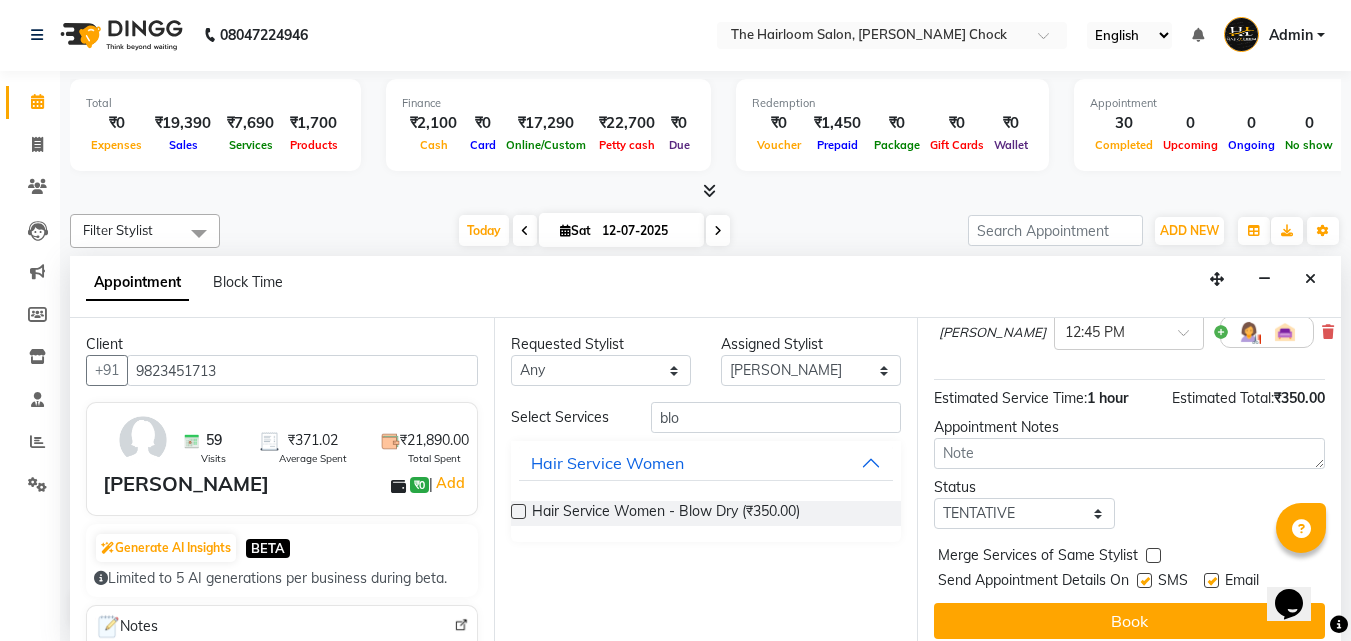 scroll, scrollTop: 221, scrollLeft: 0, axis: vertical 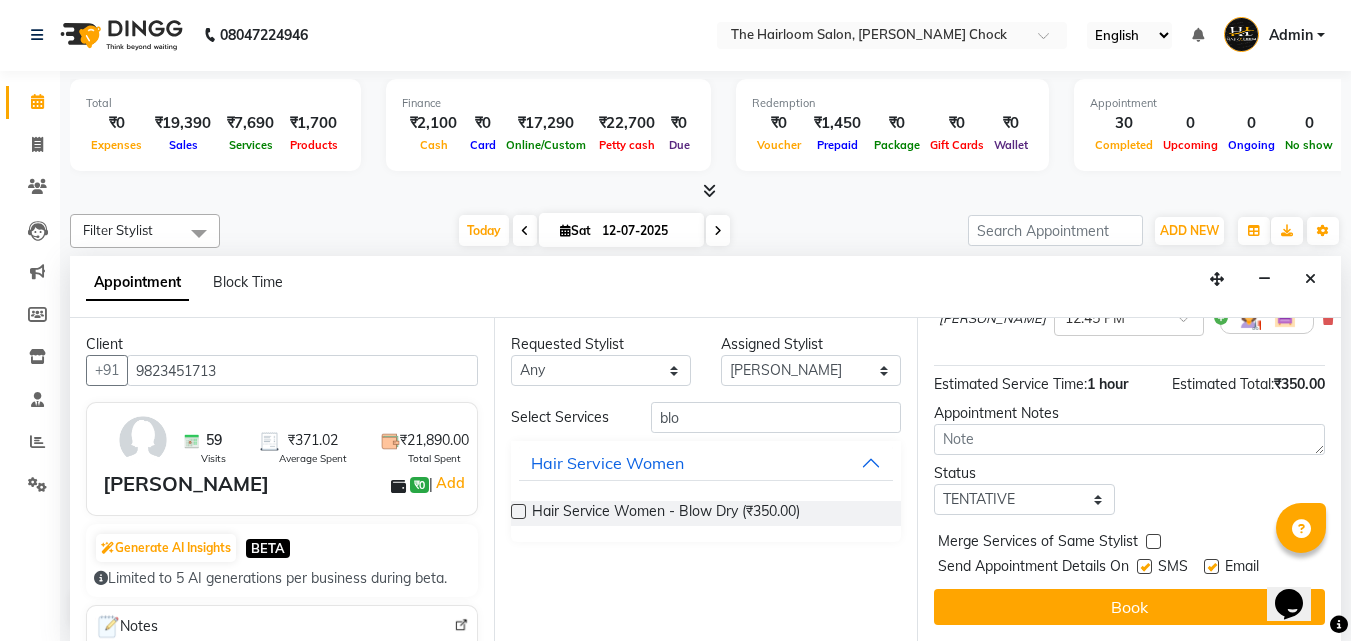 drag, startPoint x: 1212, startPoint y: 550, endPoint x: 1159, endPoint y: 548, distance: 53.037724 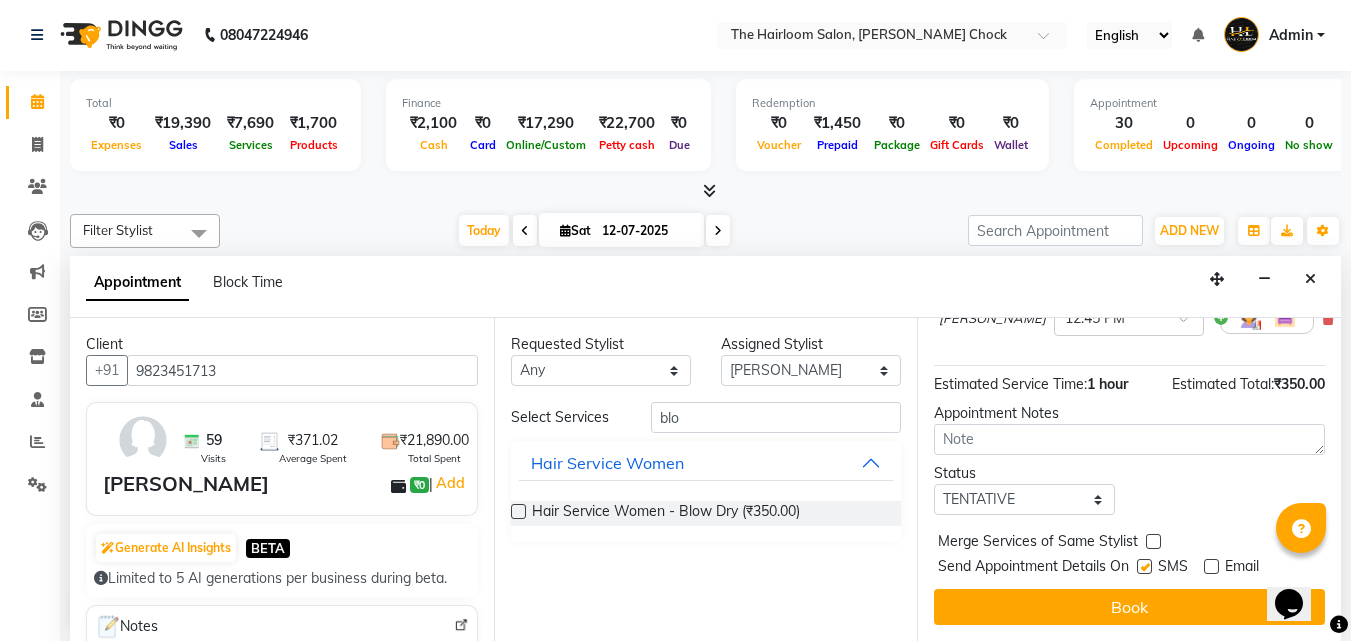click at bounding box center [1144, 566] 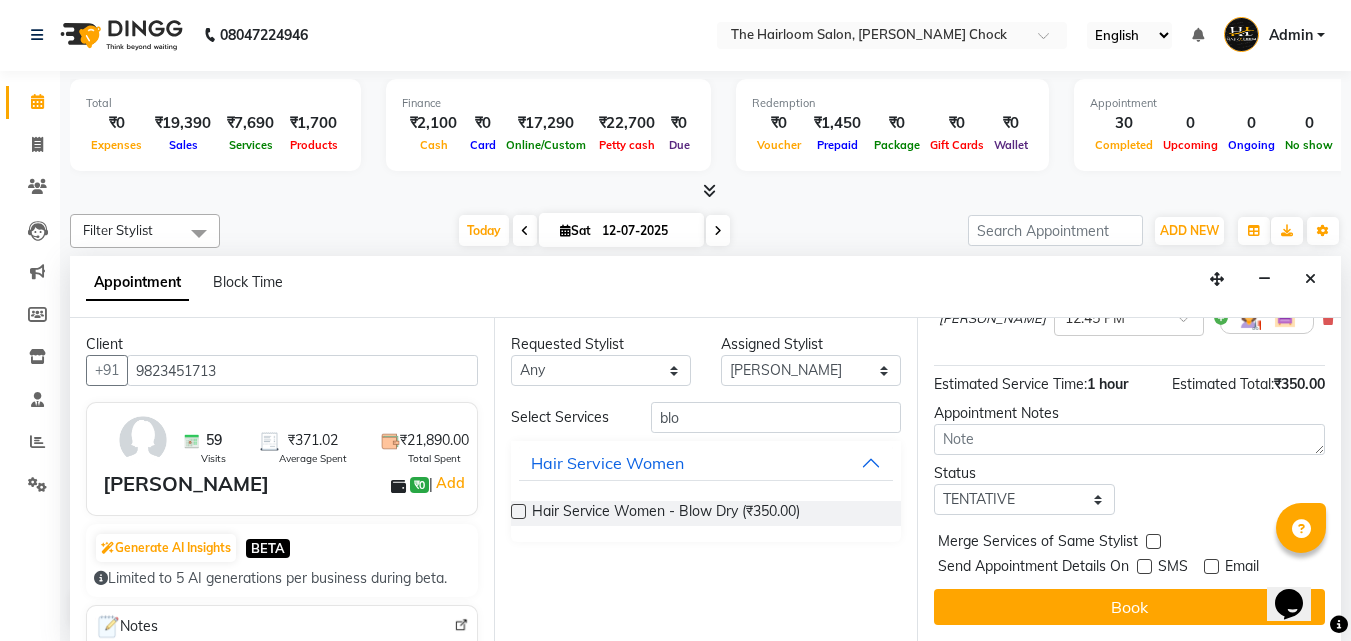 drag, startPoint x: 1139, startPoint y: 600, endPoint x: 1117, endPoint y: 532, distance: 71.470276 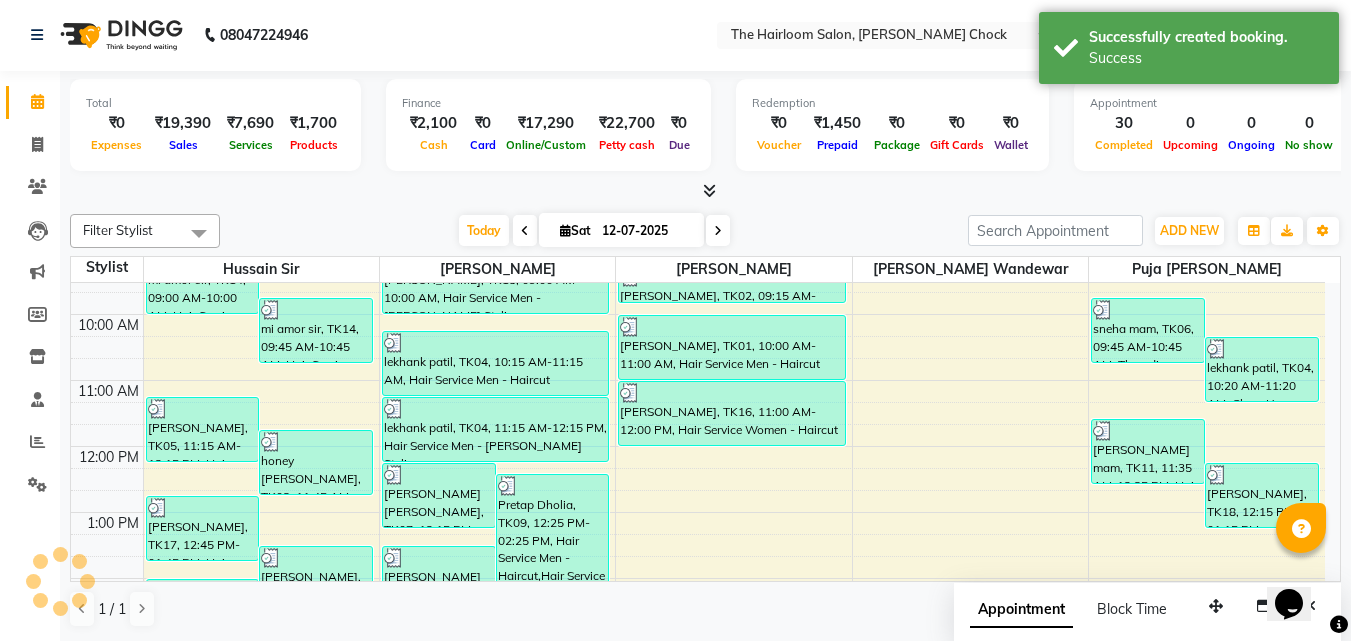 scroll, scrollTop: 0, scrollLeft: 0, axis: both 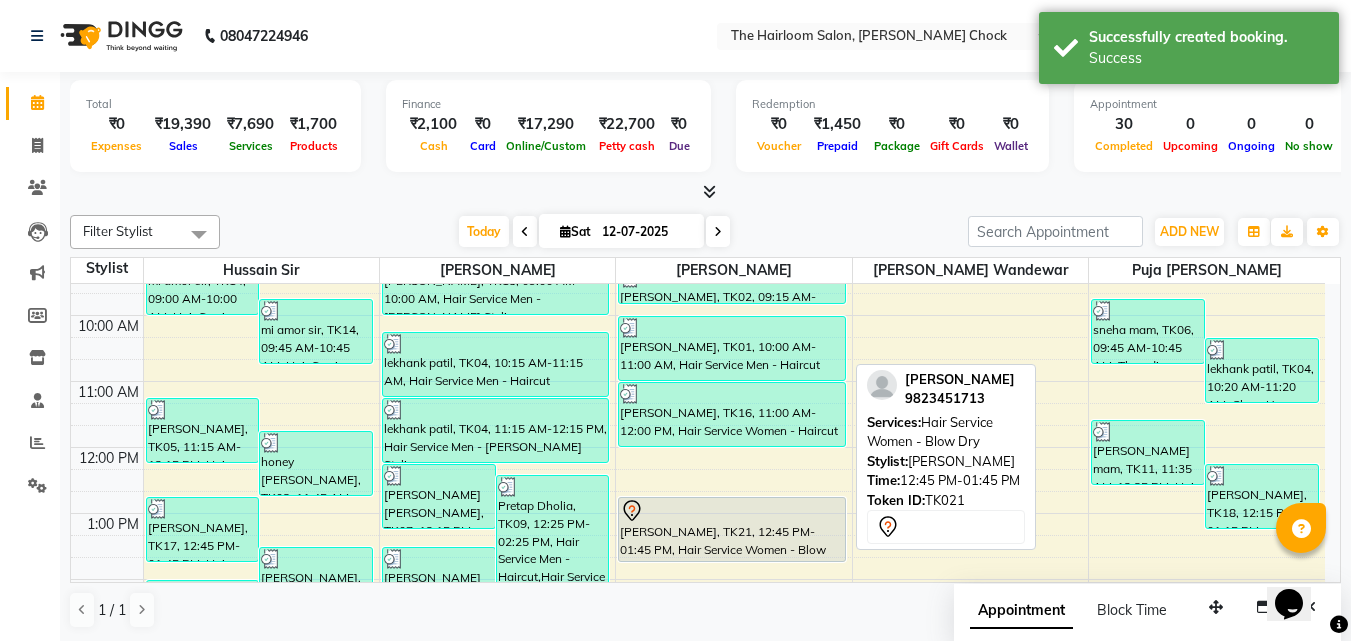 click at bounding box center [732, 511] 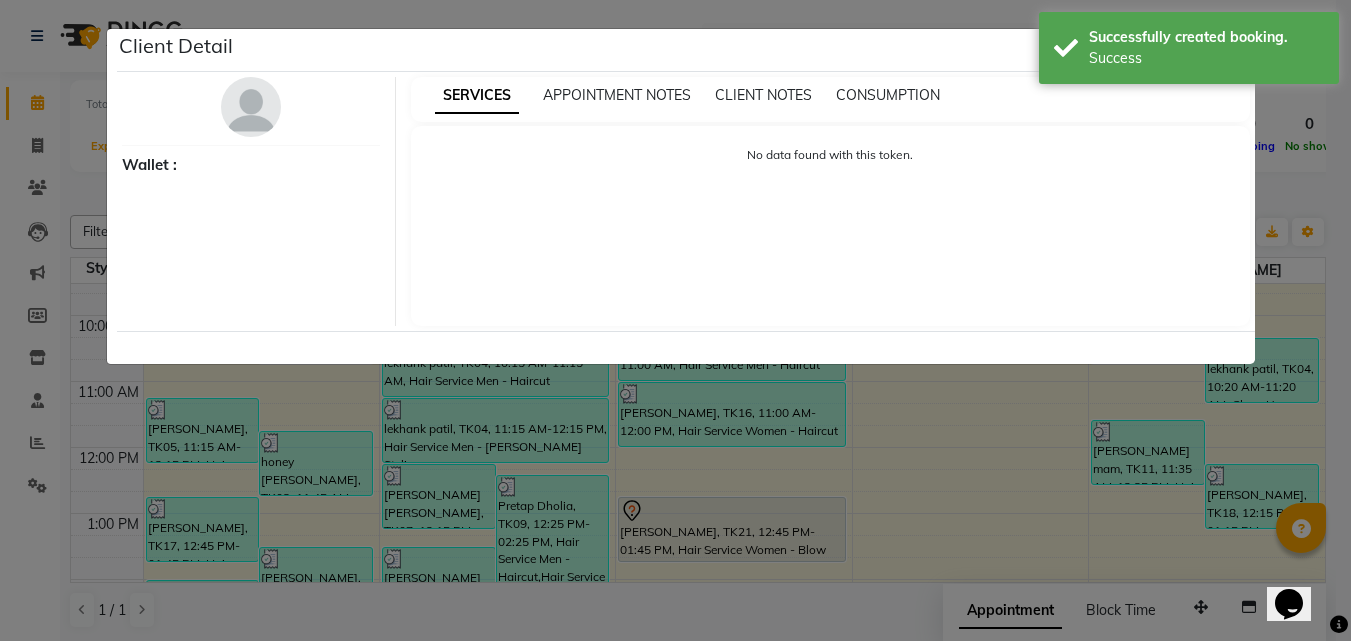select on "7" 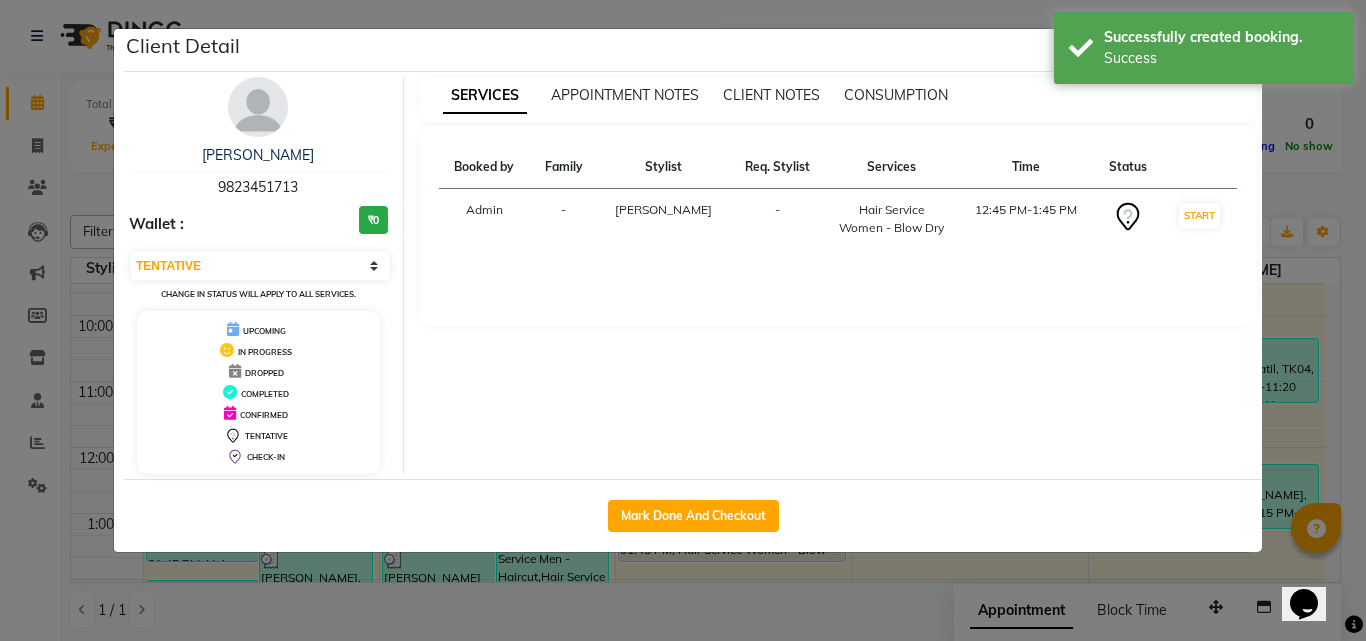 click on "Mark Done And Checkout" 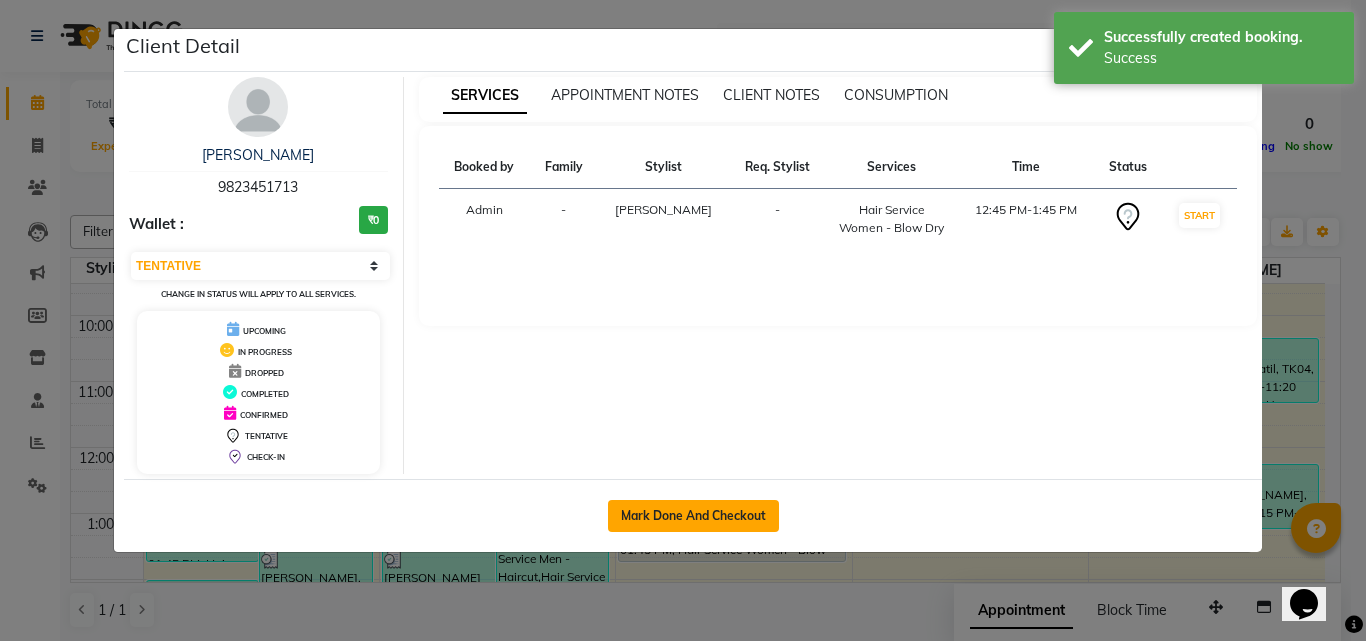 select on "service" 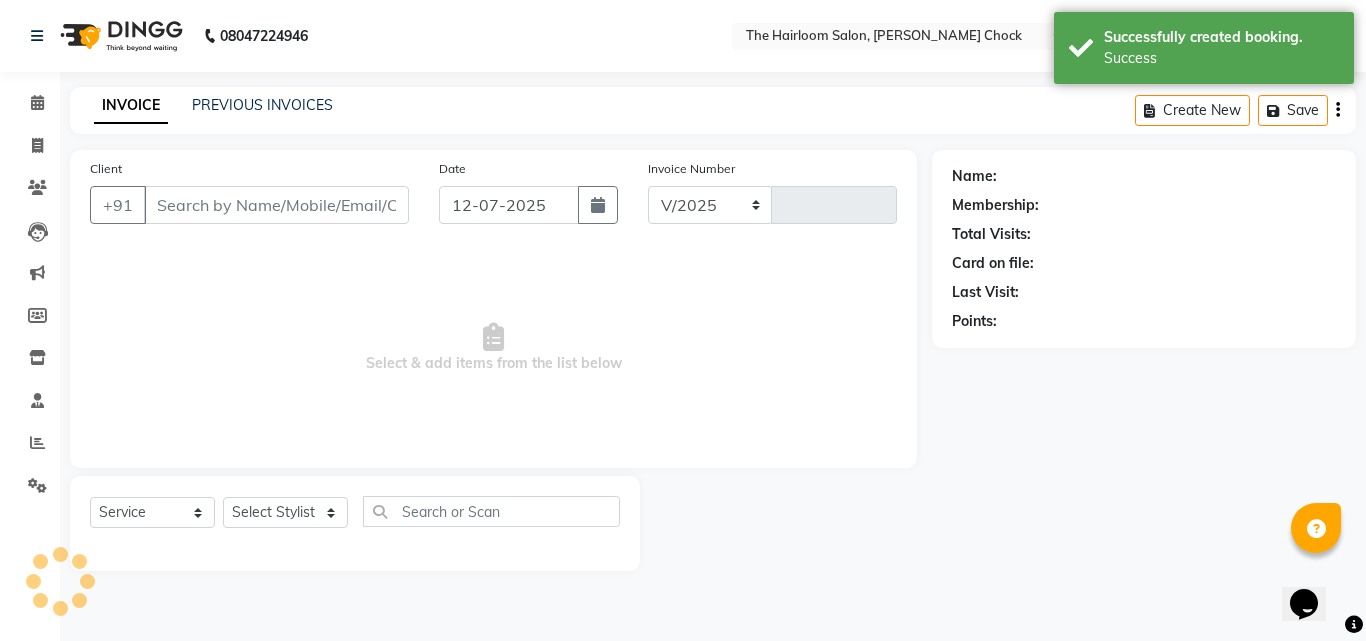 select on "5926" 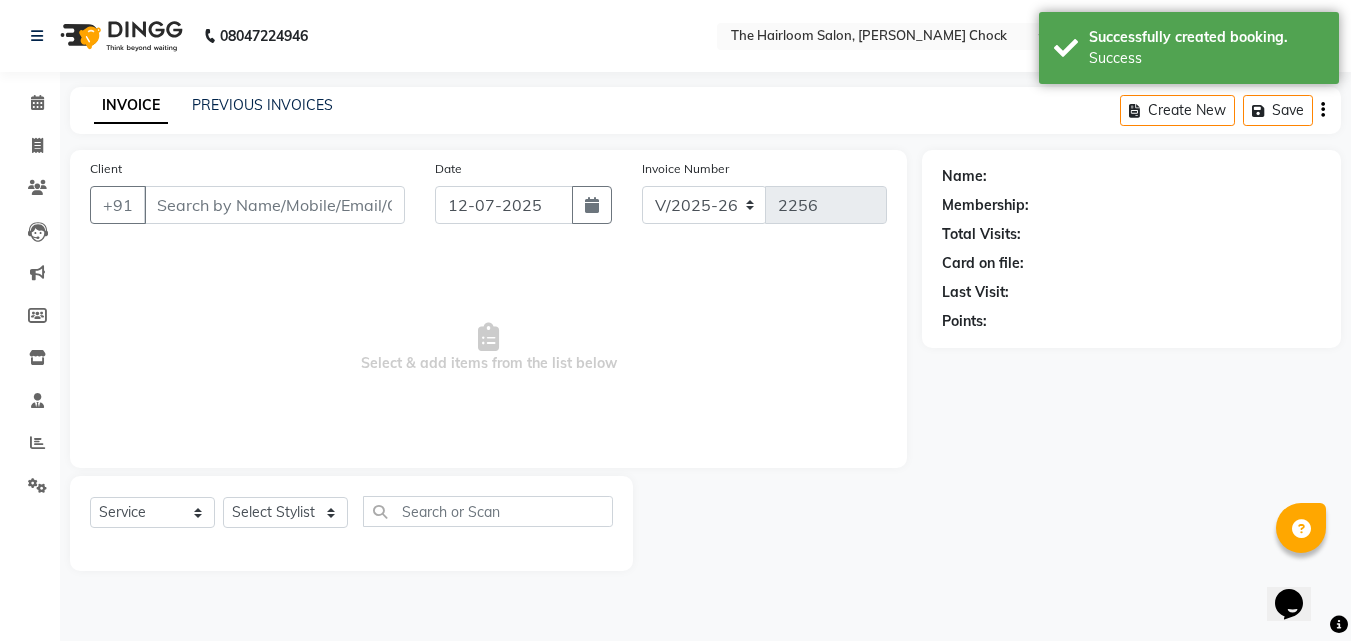 type on "9823451713" 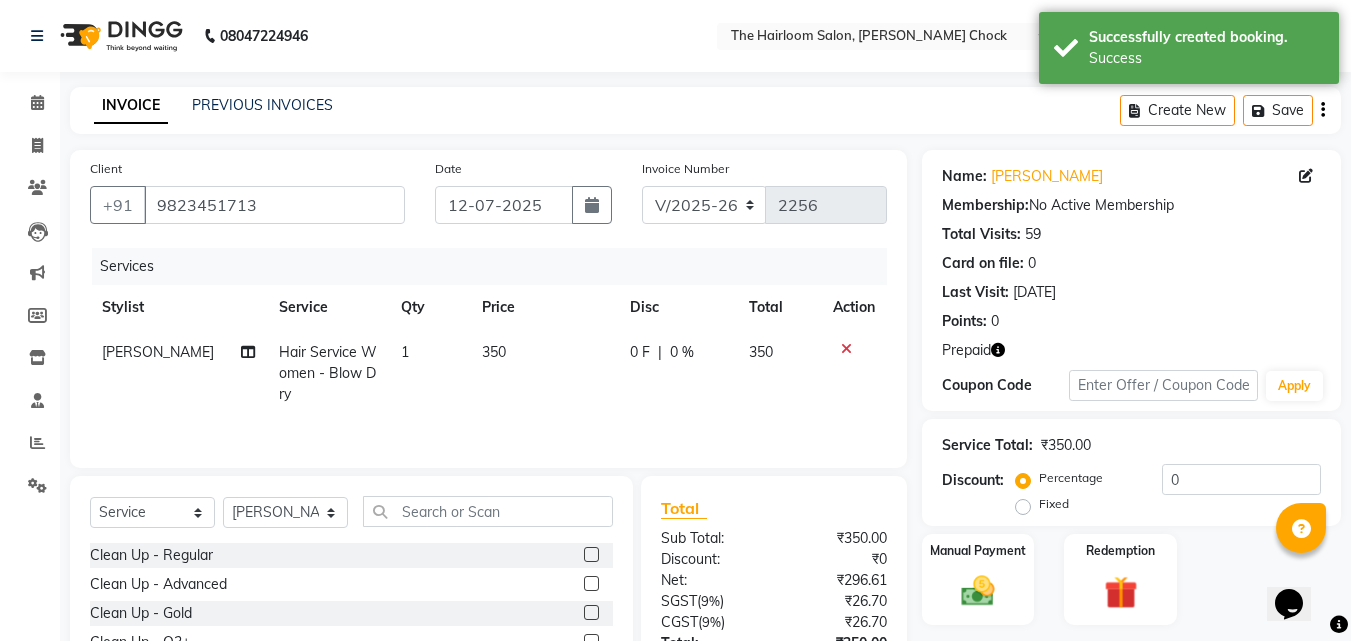 click on "350" 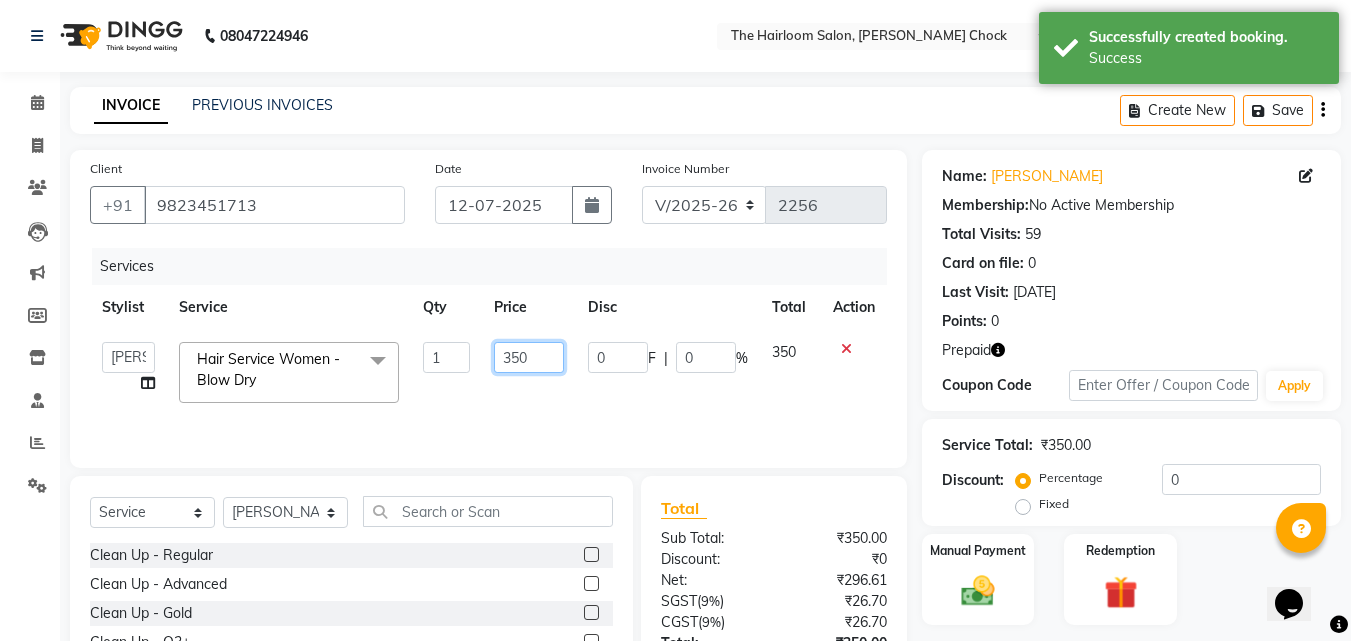 click on "350" 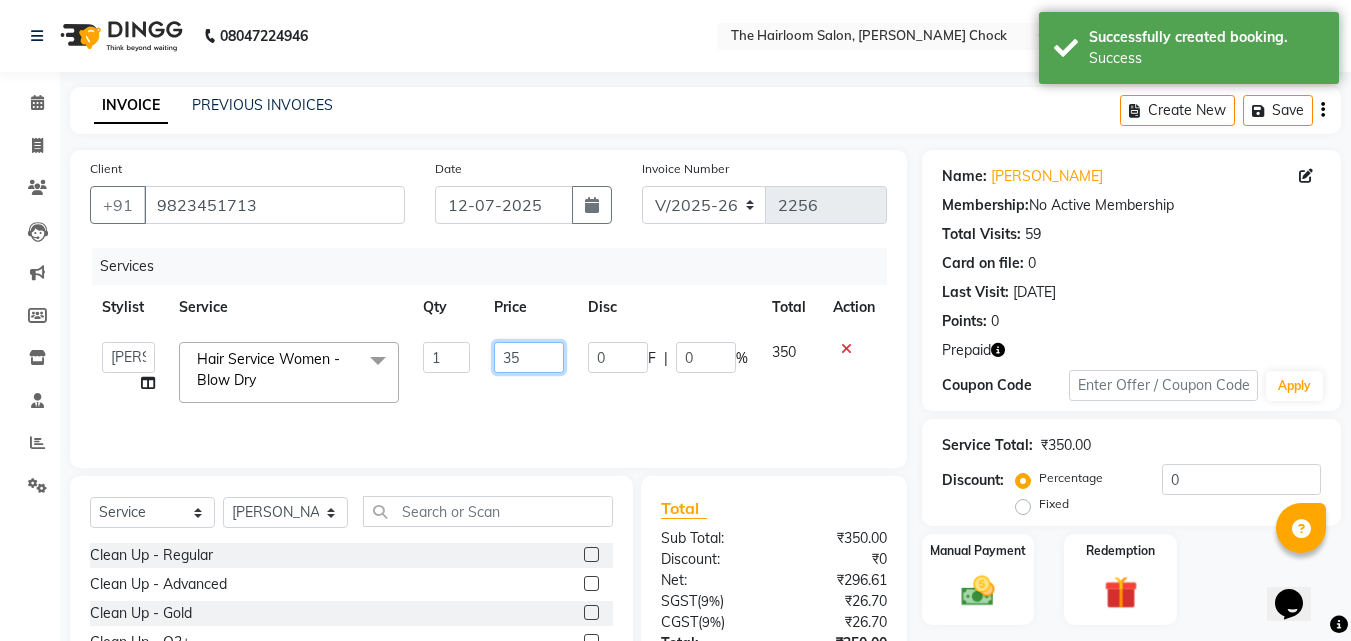 type on "3" 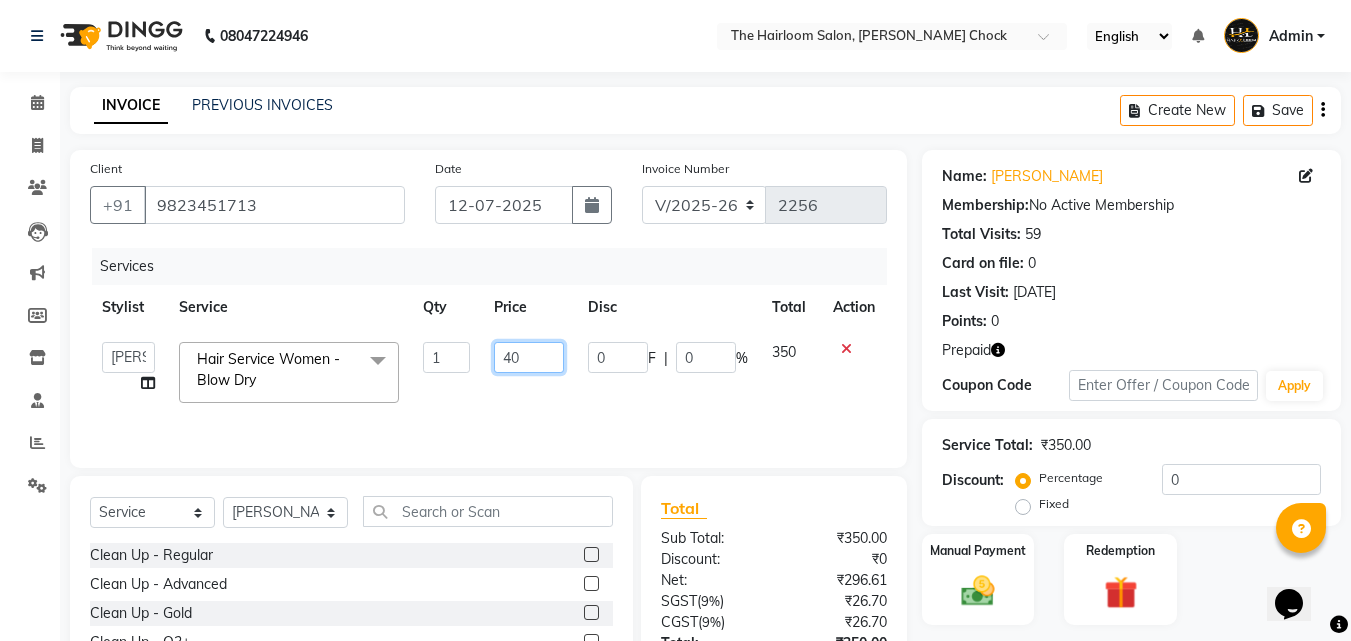 type on "400" 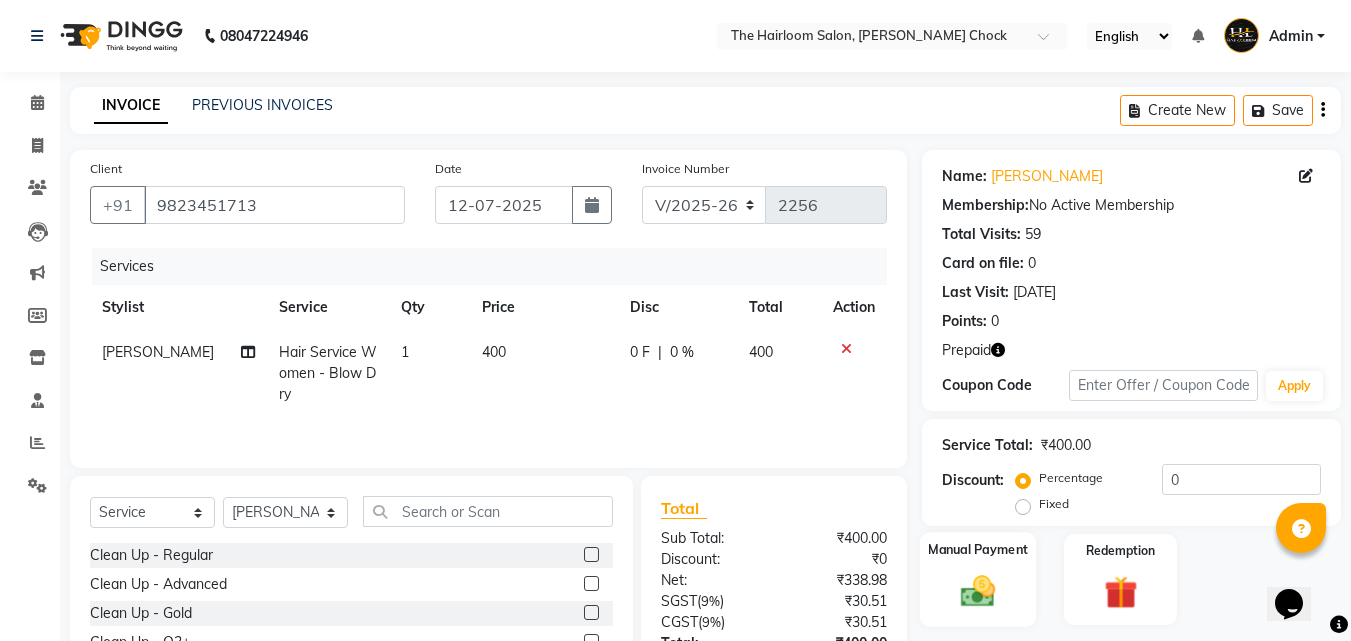 click on "Manual Payment" 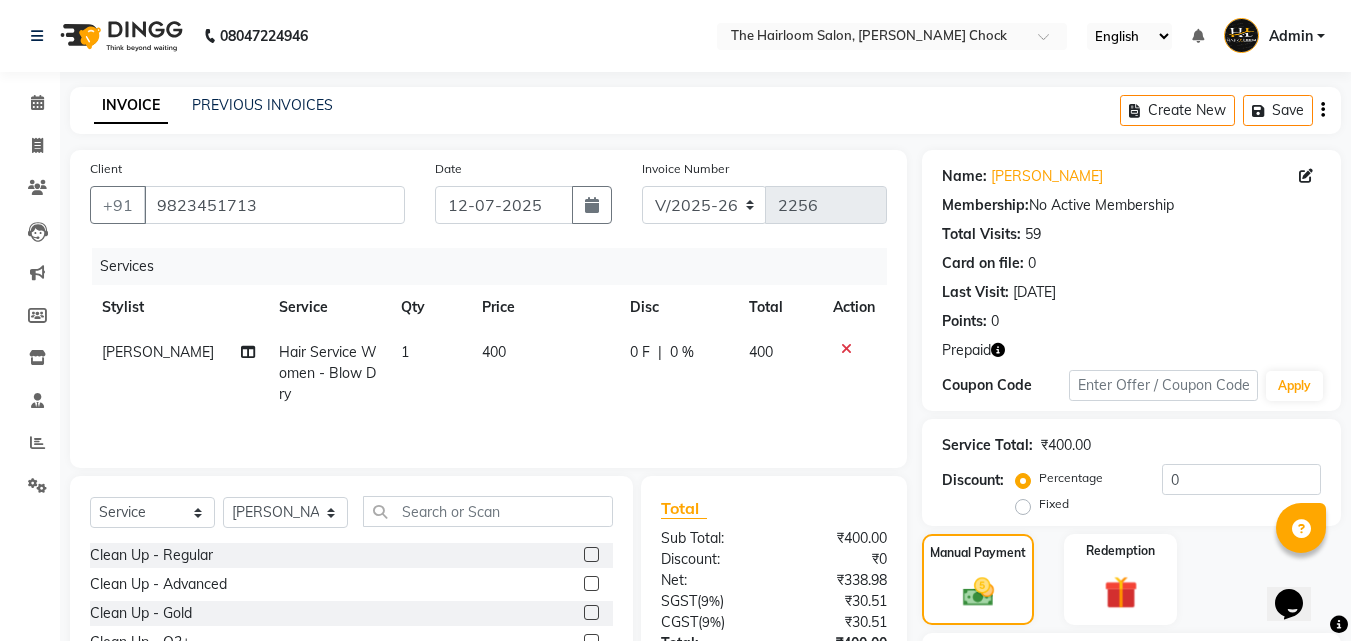 scroll, scrollTop: 183, scrollLeft: 0, axis: vertical 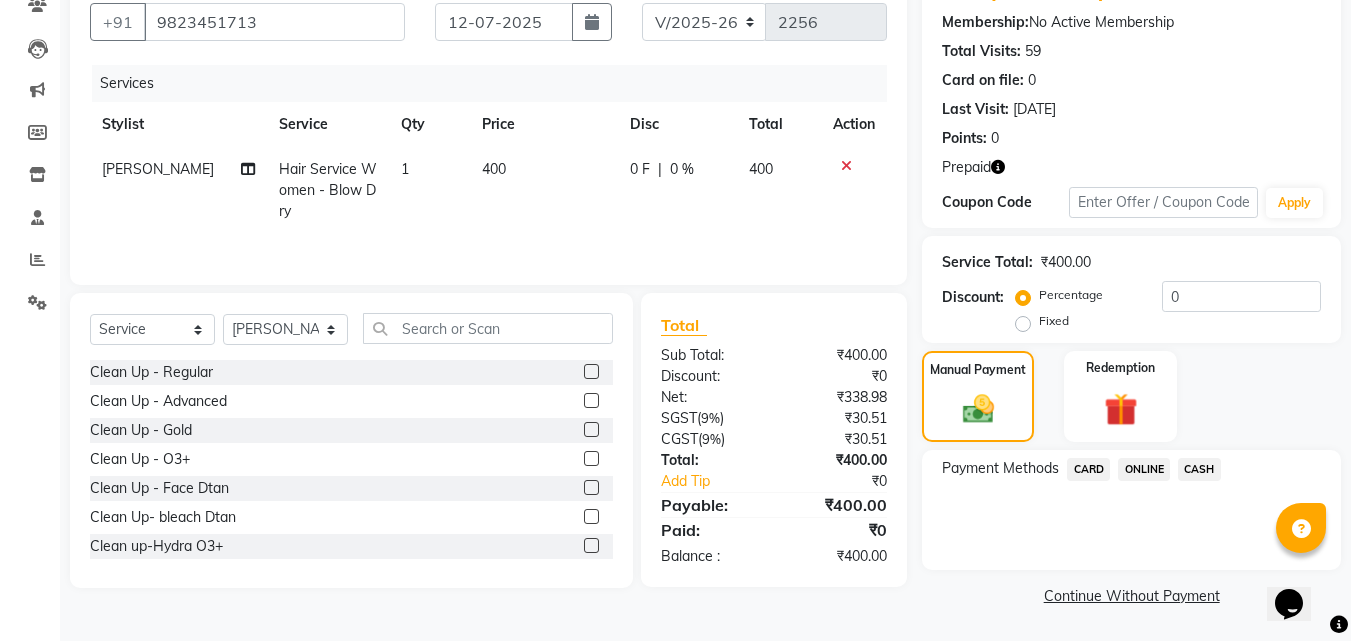 click on "CASH" 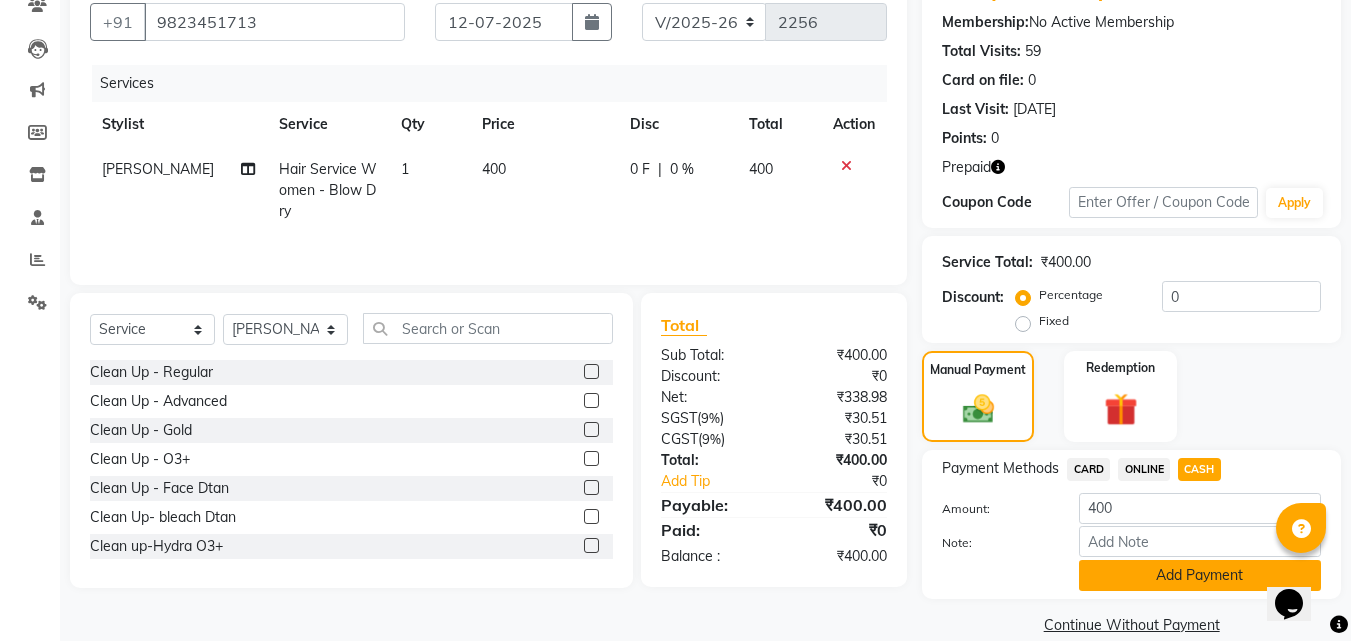 click on "Add Payment" 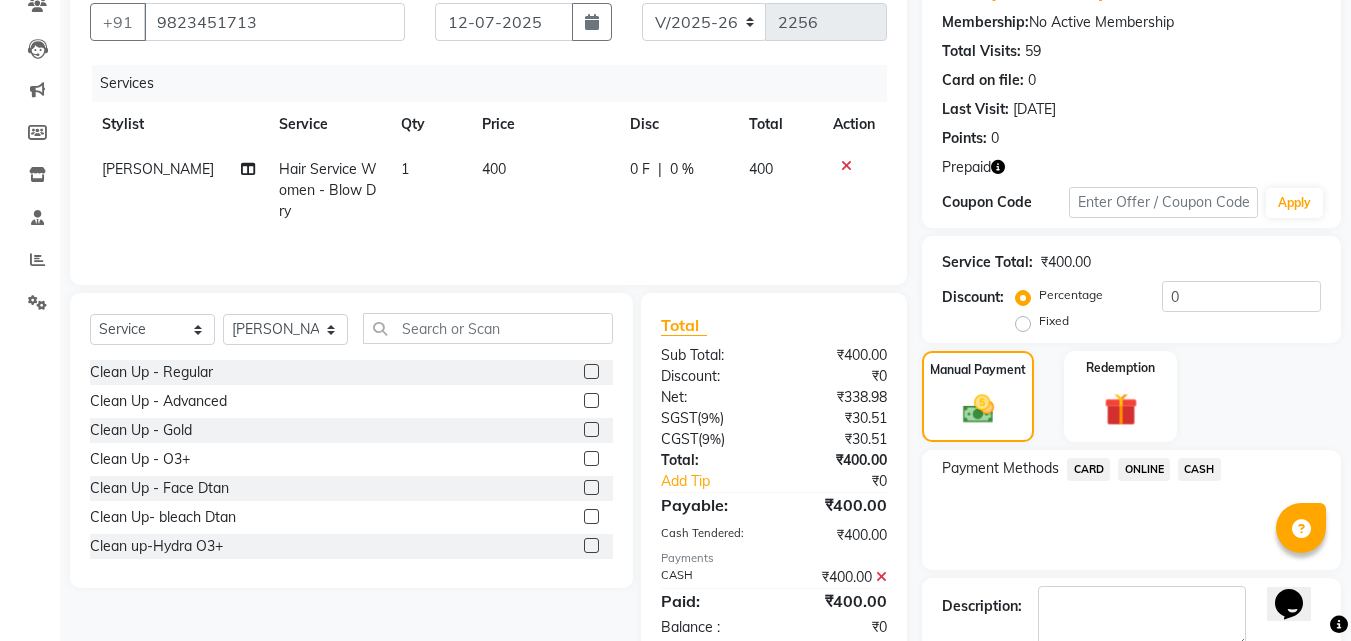 scroll, scrollTop: 296, scrollLeft: 0, axis: vertical 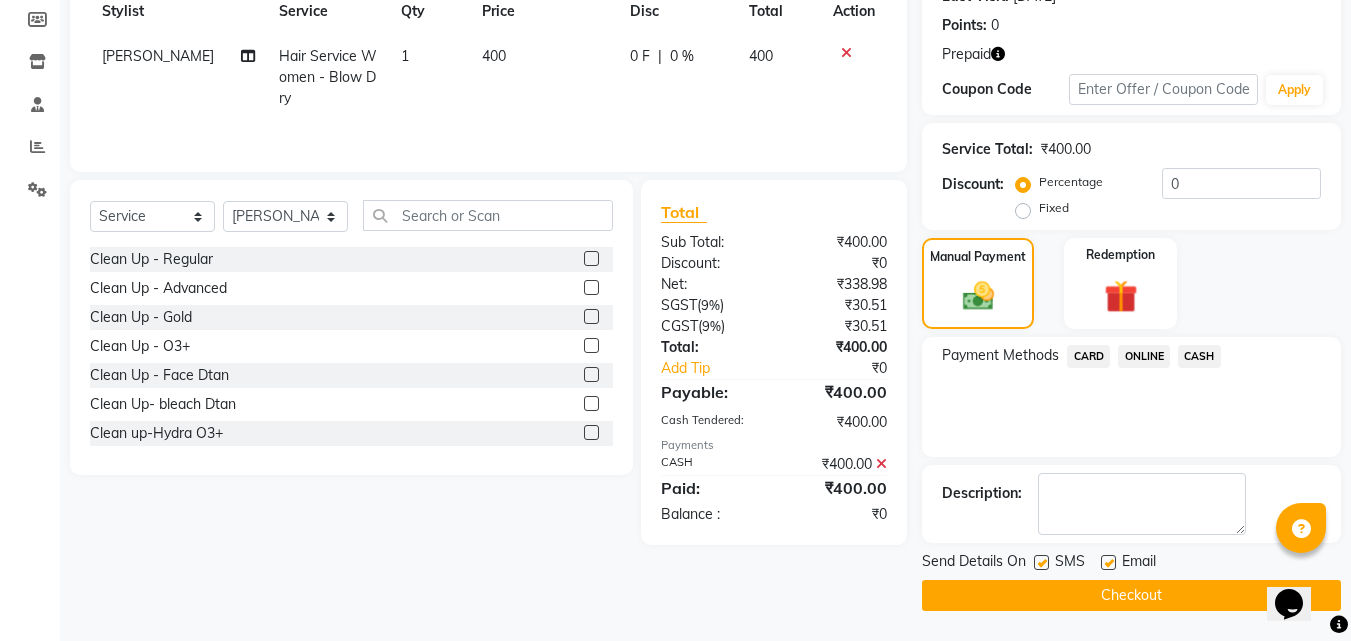 drag, startPoint x: 1107, startPoint y: 556, endPoint x: 1088, endPoint y: 568, distance: 22.472204 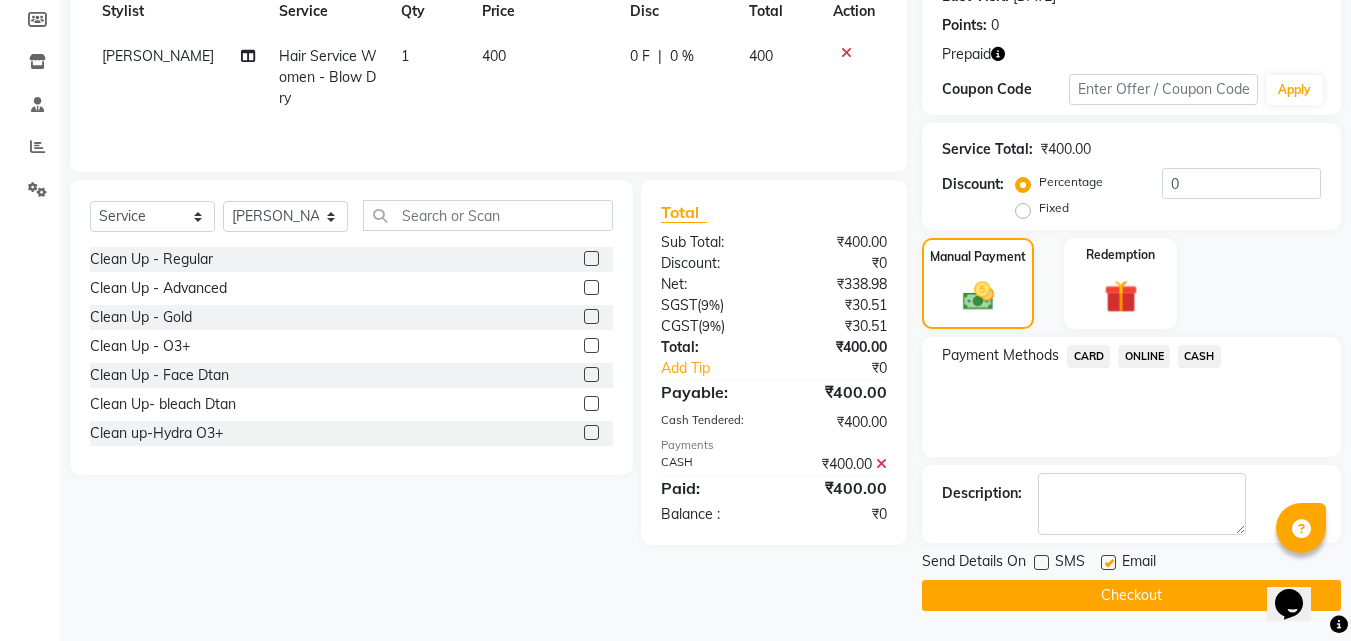 click on "Checkout" 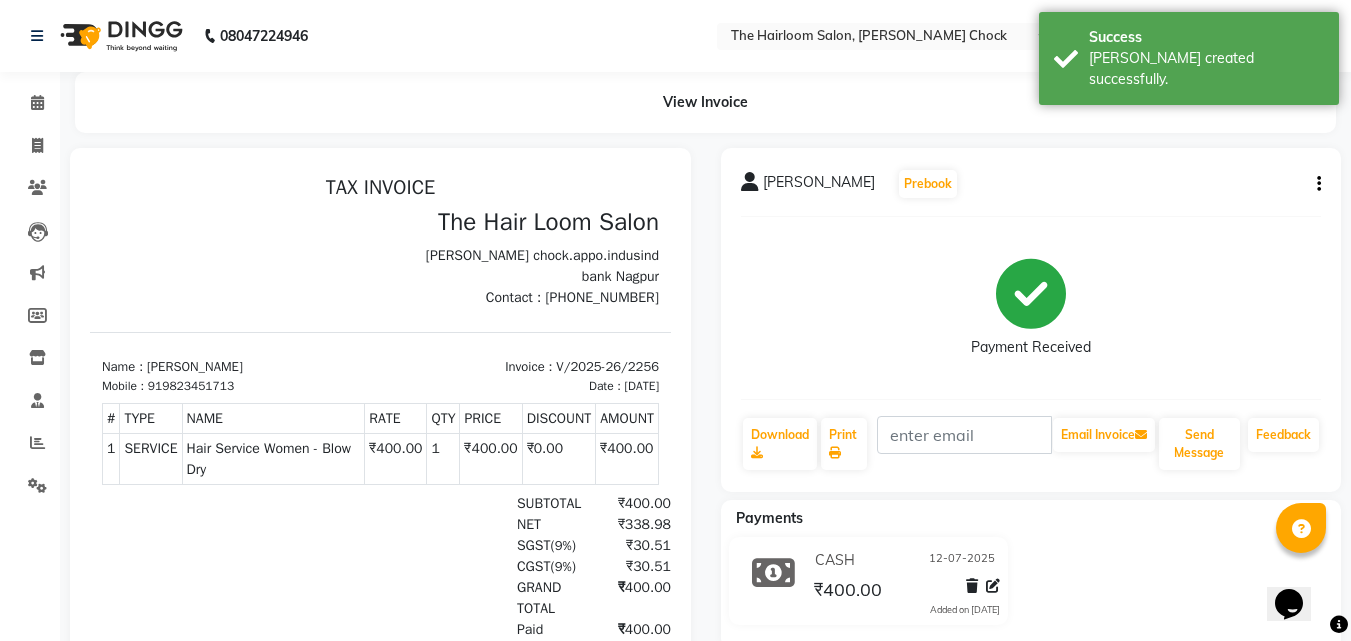 scroll, scrollTop: 0, scrollLeft: 0, axis: both 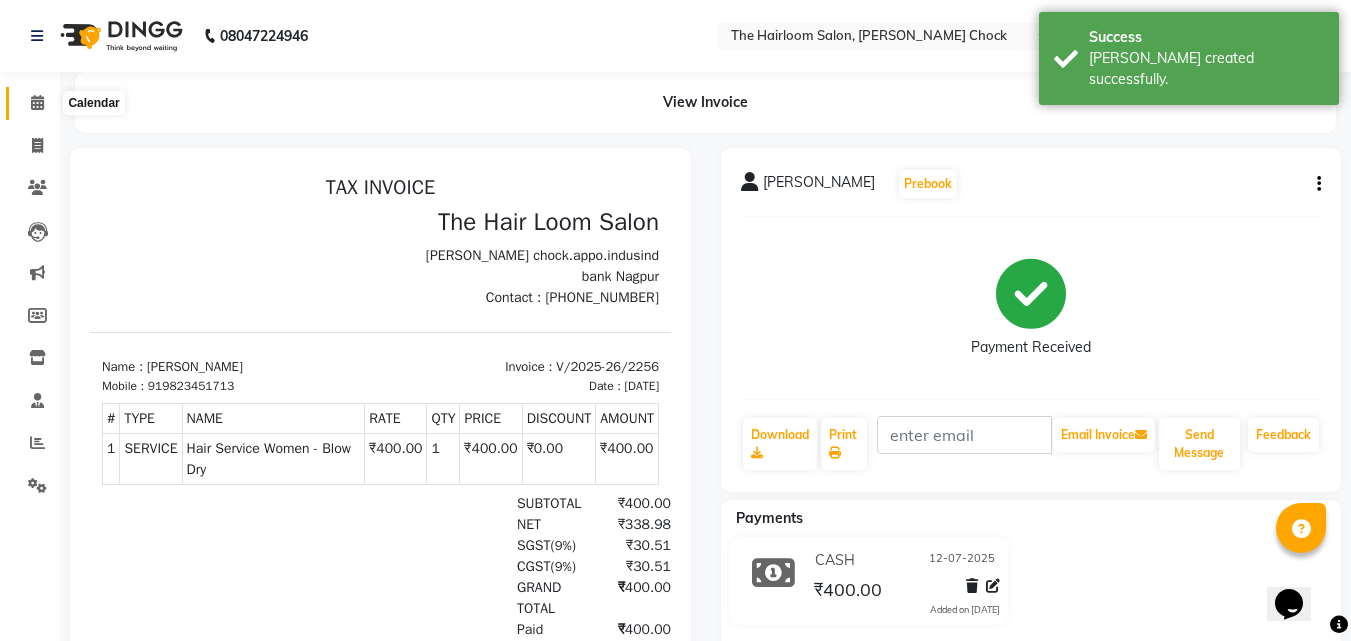 click 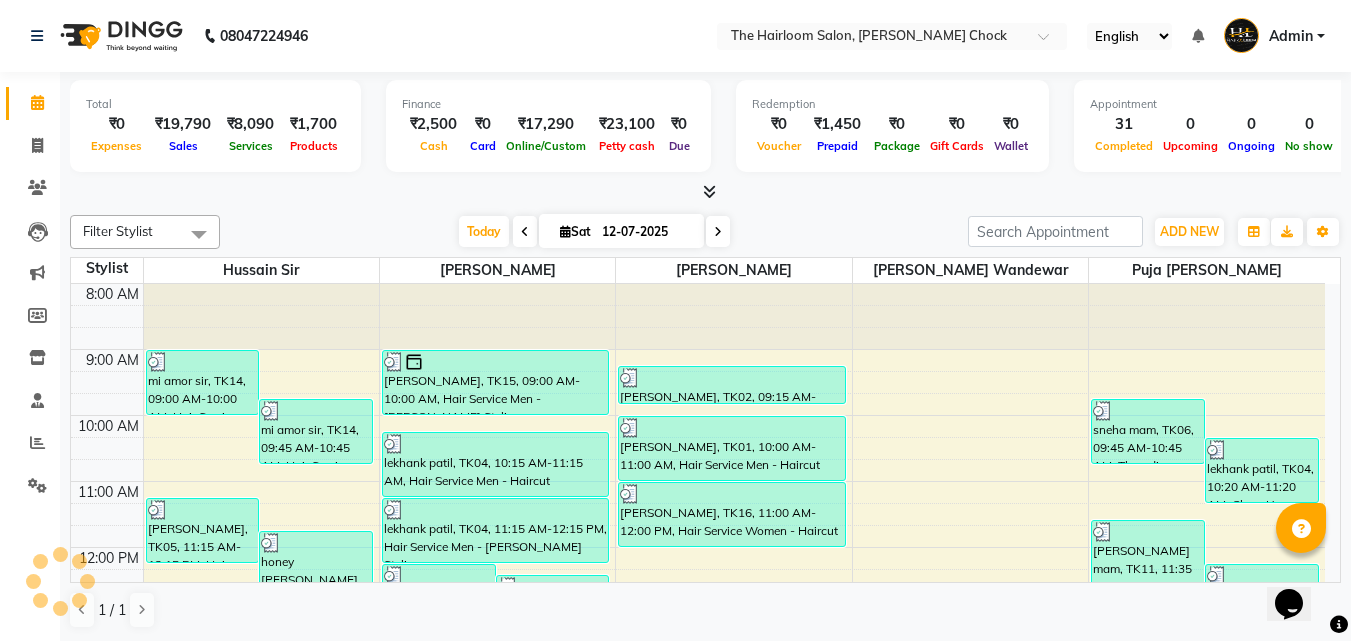 scroll, scrollTop: 1, scrollLeft: 0, axis: vertical 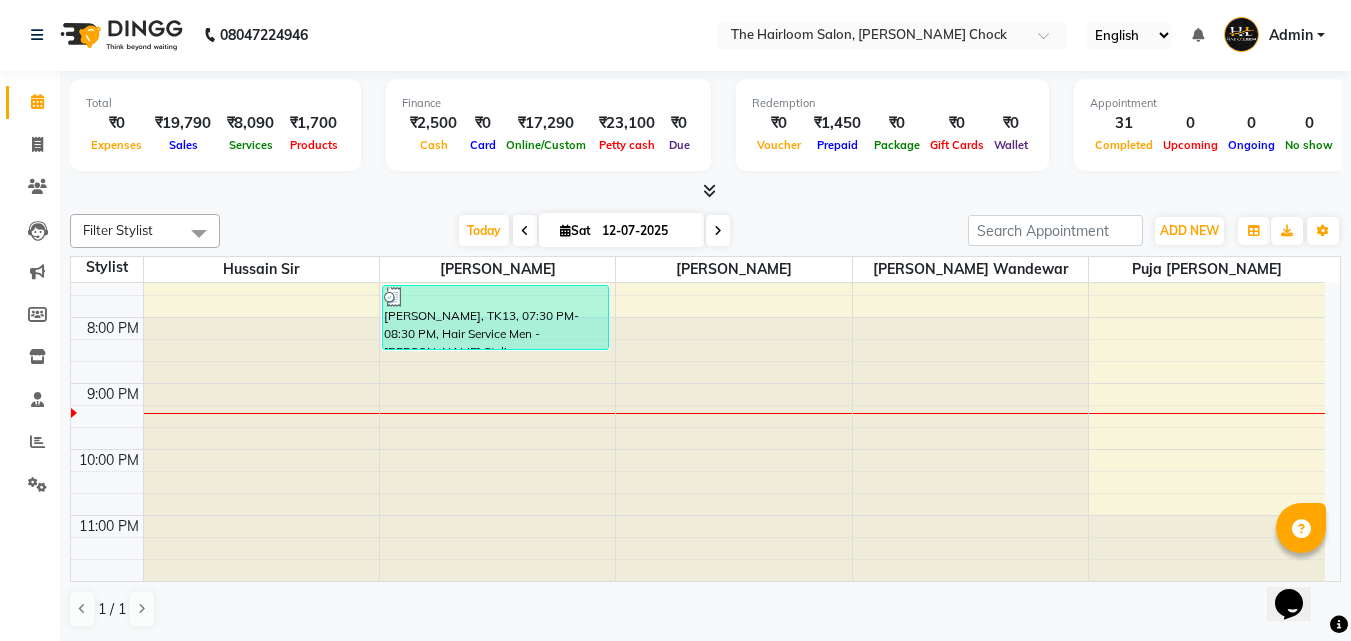 click at bounding box center (497, -474) 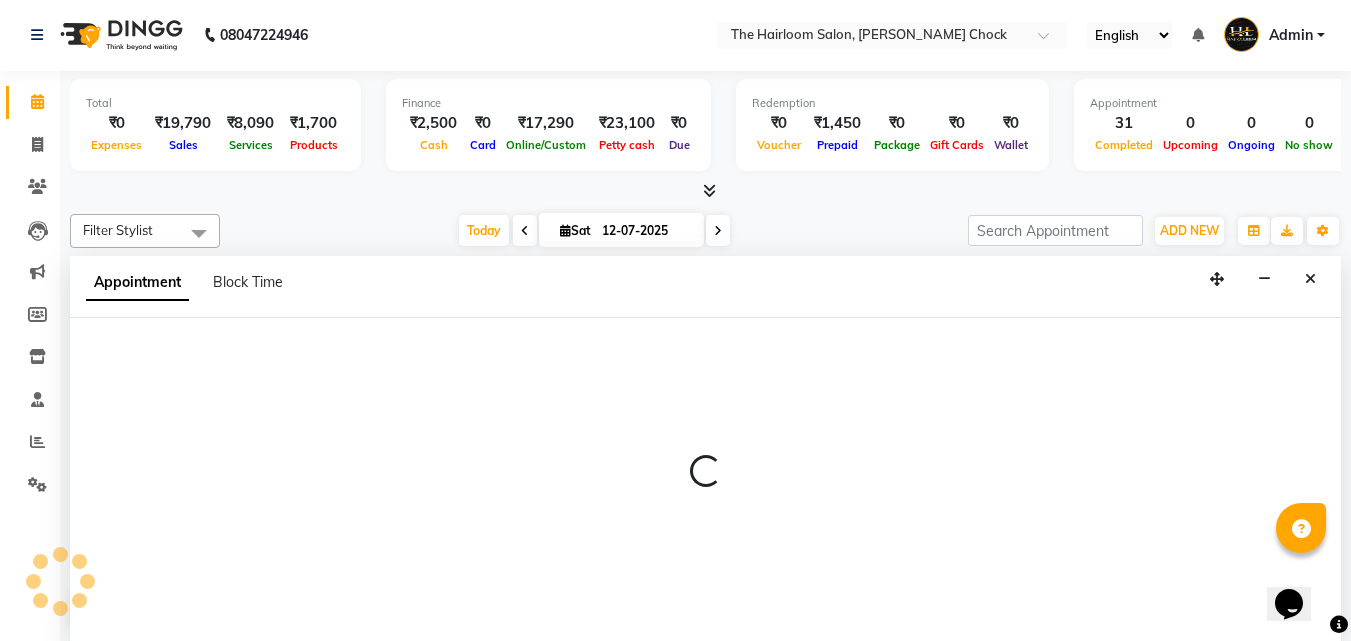 select on "41756" 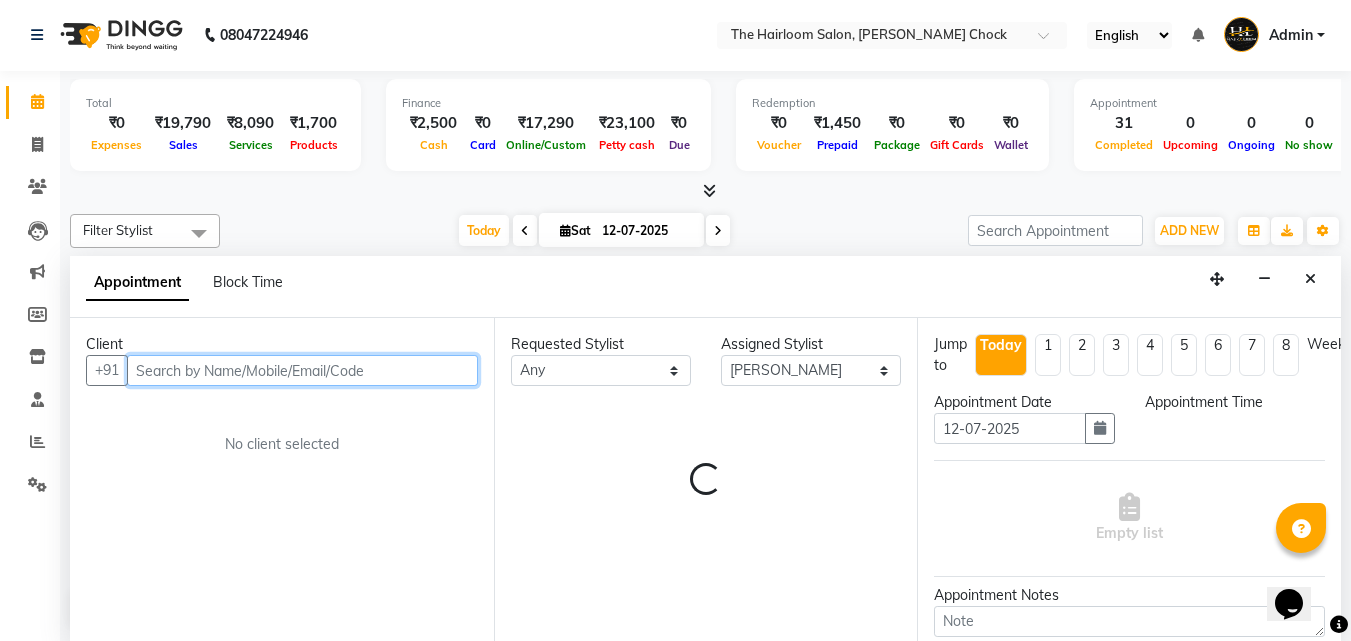 select on "1215" 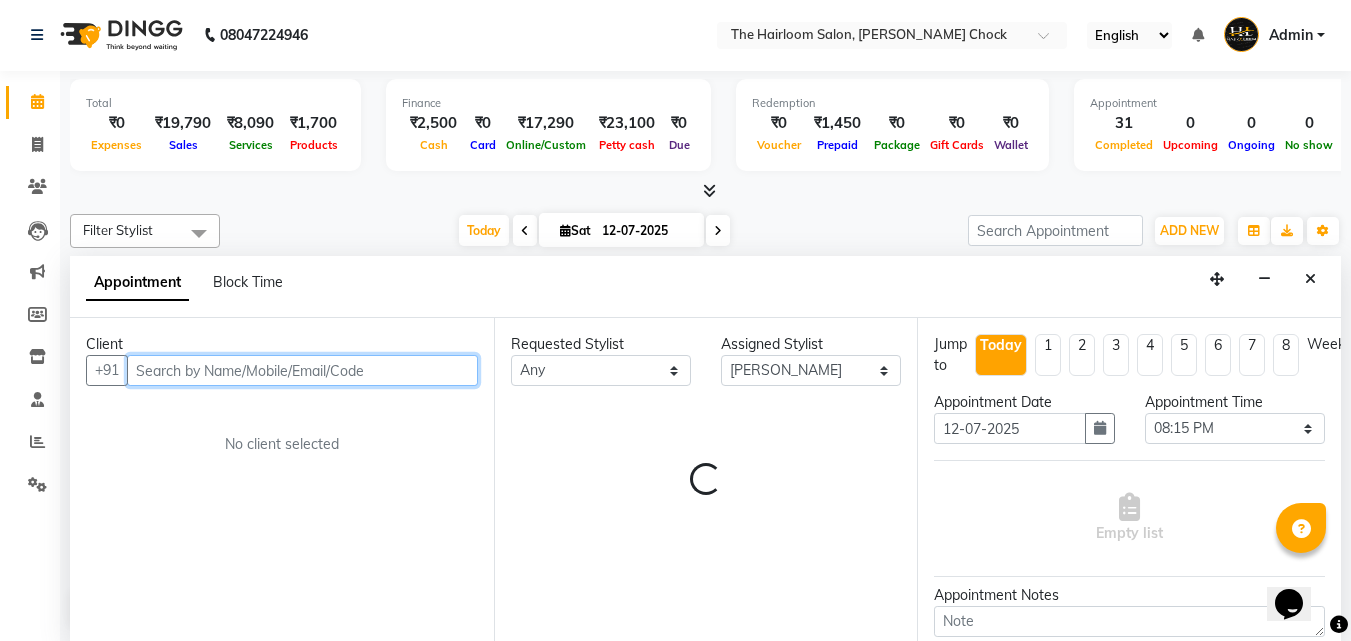click at bounding box center [302, 370] 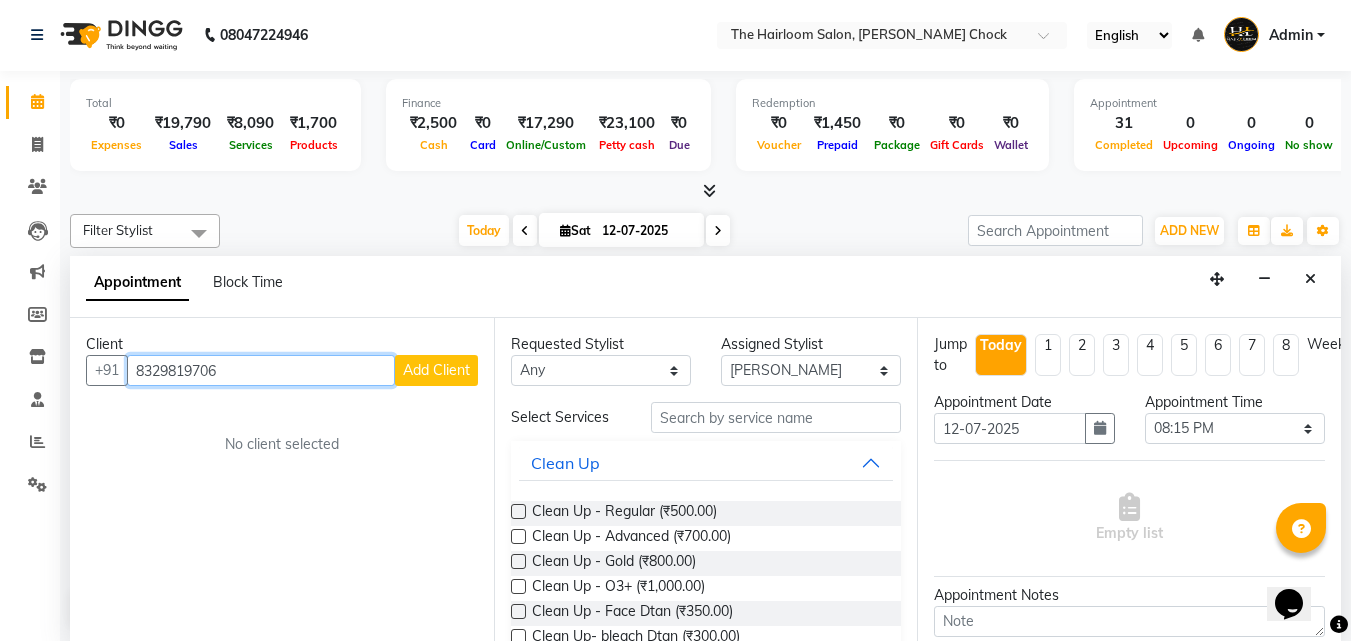 type on "8329819706" 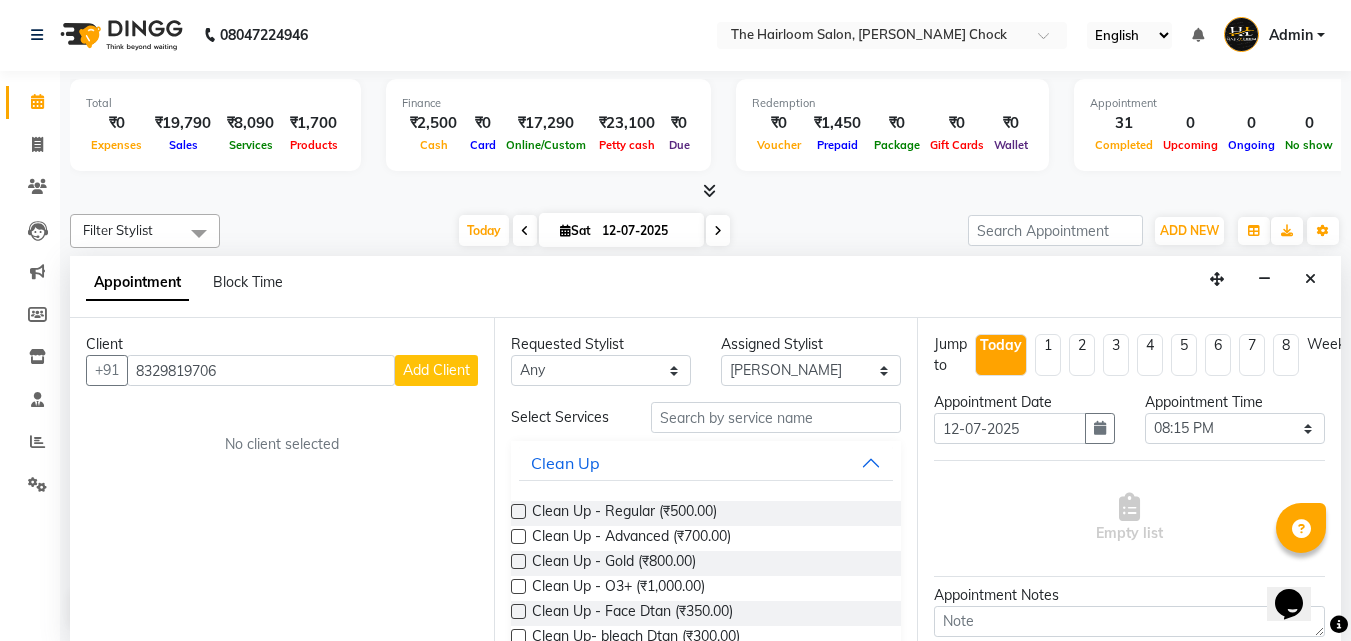 click on "Add Client" at bounding box center (436, 370) 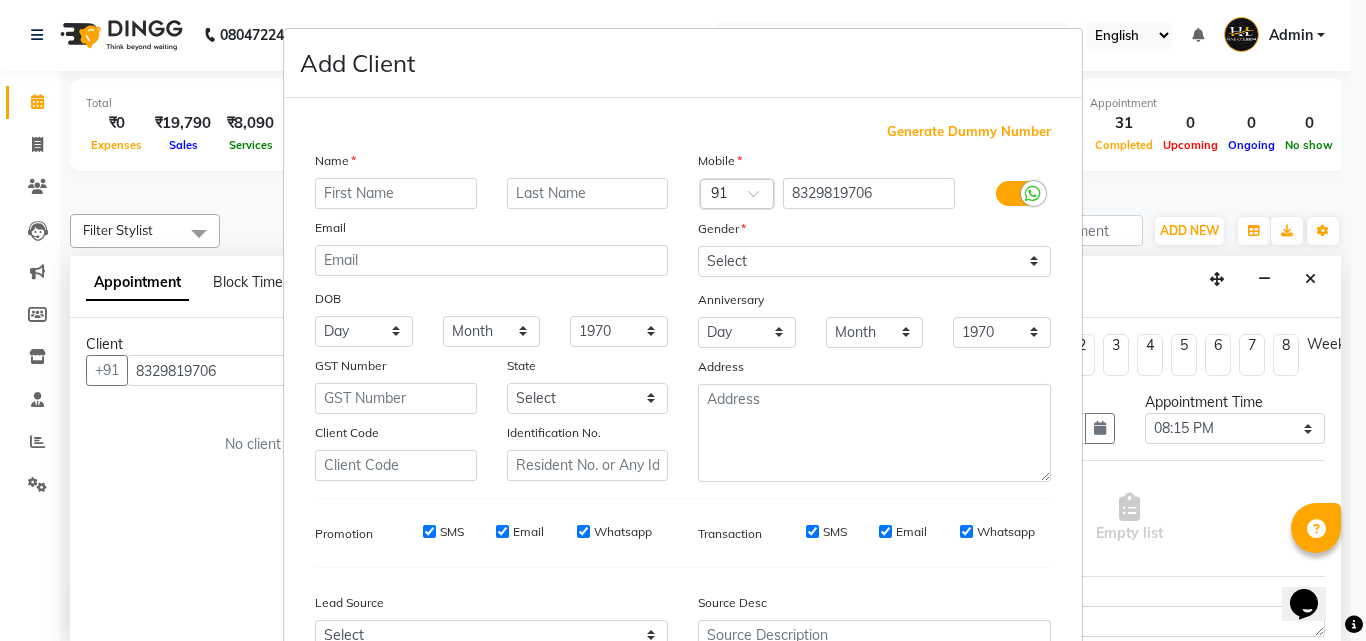 click at bounding box center [396, 193] 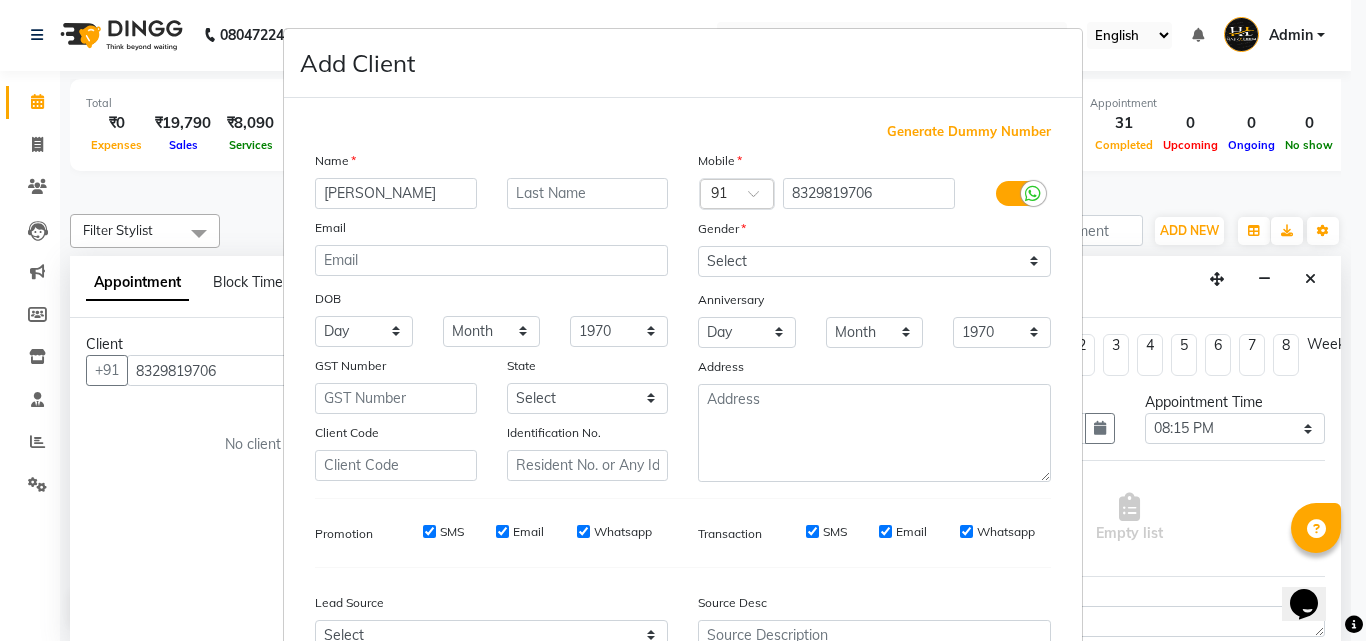 type on "[PERSON_NAME]" 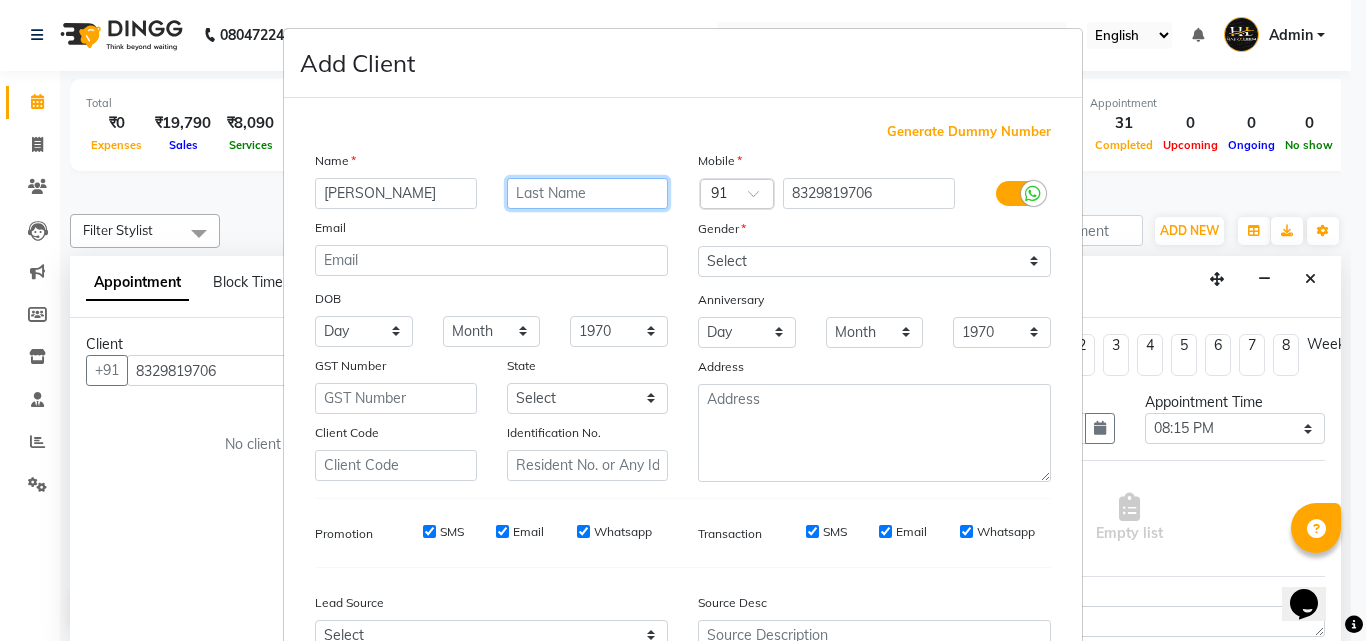 click at bounding box center (588, 193) 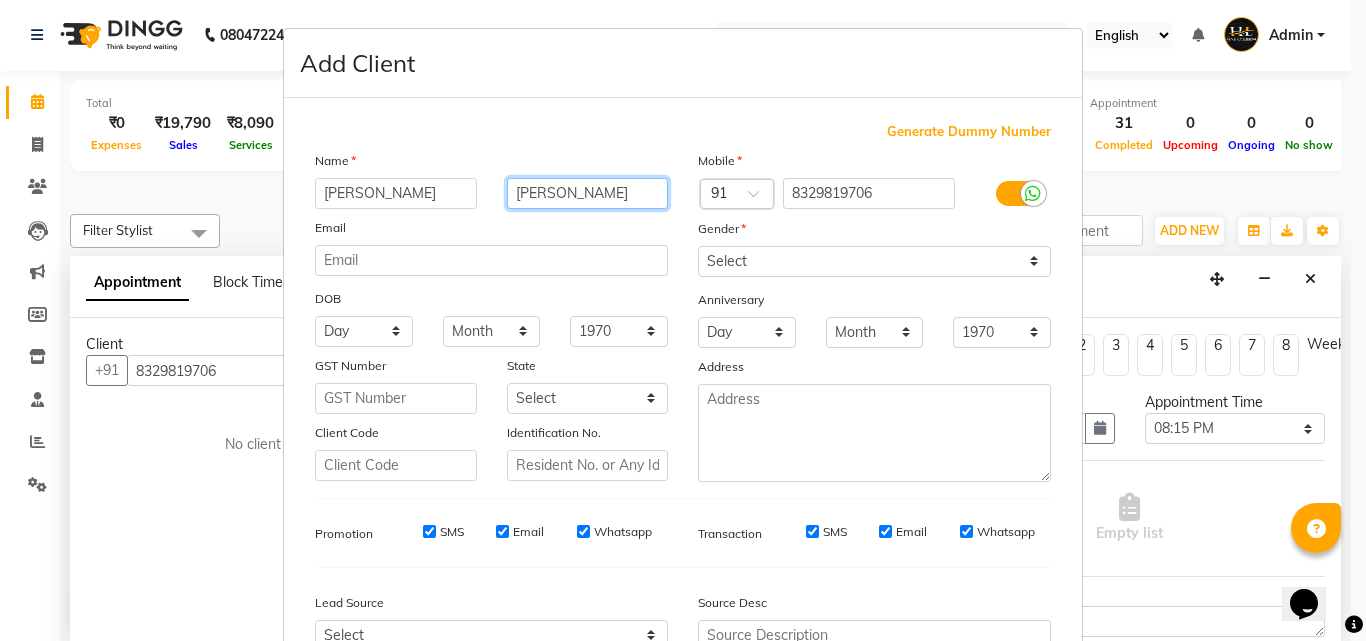 type on "[PERSON_NAME]" 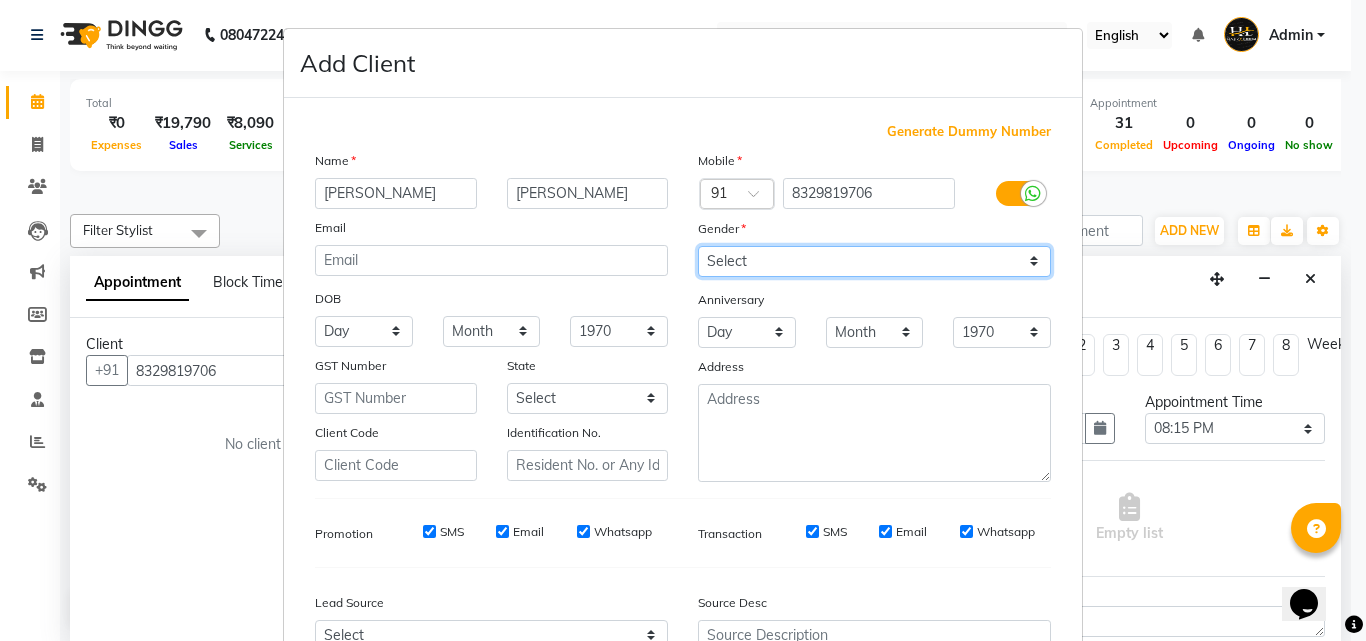 click on "Select [DEMOGRAPHIC_DATA] [DEMOGRAPHIC_DATA] Other Prefer Not To Say" at bounding box center (874, 261) 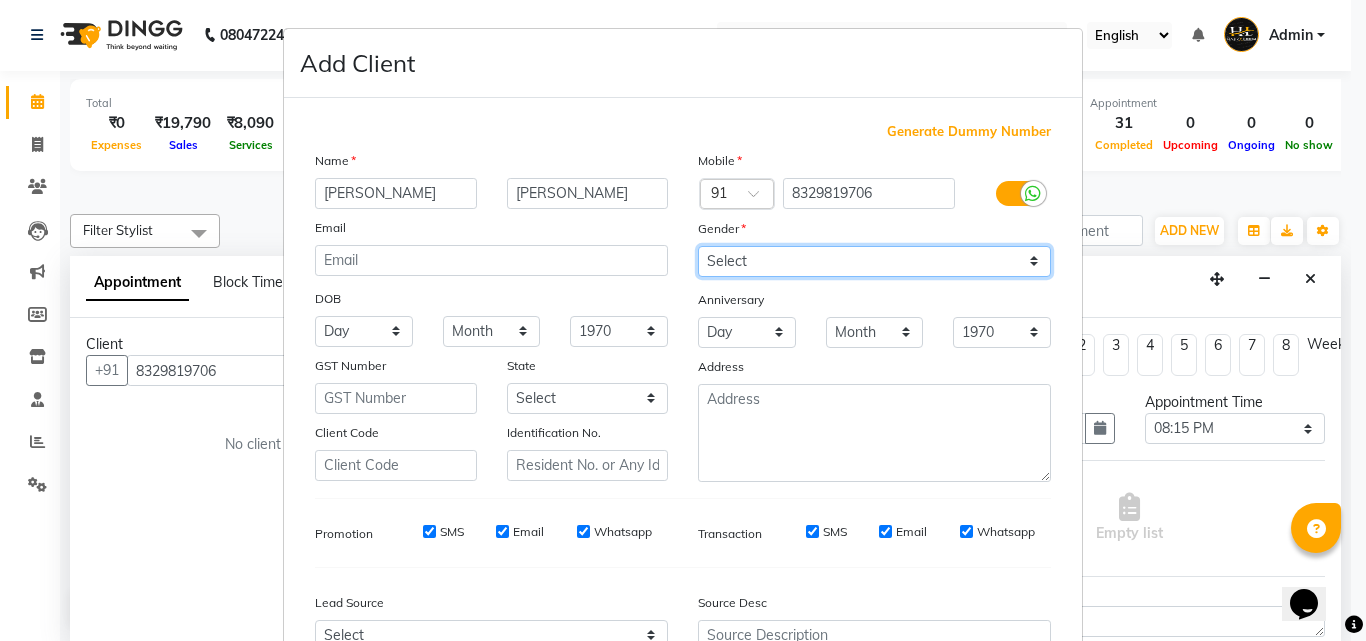 select on "[DEMOGRAPHIC_DATA]" 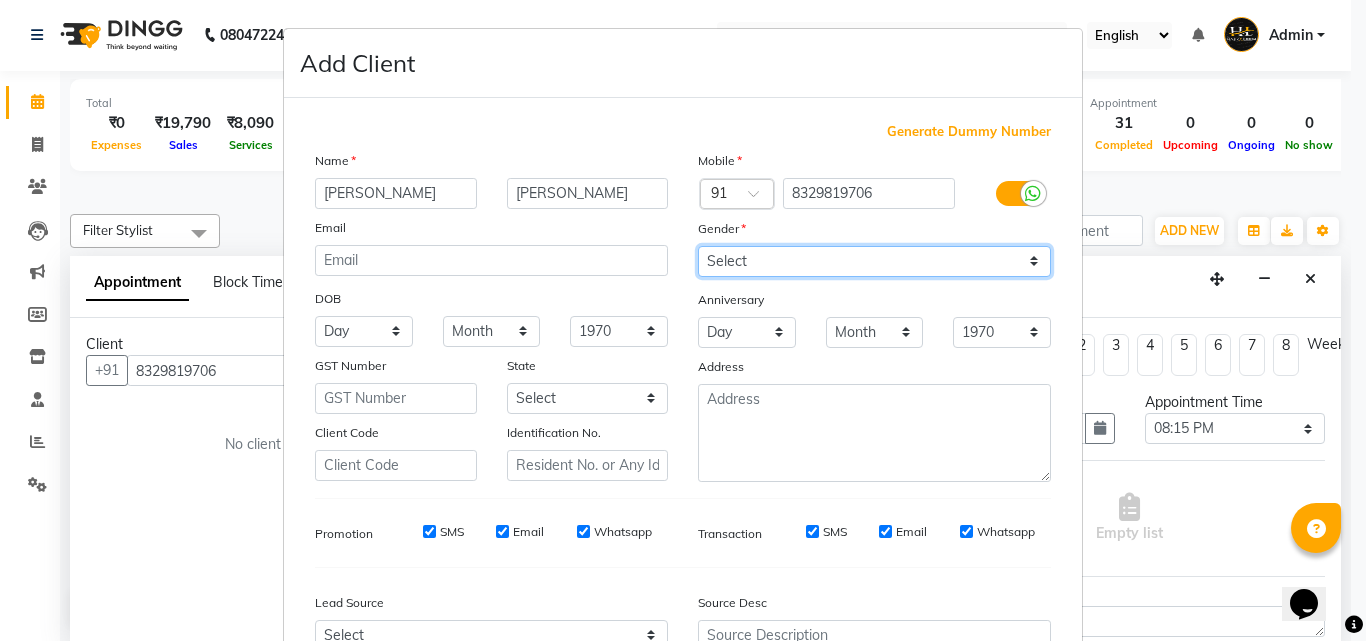 click on "Select [DEMOGRAPHIC_DATA] [DEMOGRAPHIC_DATA] Other Prefer Not To Say" at bounding box center [874, 261] 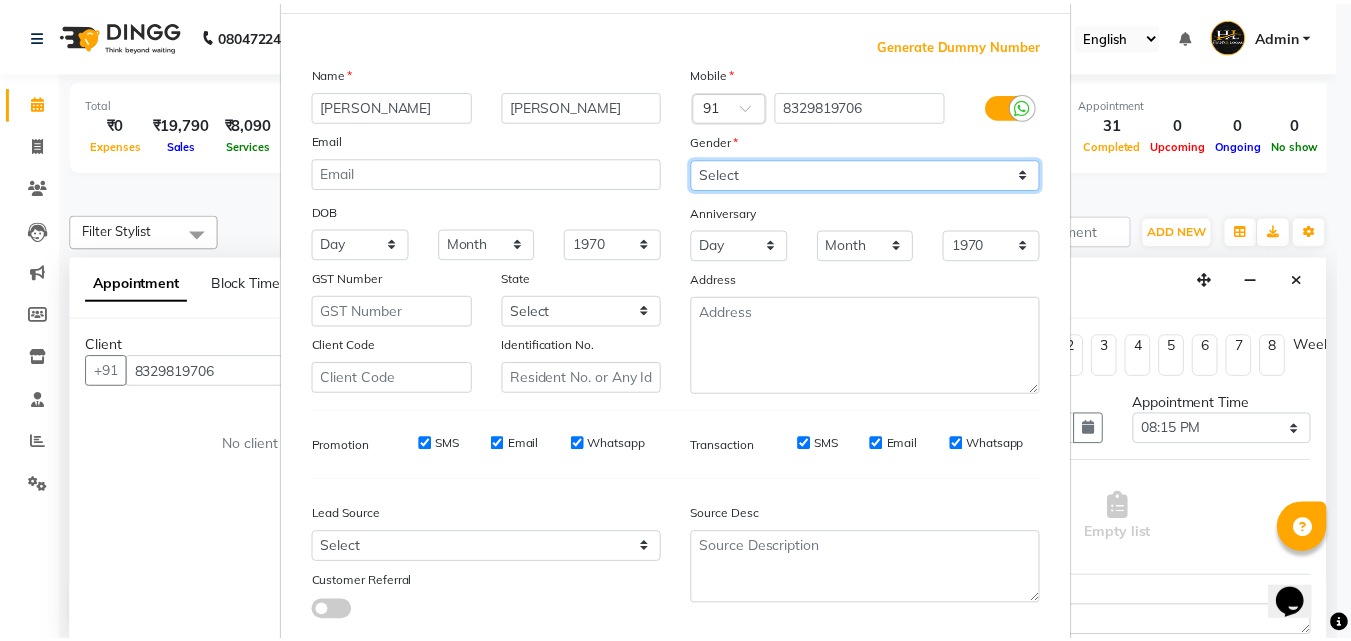 scroll, scrollTop: 208, scrollLeft: 0, axis: vertical 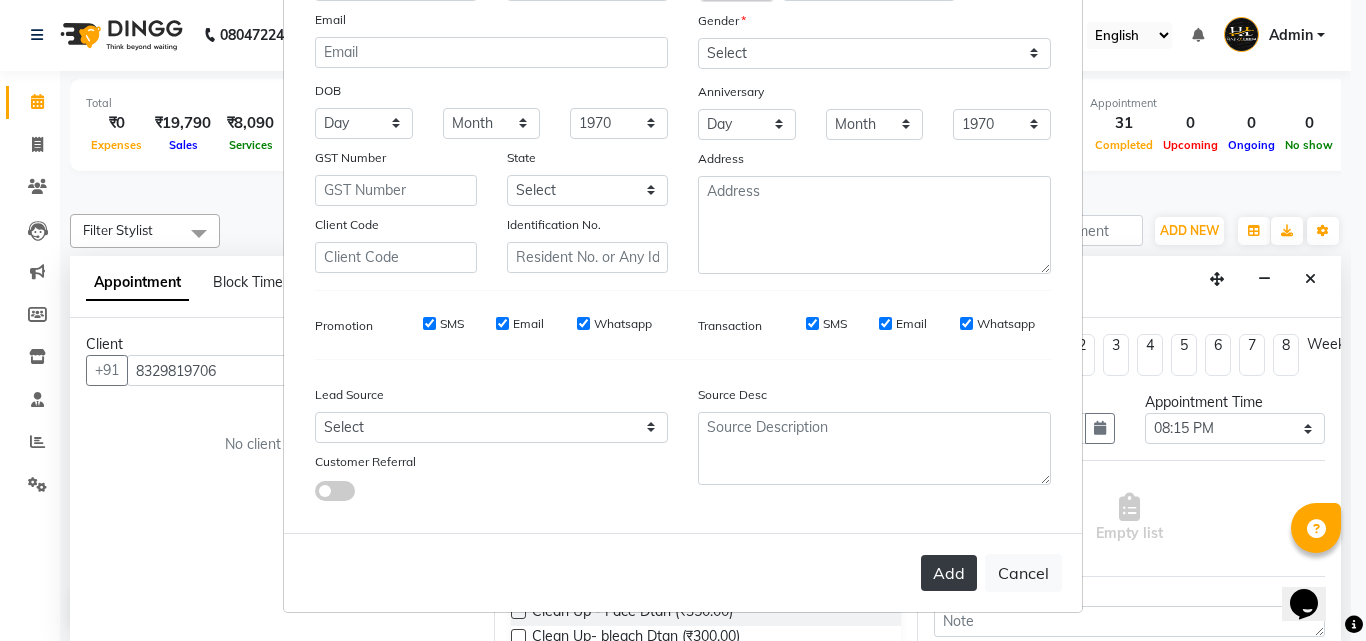 click on "Add" at bounding box center (949, 573) 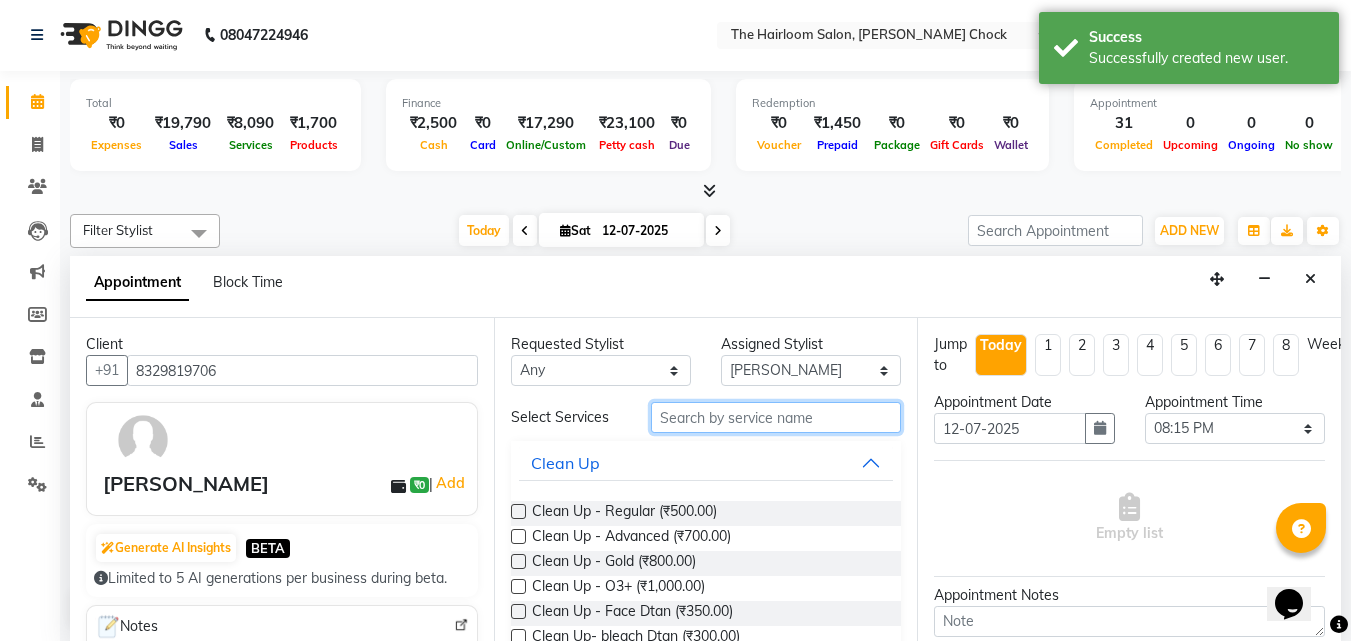click at bounding box center [776, 417] 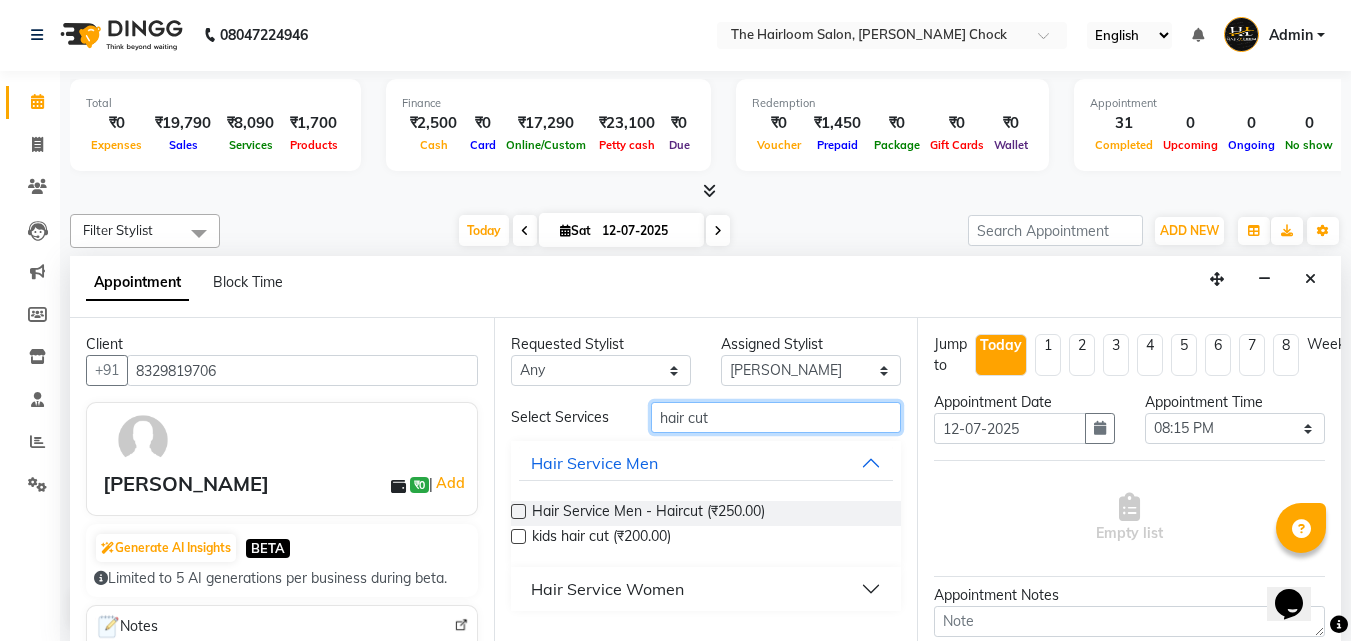 type on "hair cut" 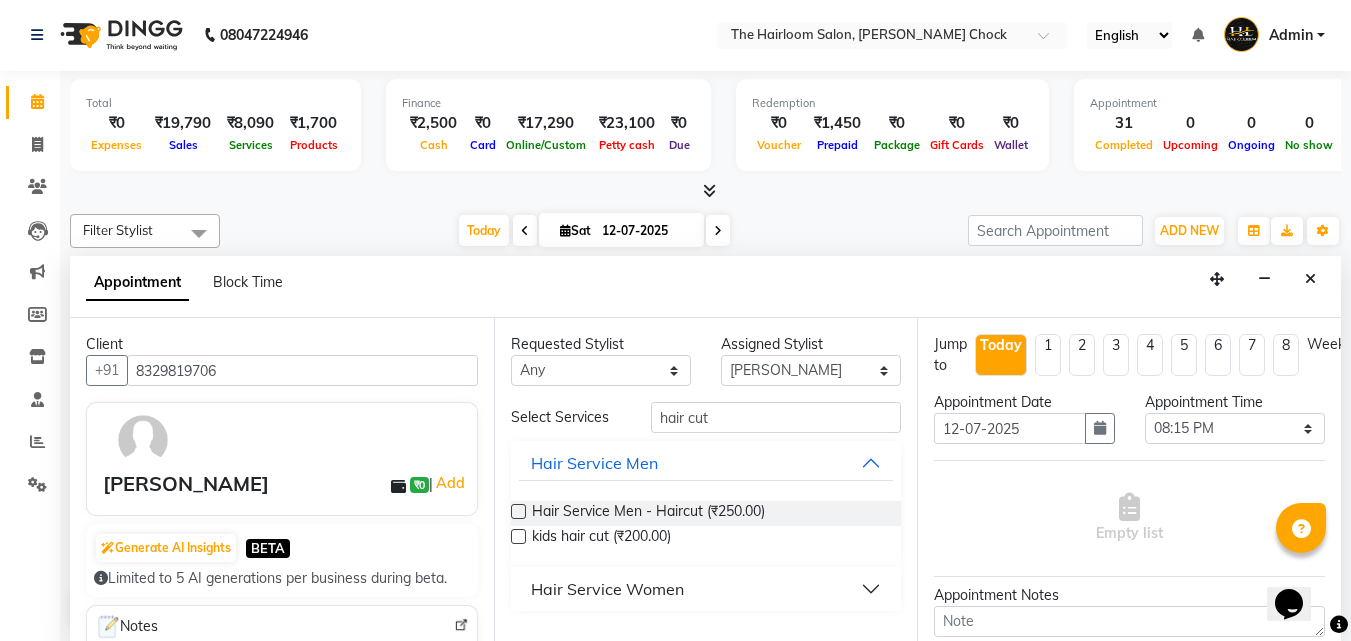 click on "Hair Service Men  - Haircut (₹250.00)" at bounding box center (648, 513) 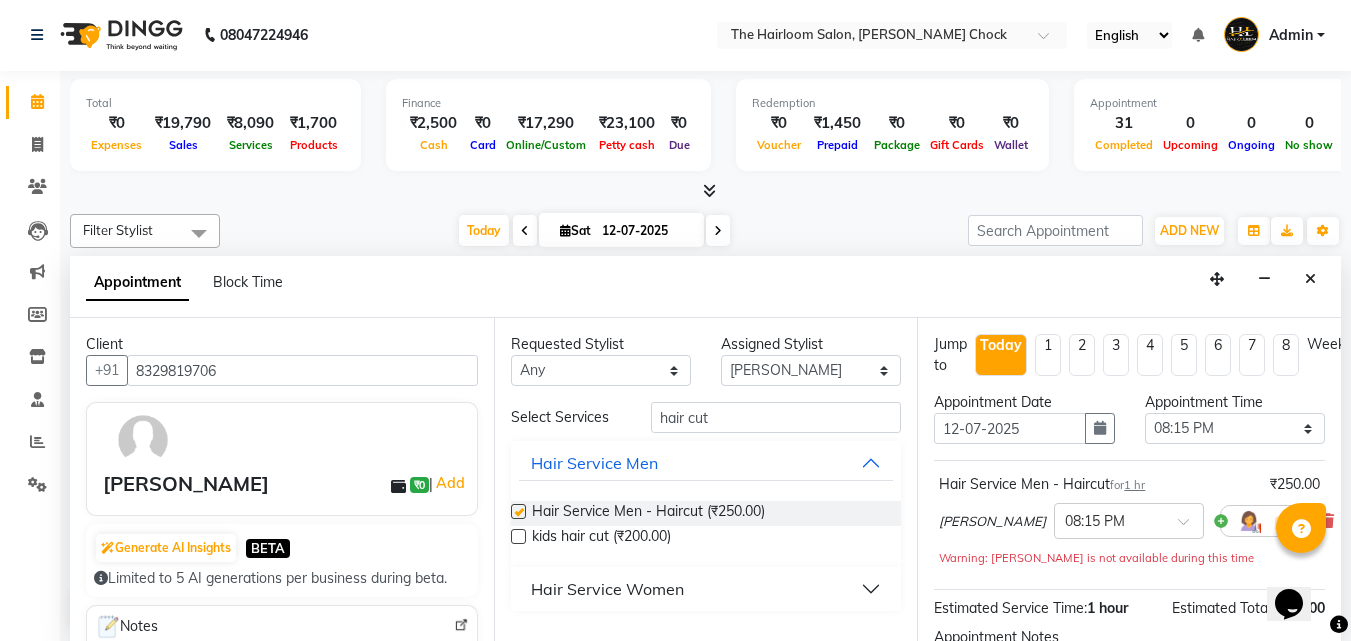 checkbox on "false" 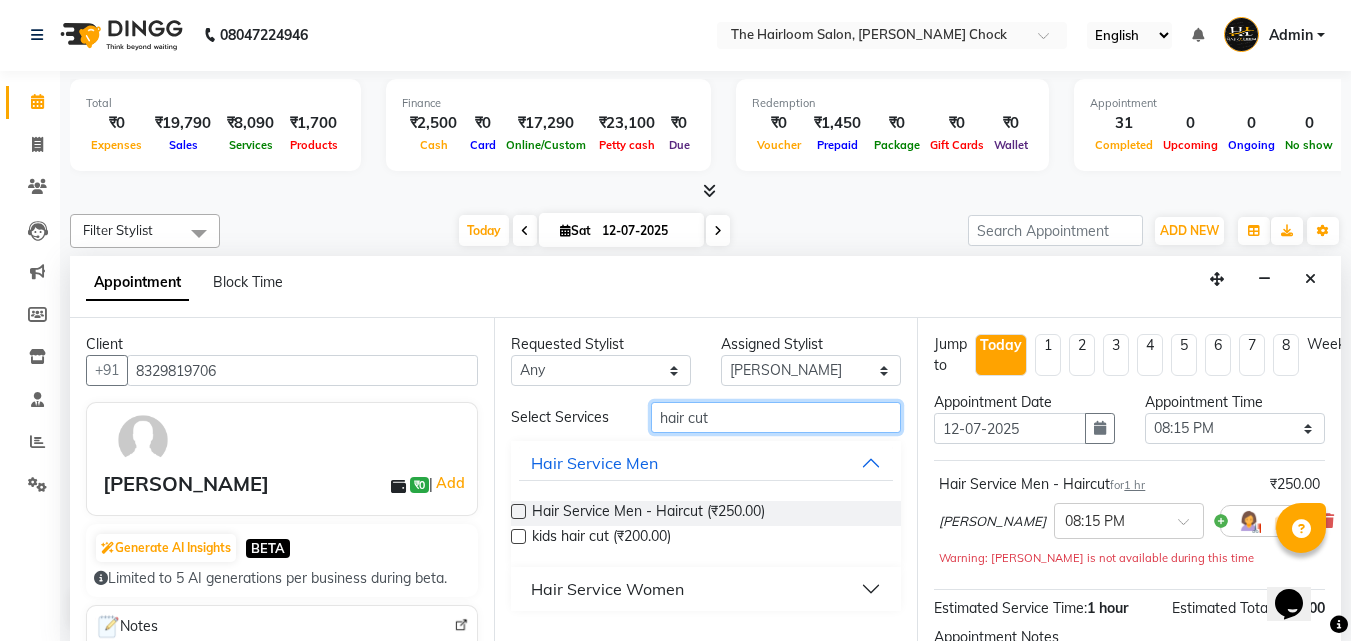 click on "hair cut" at bounding box center [776, 417] 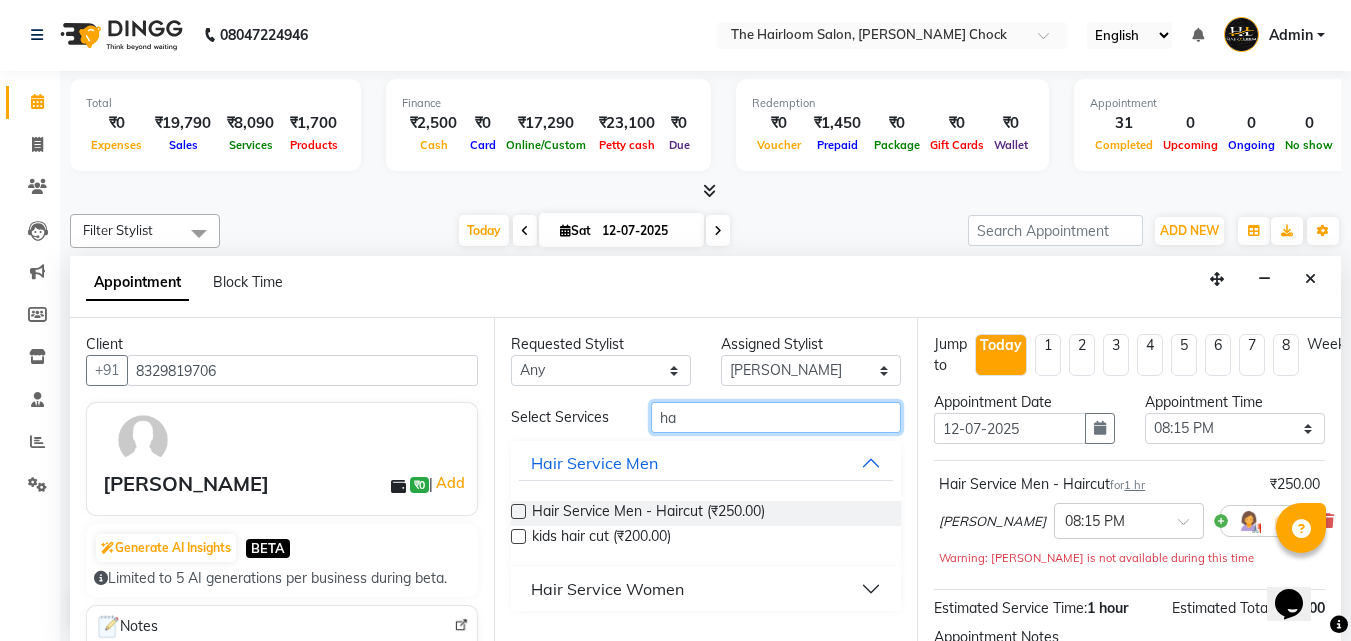 type on "h" 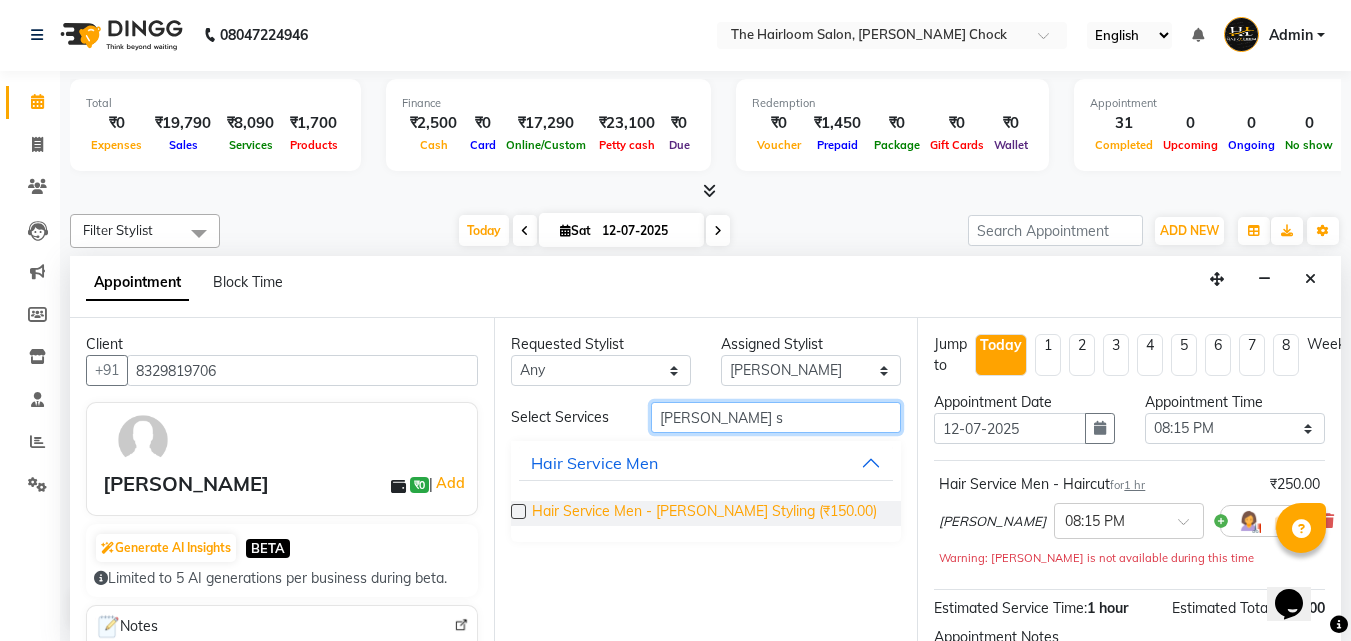type on "[PERSON_NAME] s" 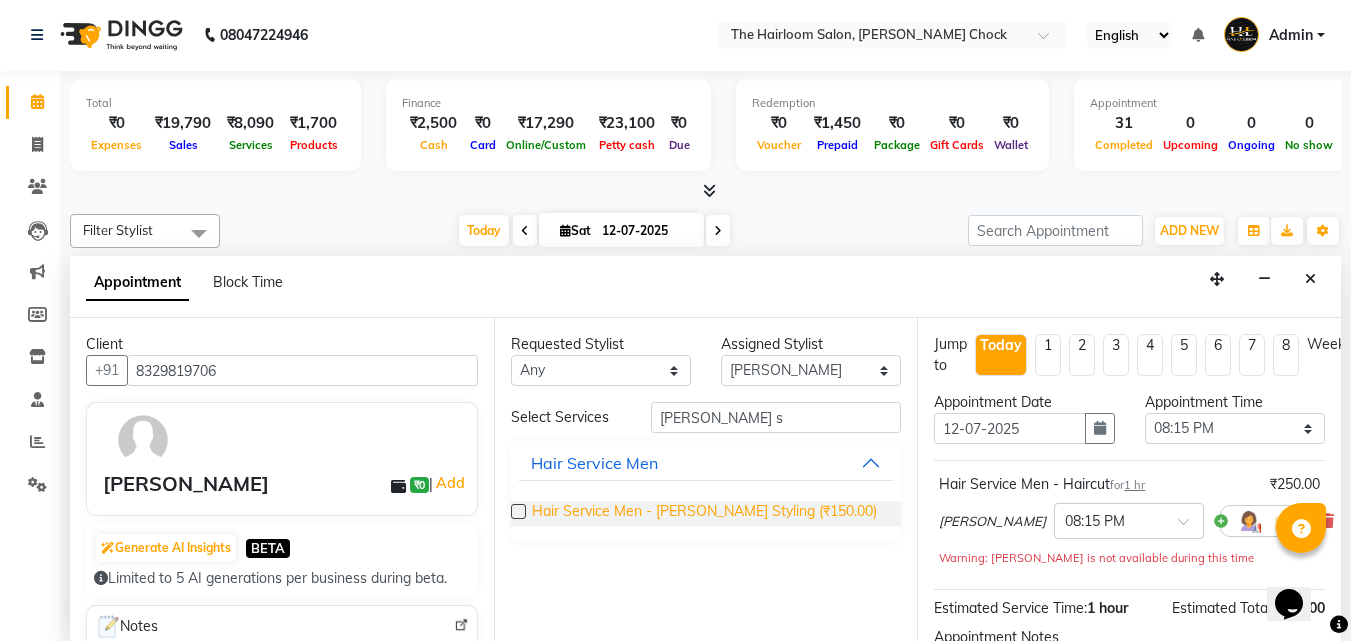 click on "Hair Service Men  - [PERSON_NAME] Styling (₹150.00)" at bounding box center [704, 513] 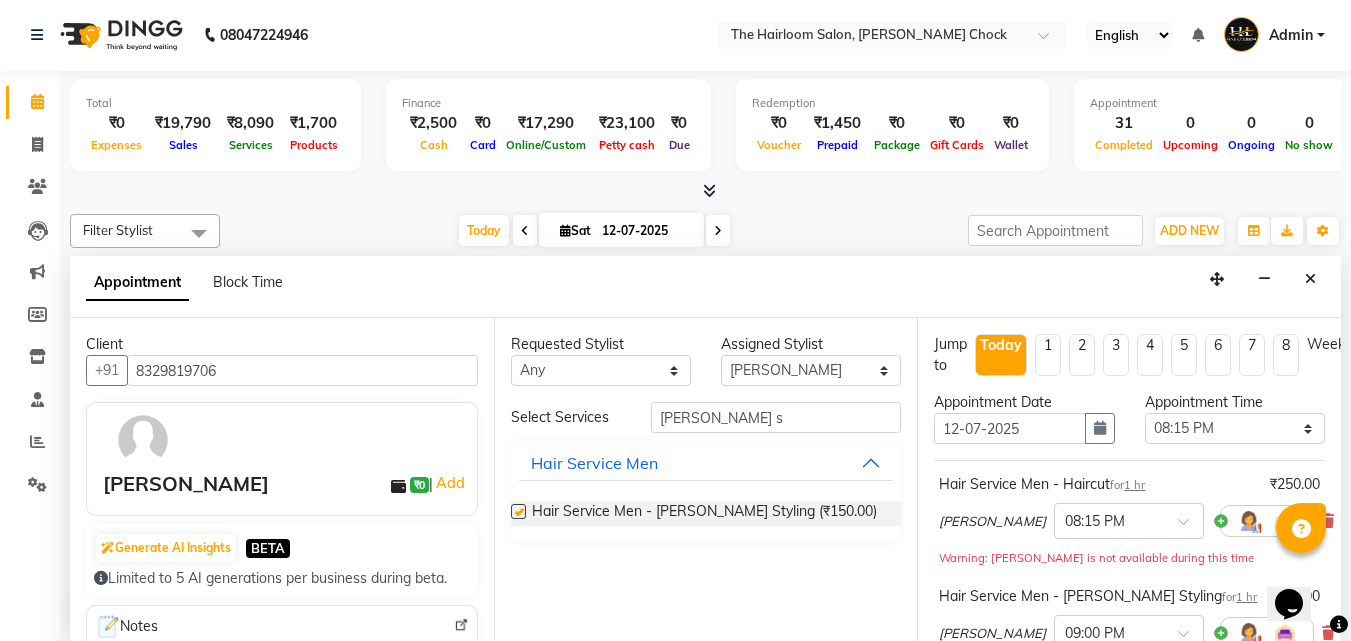 checkbox on "false" 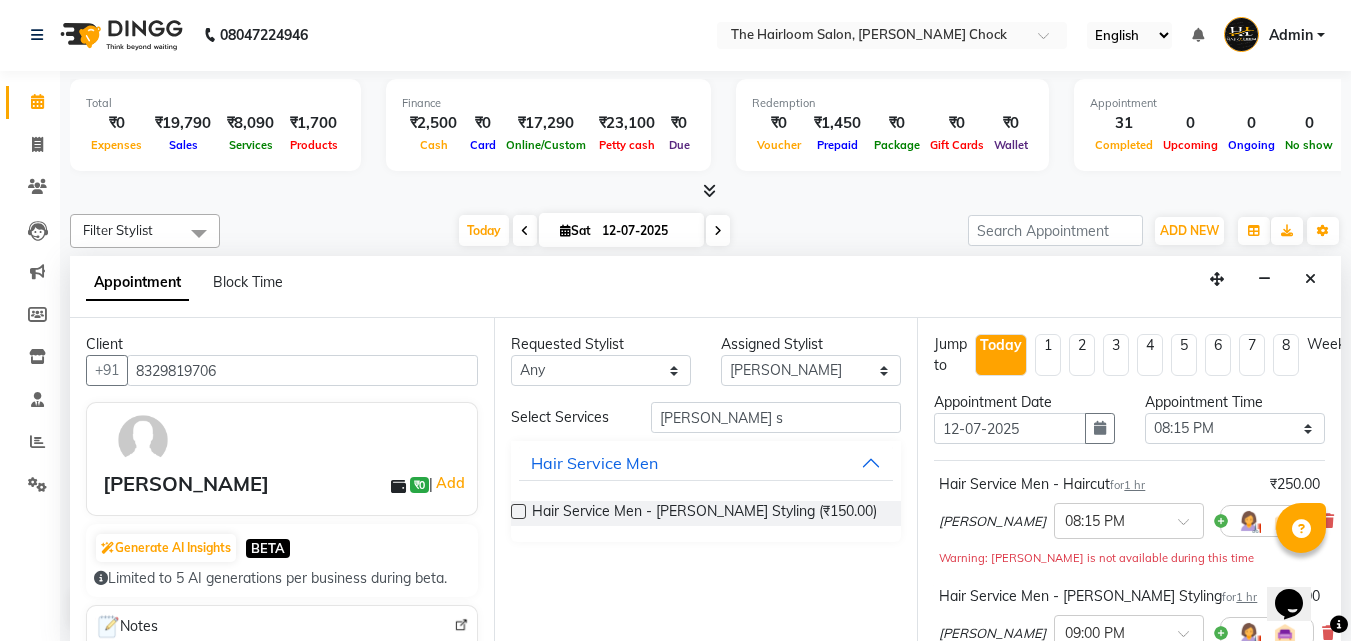 scroll, scrollTop: 330, scrollLeft: 0, axis: vertical 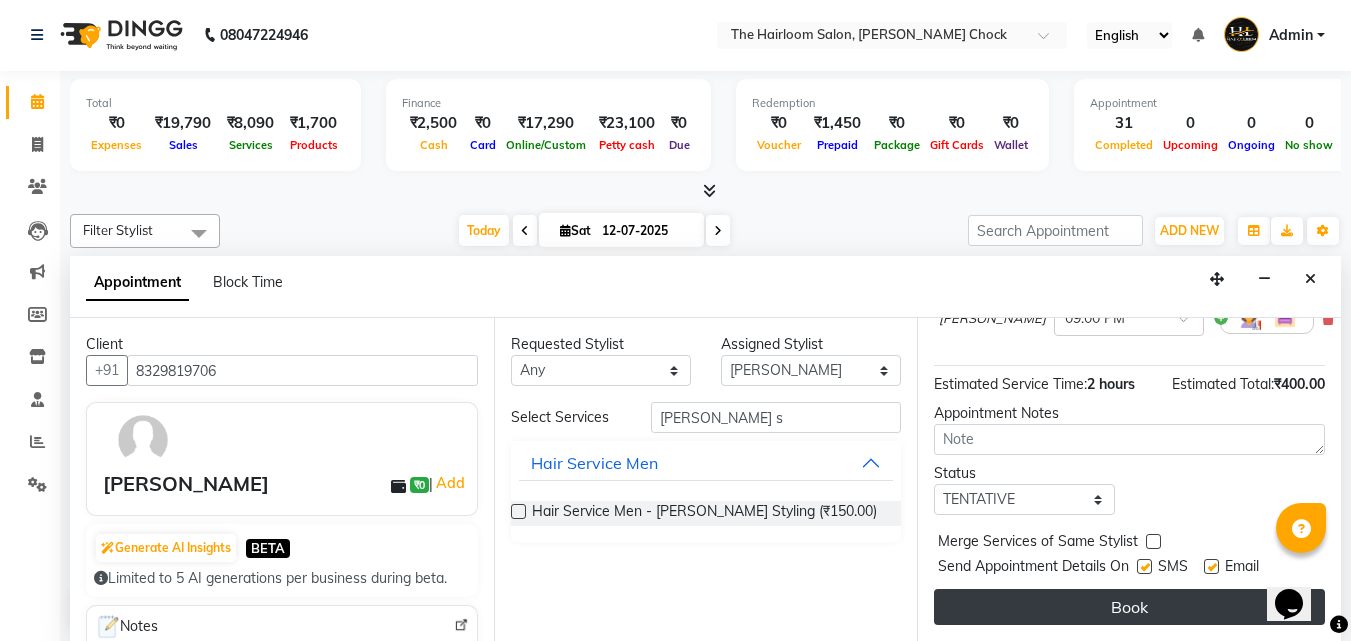 click on "Book" at bounding box center (1129, 607) 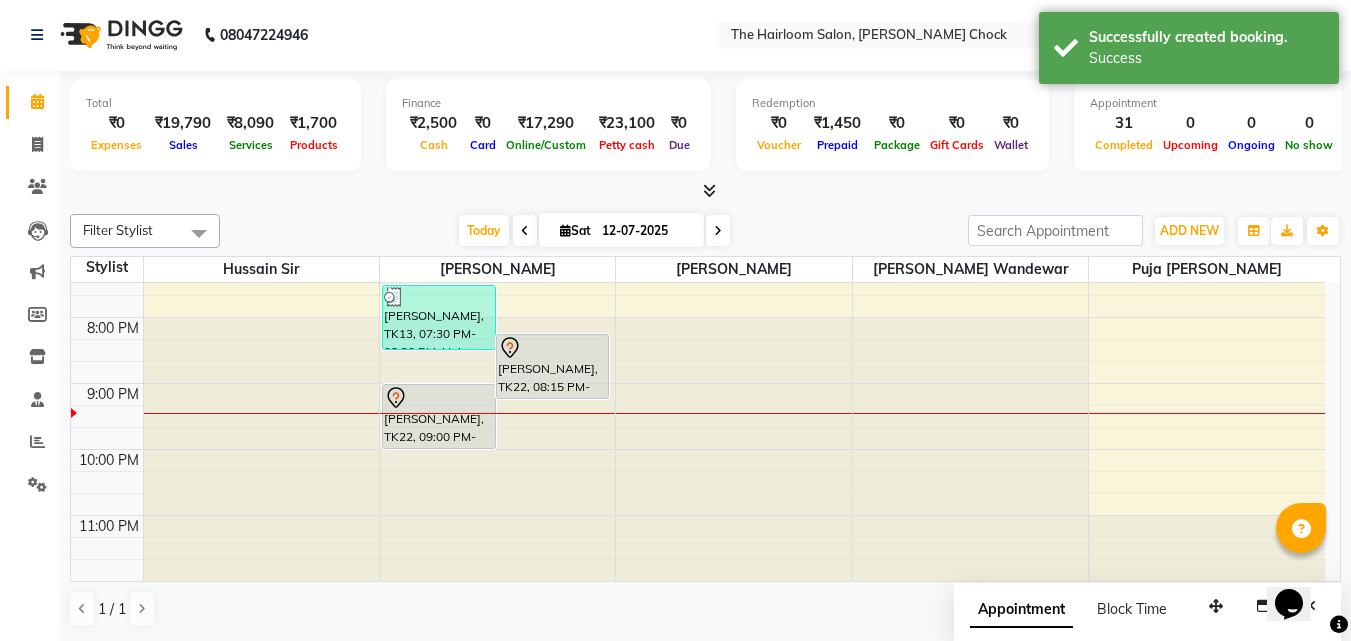 scroll, scrollTop: 0, scrollLeft: 0, axis: both 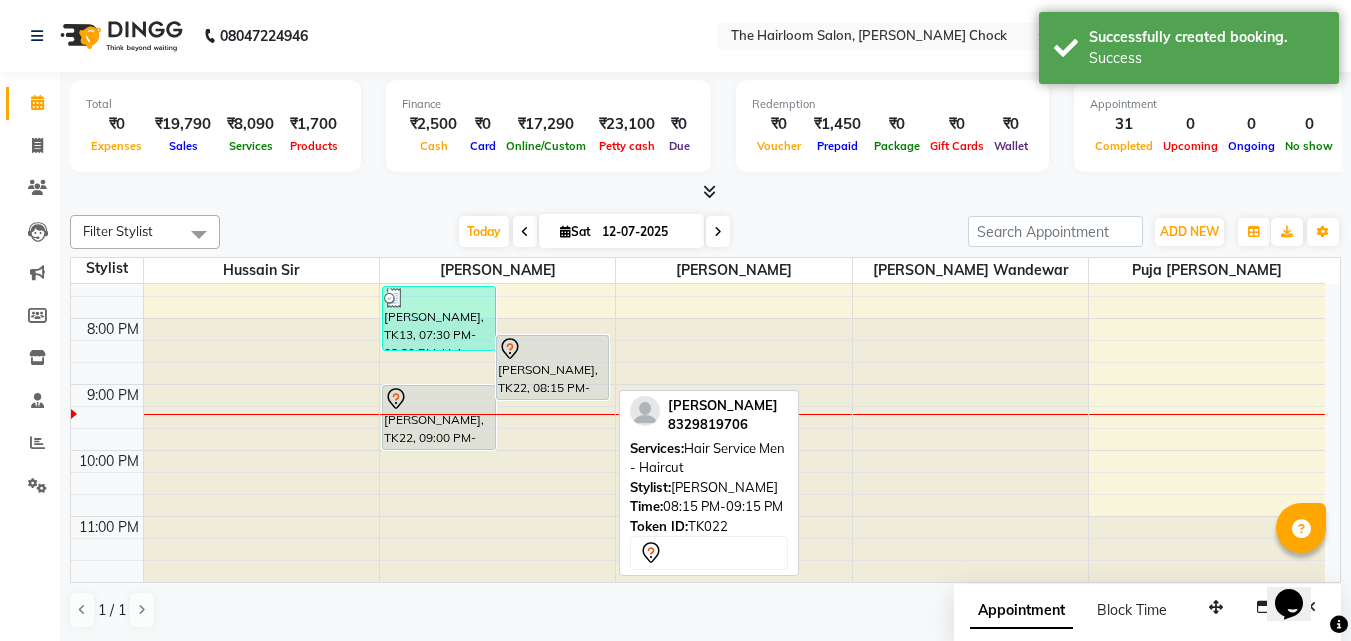 click on "[PERSON_NAME], TK22, 08:15 PM-09:15 PM, Hair Service Men  - Haircut" at bounding box center (553, 367) 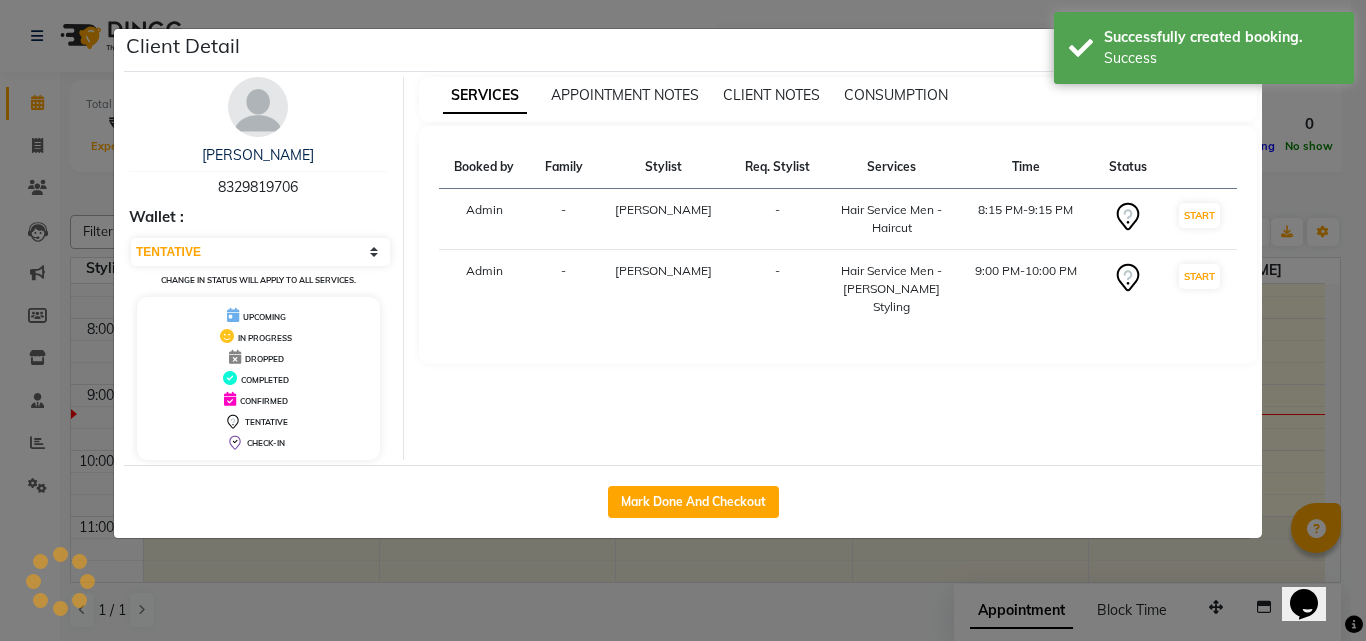 click on "Mark Done And Checkout" 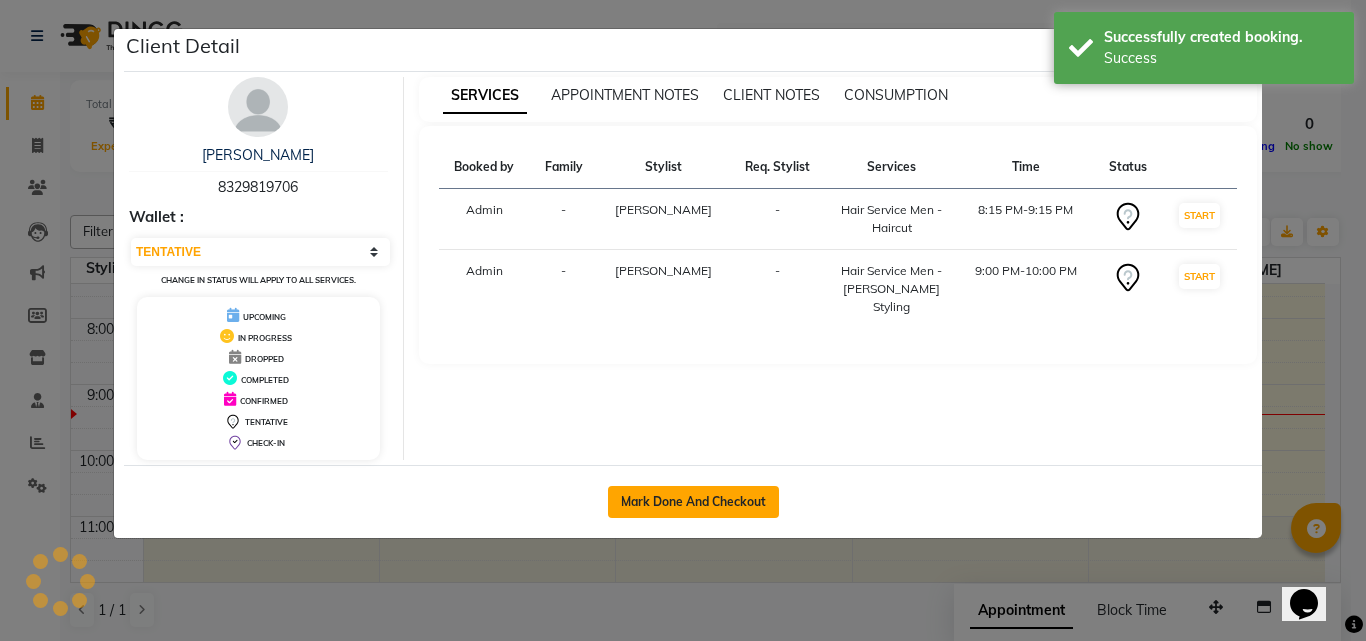 click on "Mark Done And Checkout" 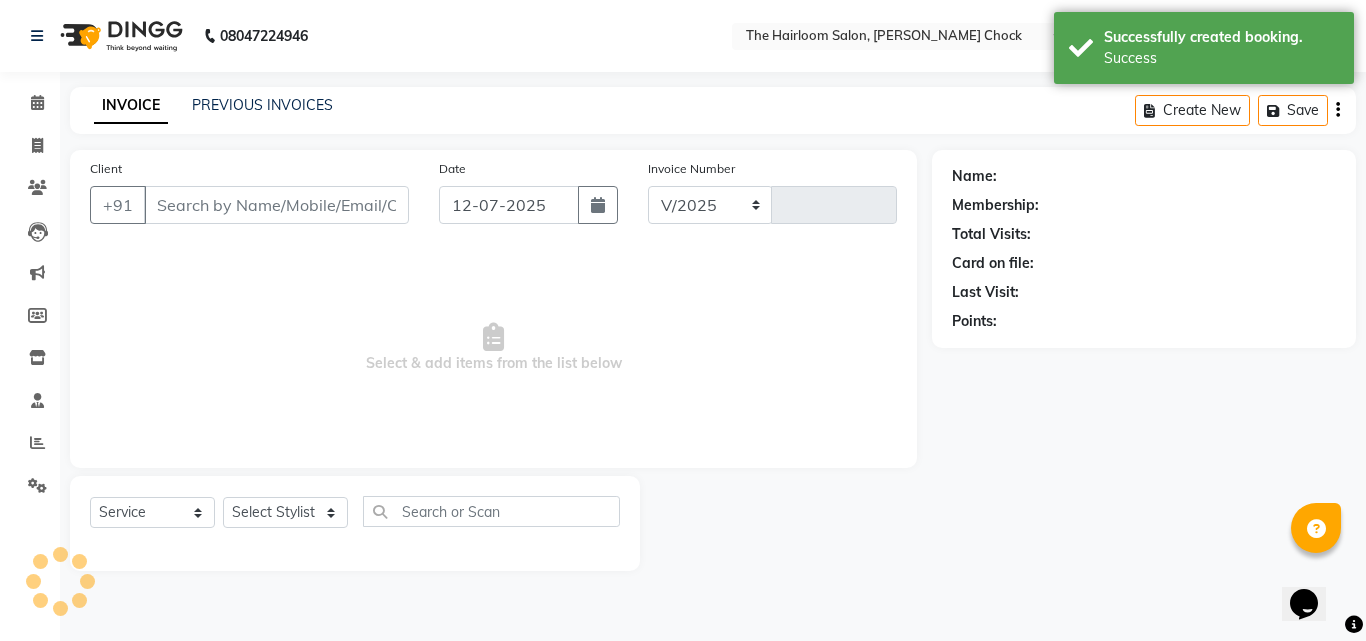 select on "5926" 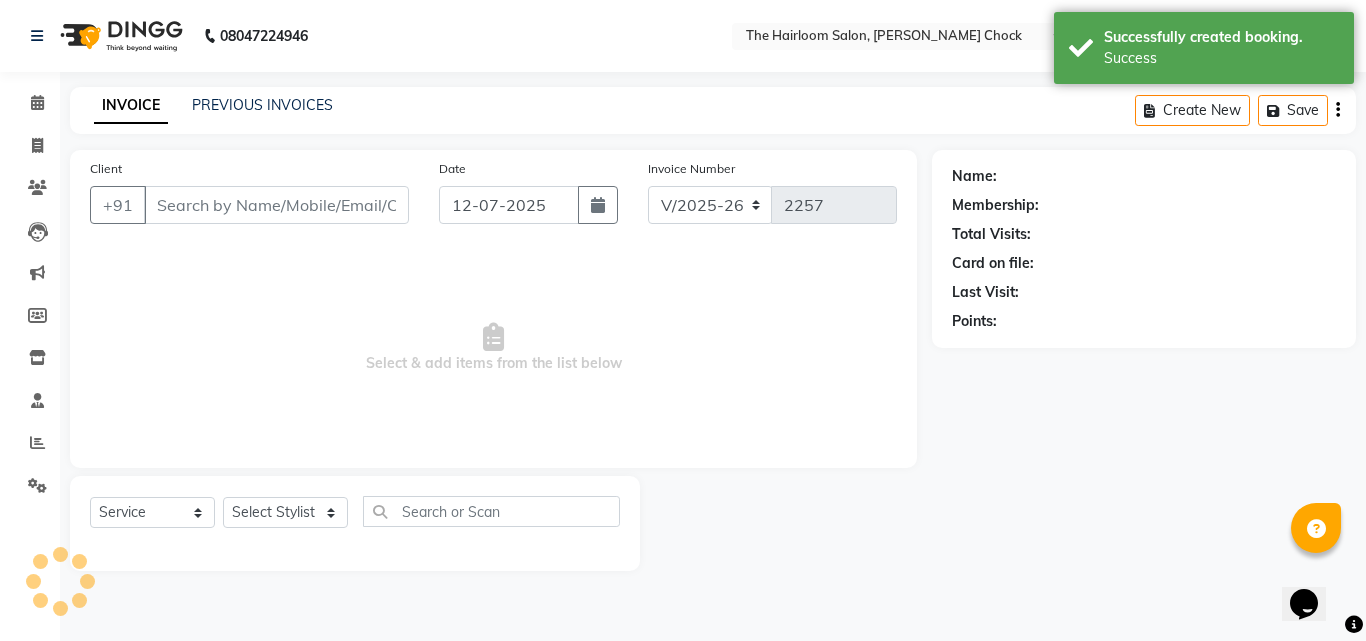 type on "8329819706" 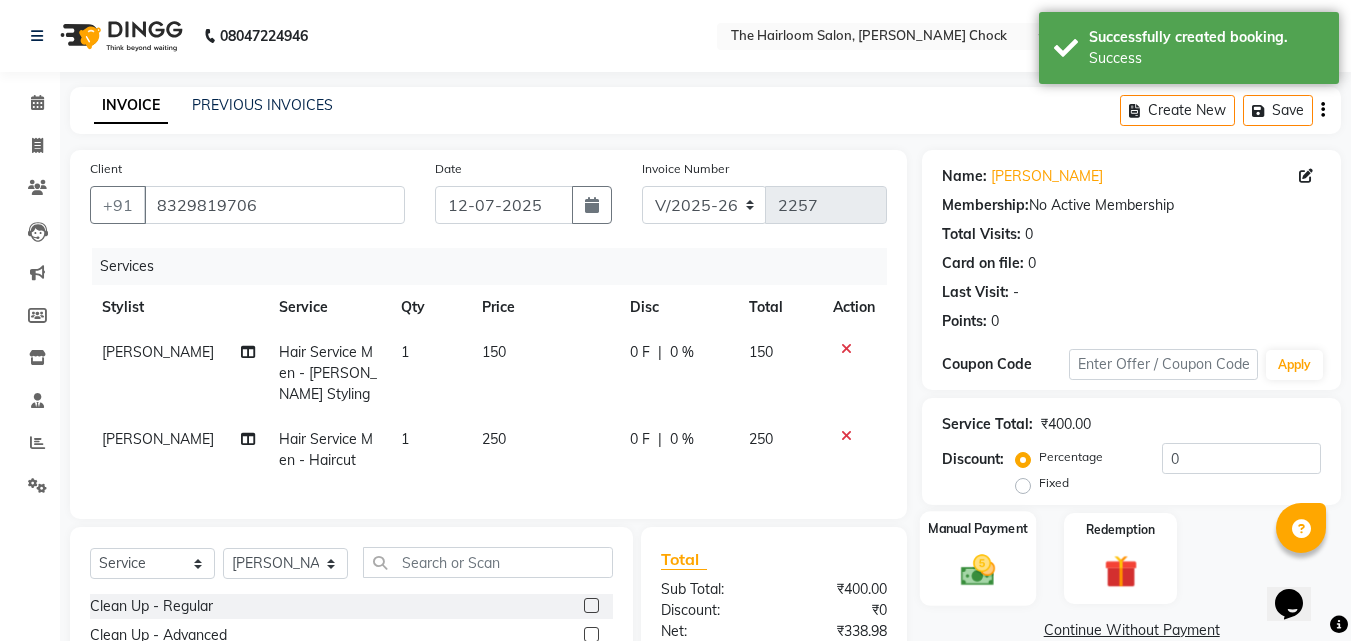 click on "Manual Payment" 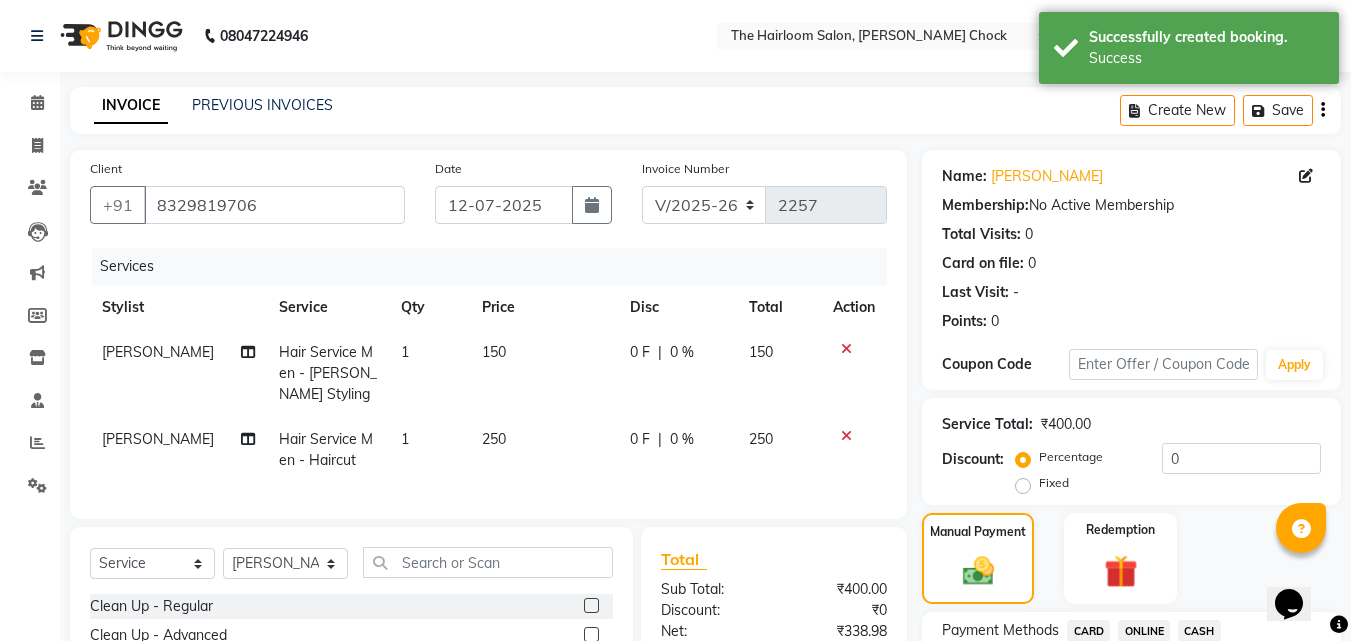 click on "CASH" 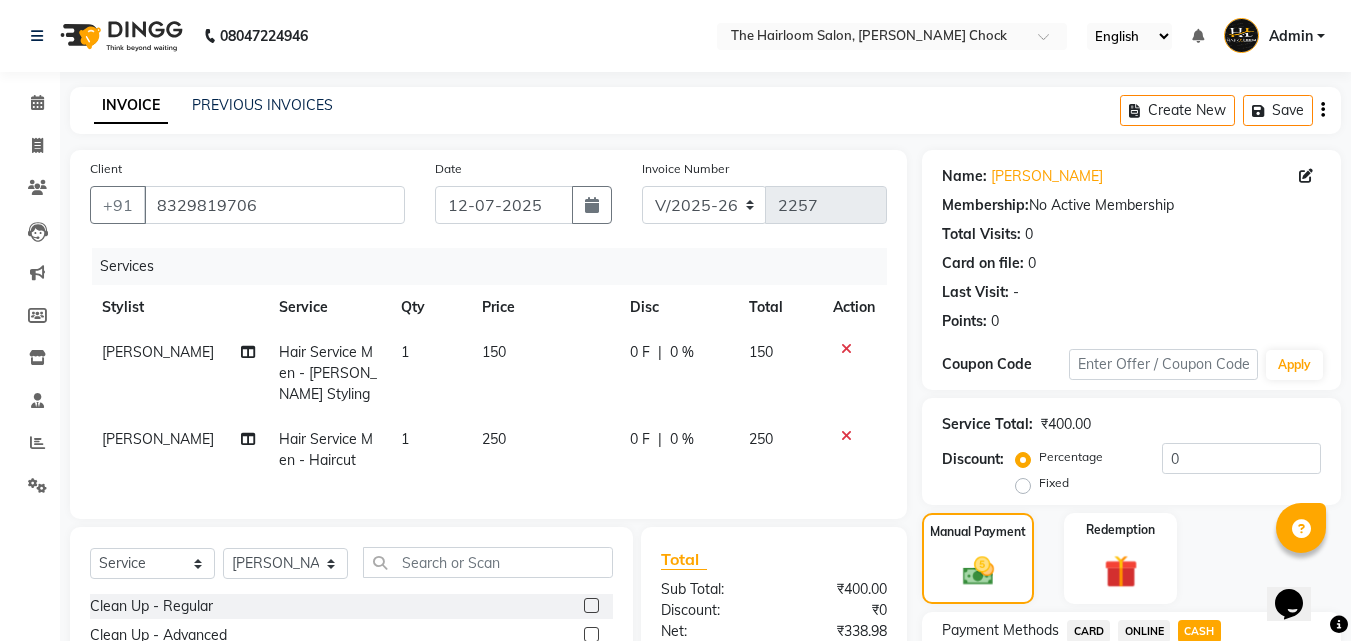 scroll, scrollTop: 226, scrollLeft: 0, axis: vertical 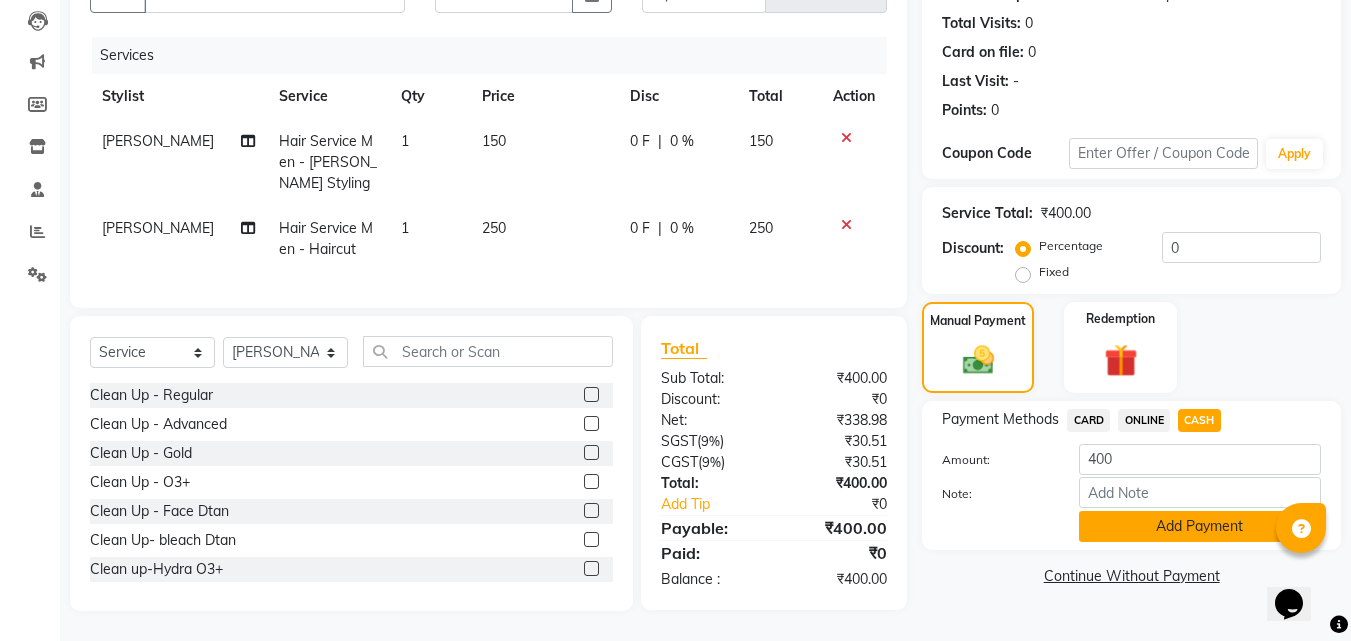 click on "Add Payment" 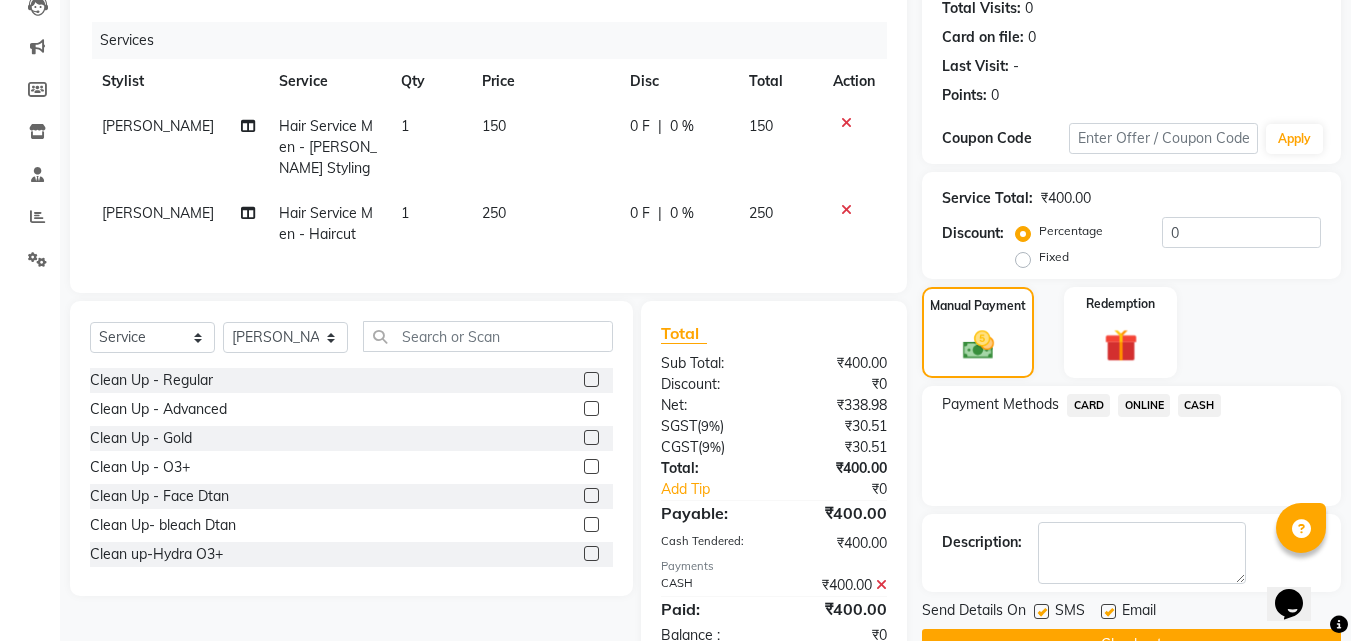 click on "Checkout" 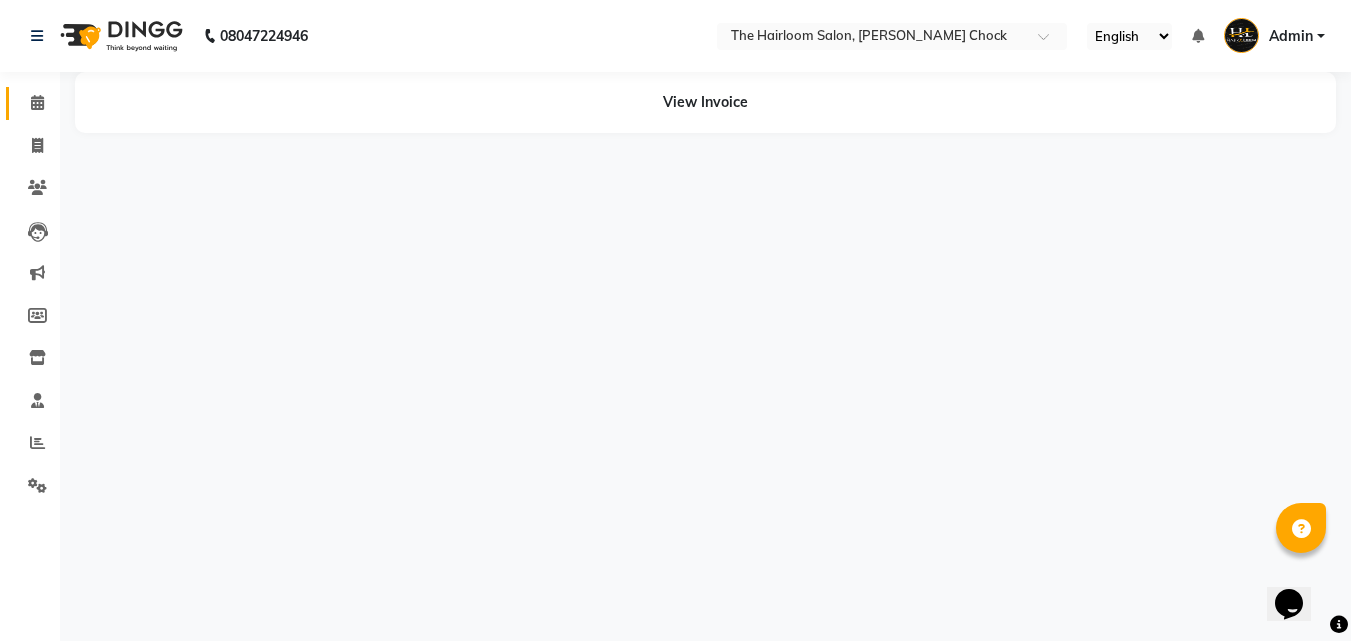 scroll, scrollTop: 0, scrollLeft: 0, axis: both 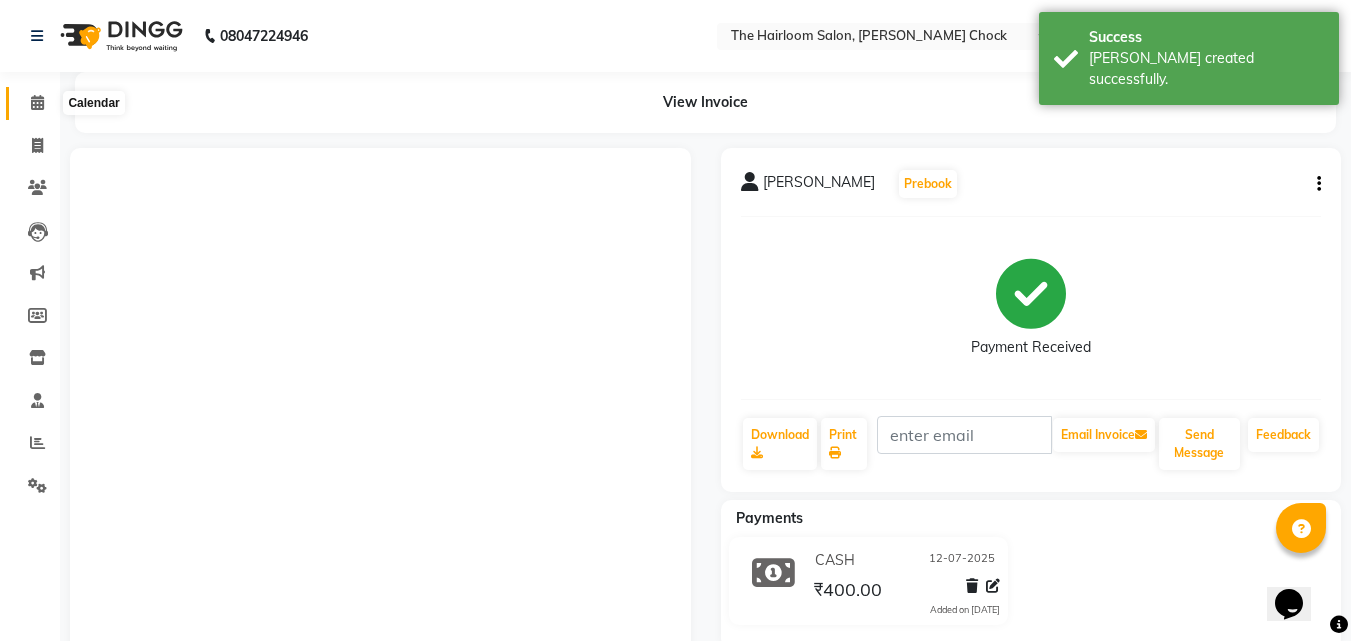 click 